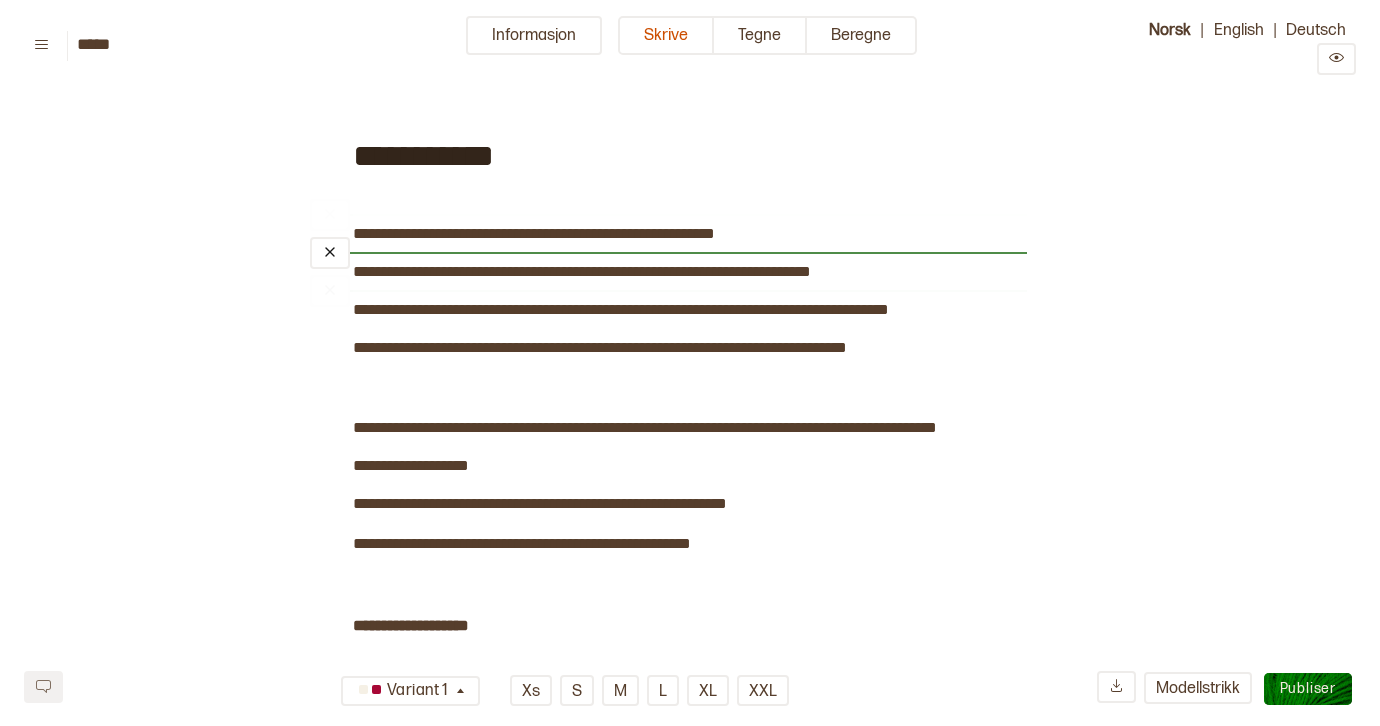 scroll, scrollTop: 0, scrollLeft: 0, axis: both 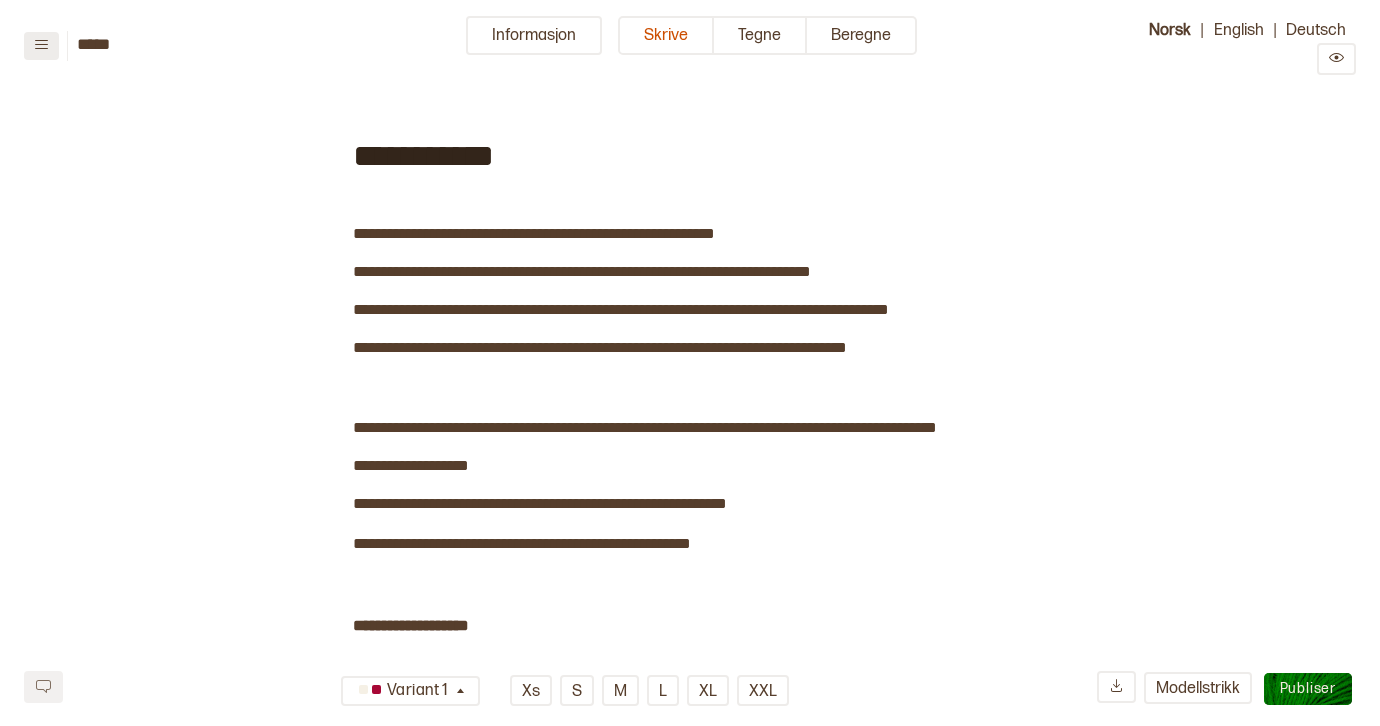 click 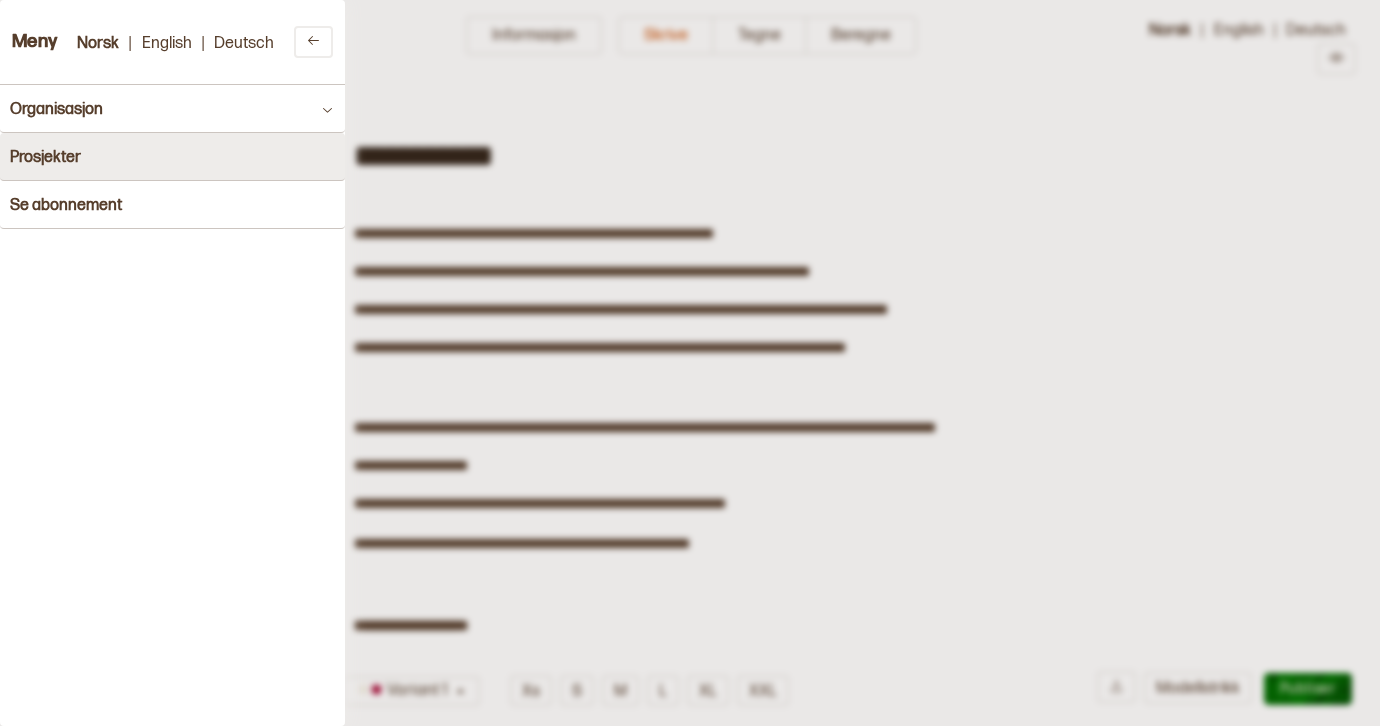 click on "Prosjekter" at bounding box center [172, 157] 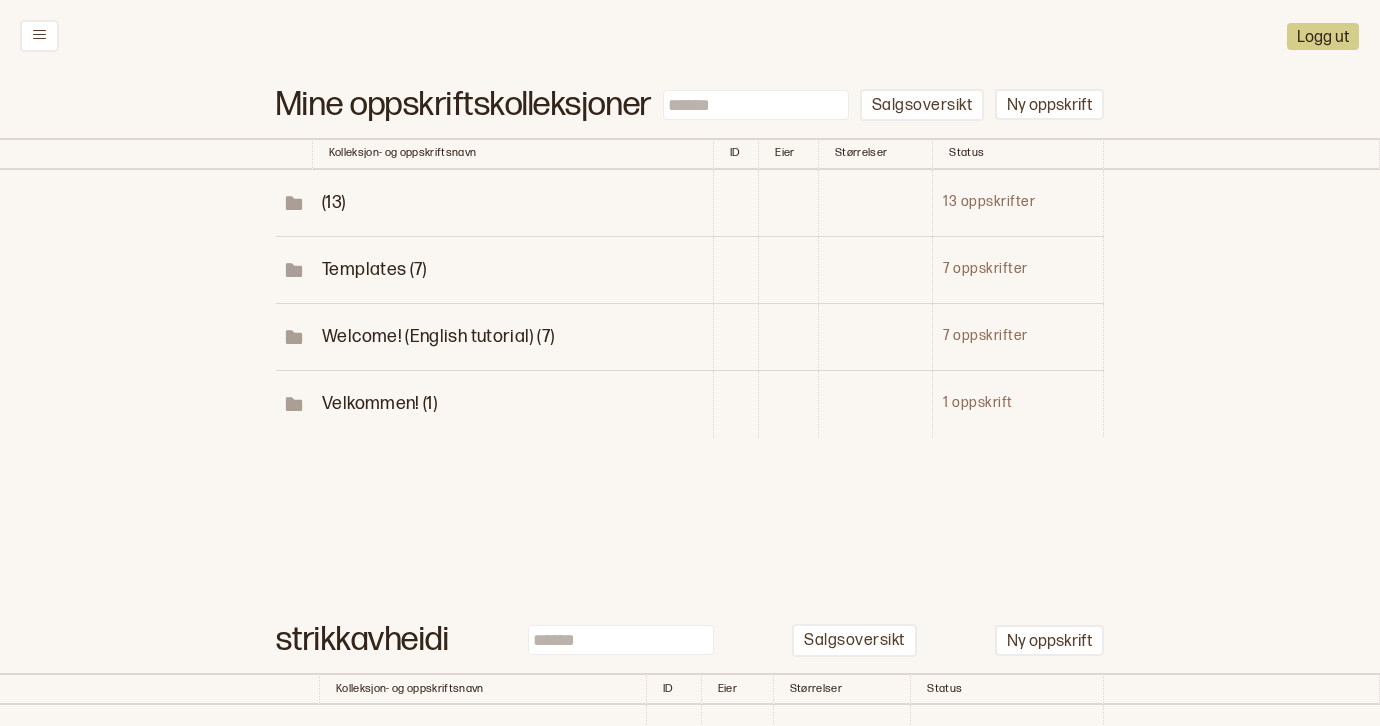 scroll, scrollTop: 189, scrollLeft: 0, axis: vertical 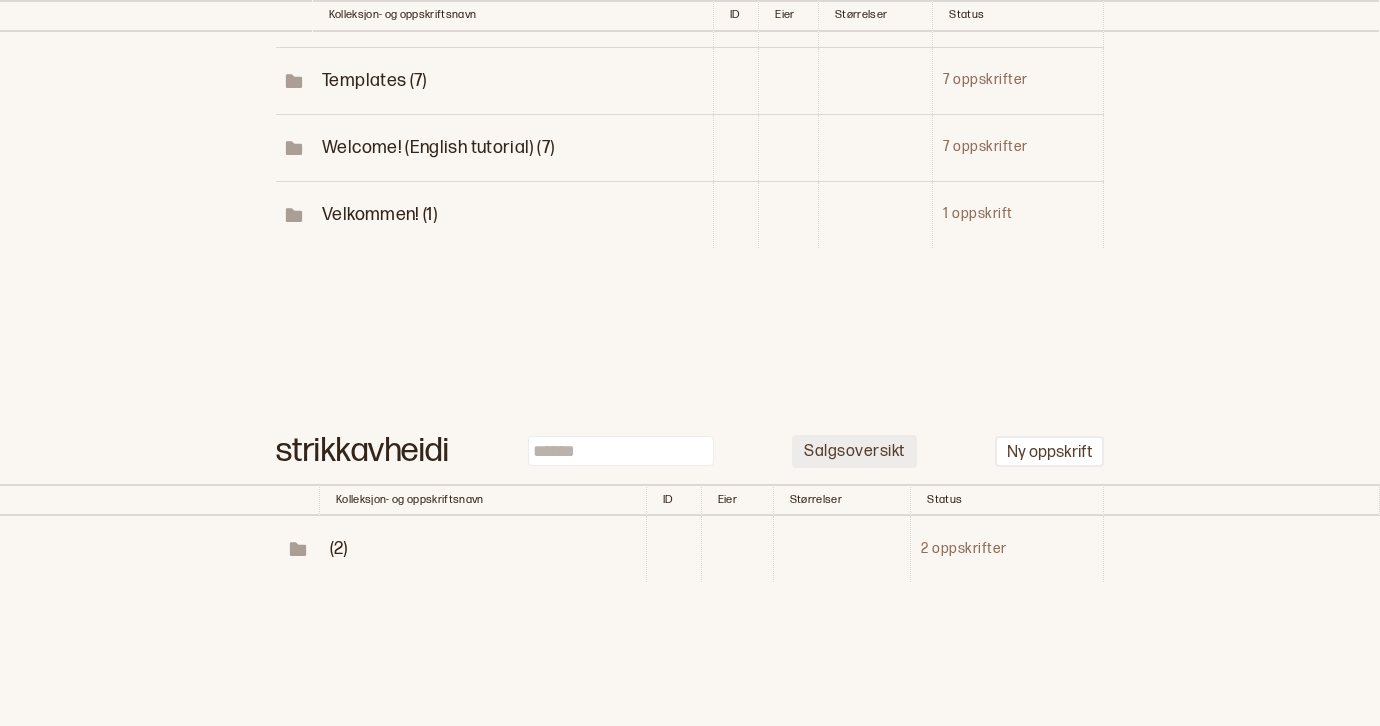 click on "Salgsoversikt" at bounding box center [854, 452] 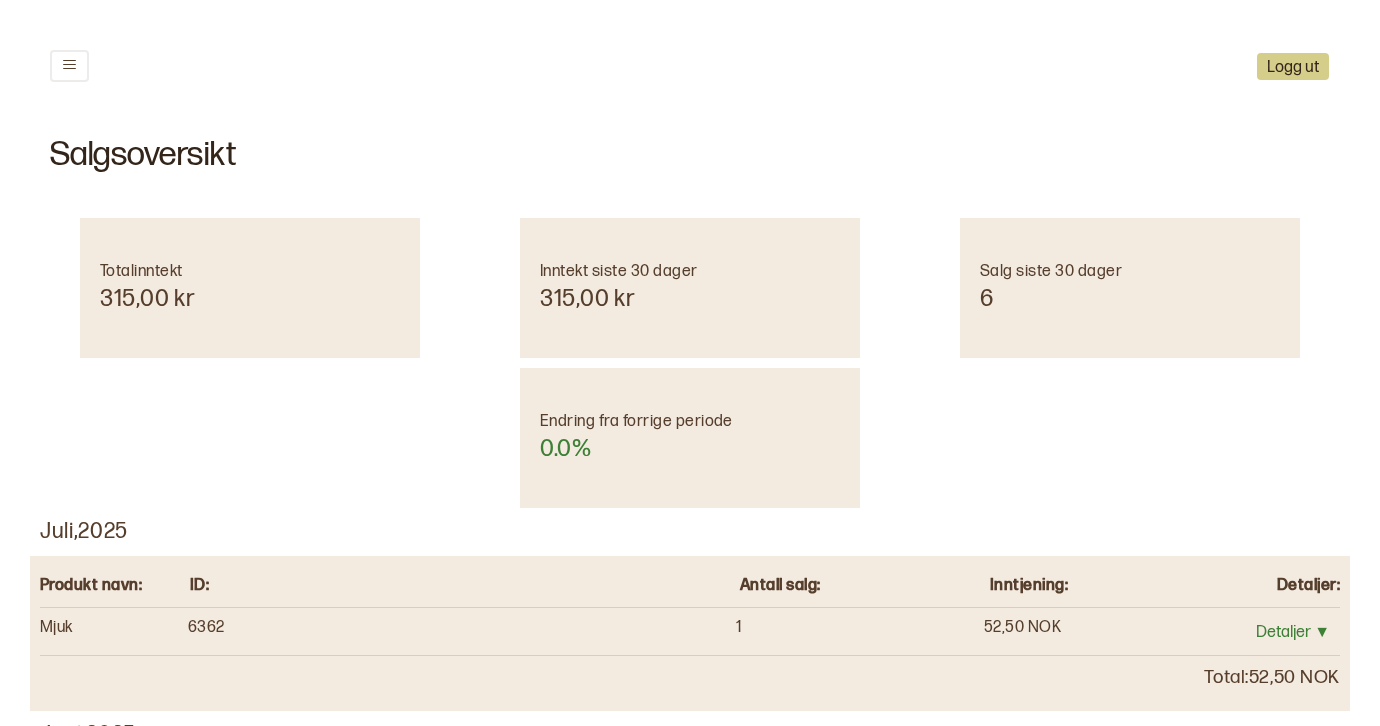 scroll, scrollTop: 35, scrollLeft: 0, axis: vertical 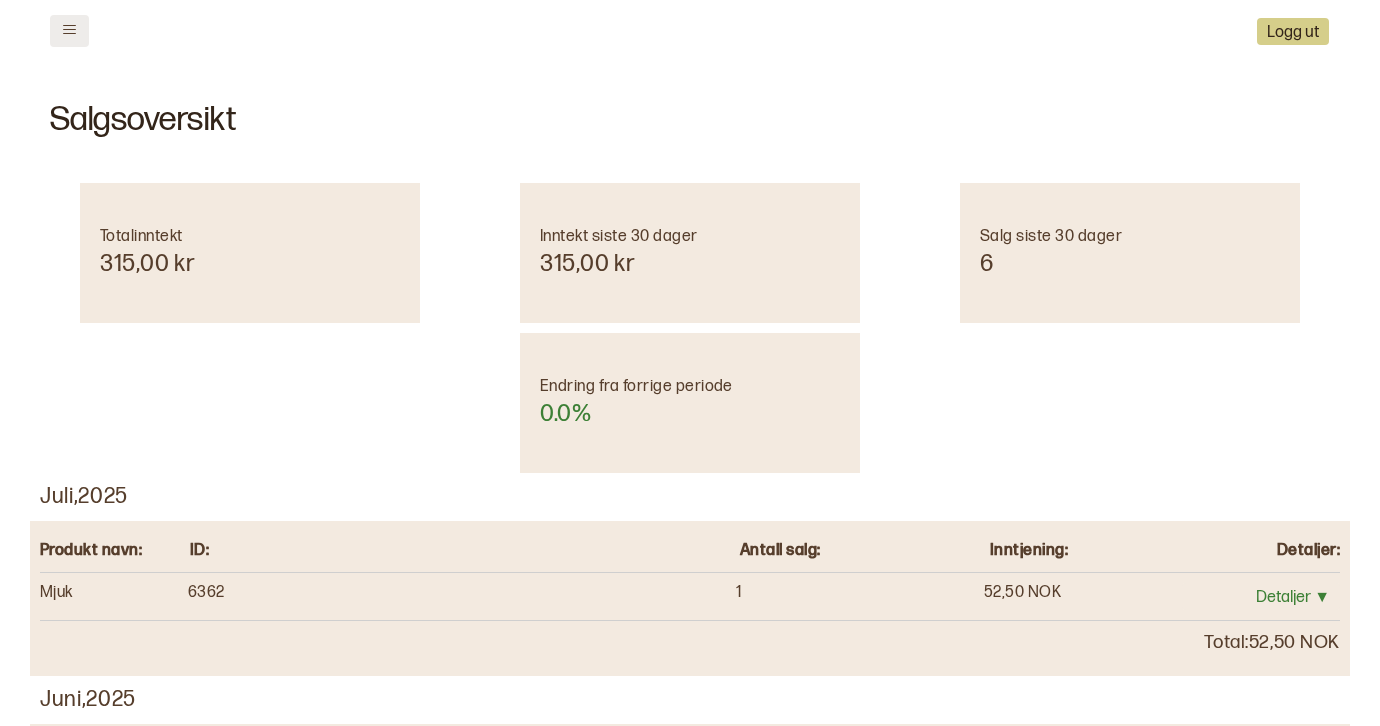 click at bounding box center [69, 31] 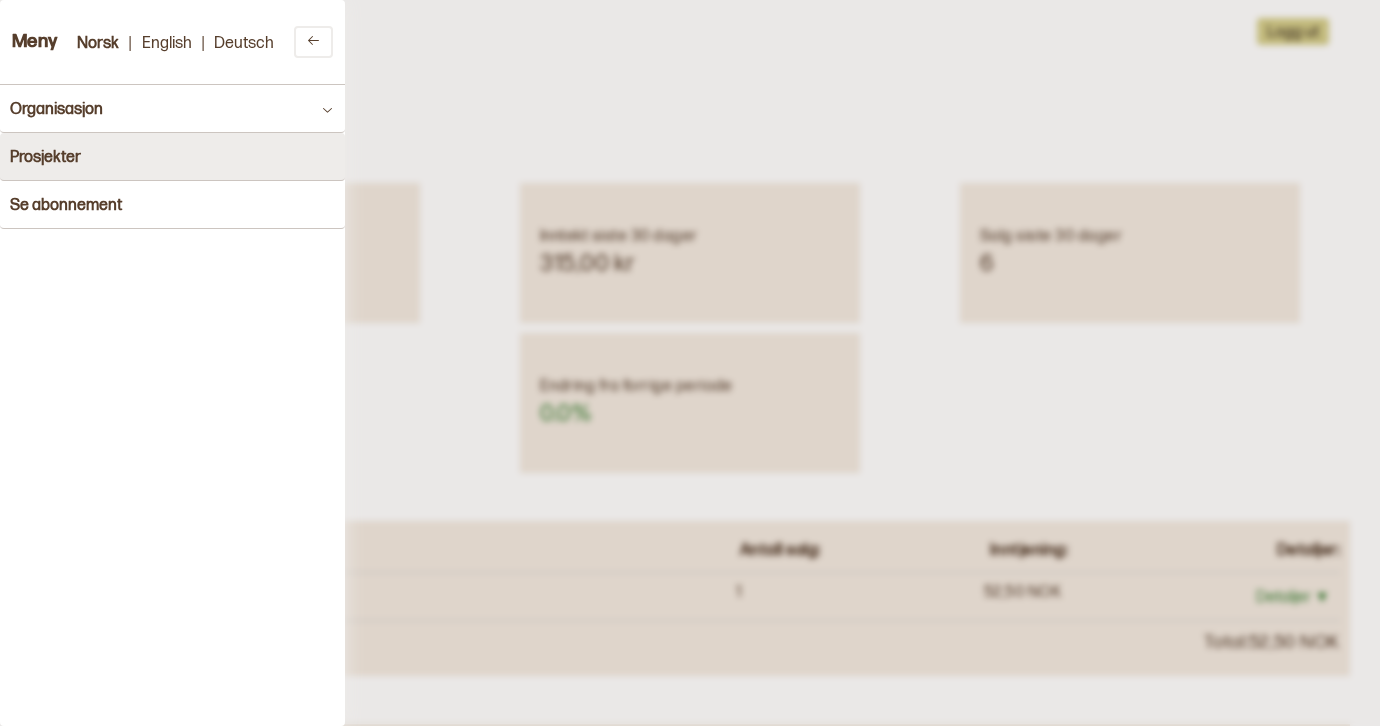 click on "Prosjekter" at bounding box center [172, 157] 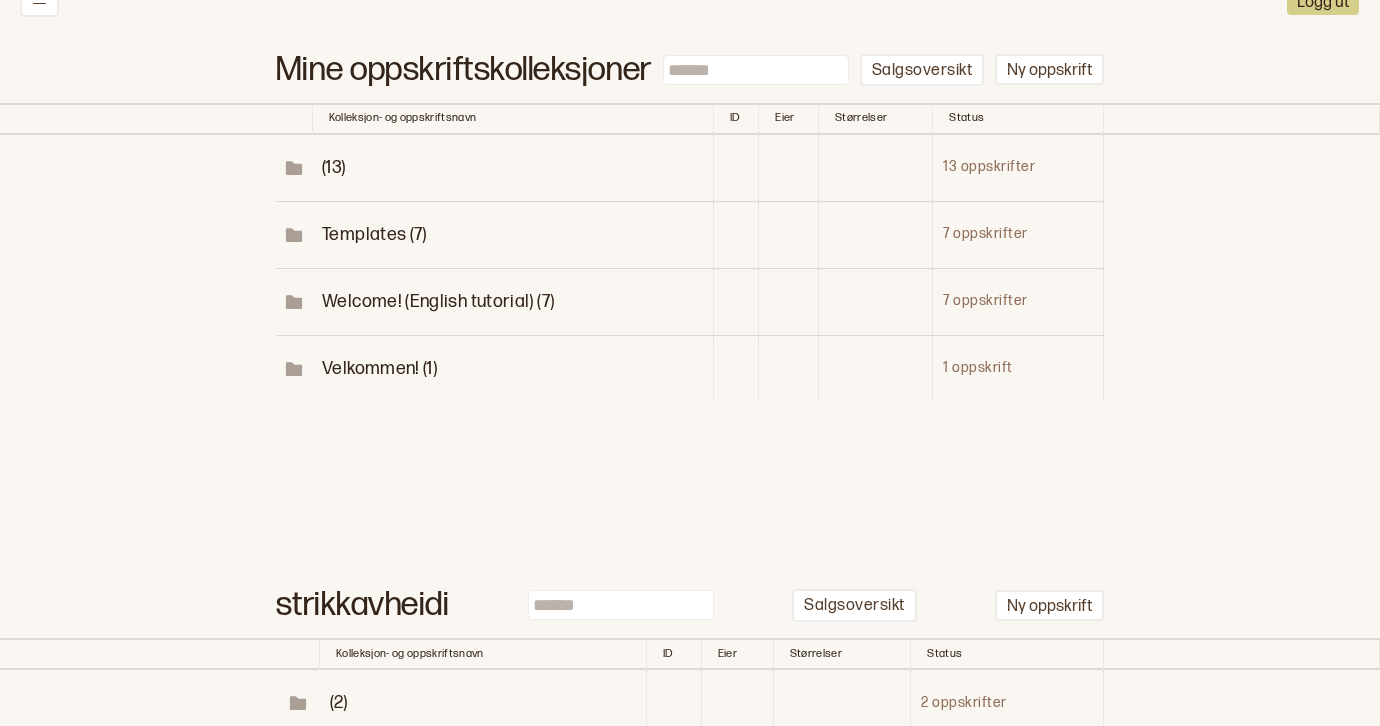 scroll, scrollTop: 77, scrollLeft: 0, axis: vertical 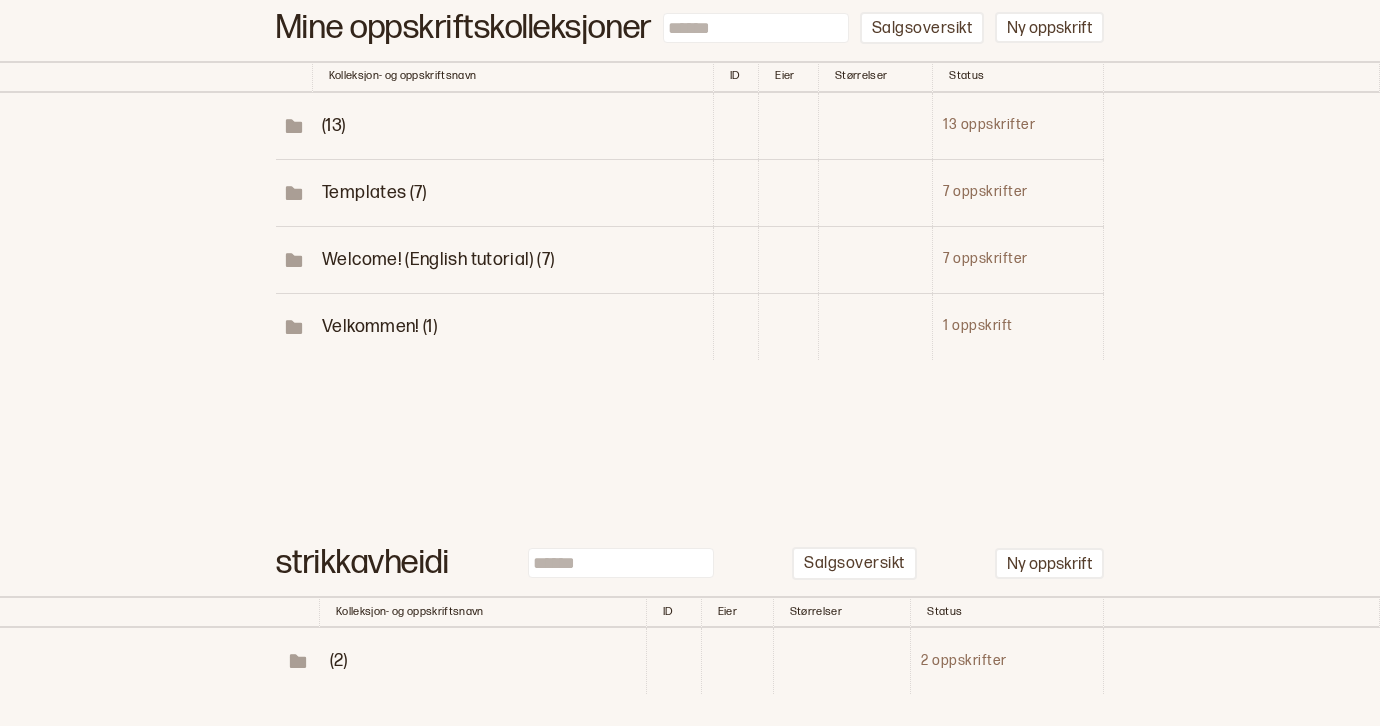 click on "(2)" at bounding box center [339, 660] 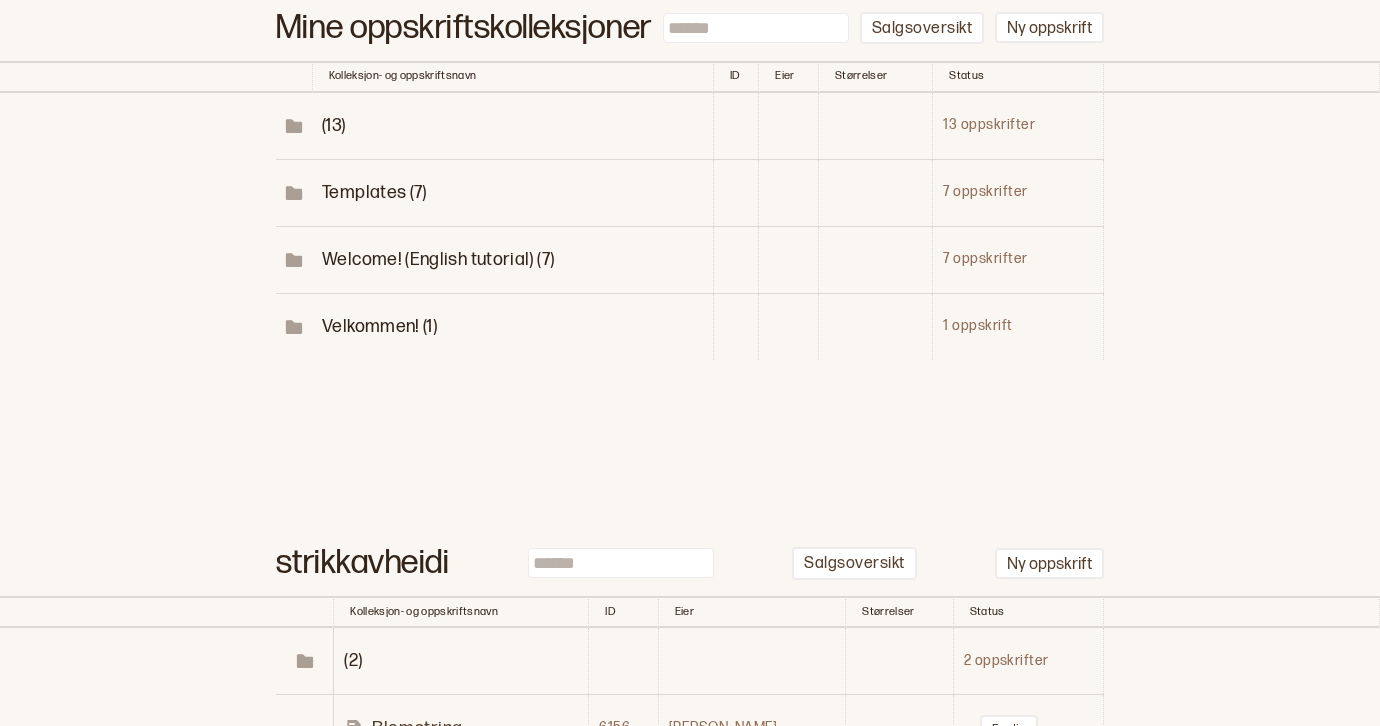 click on "(2)" at bounding box center [353, 660] 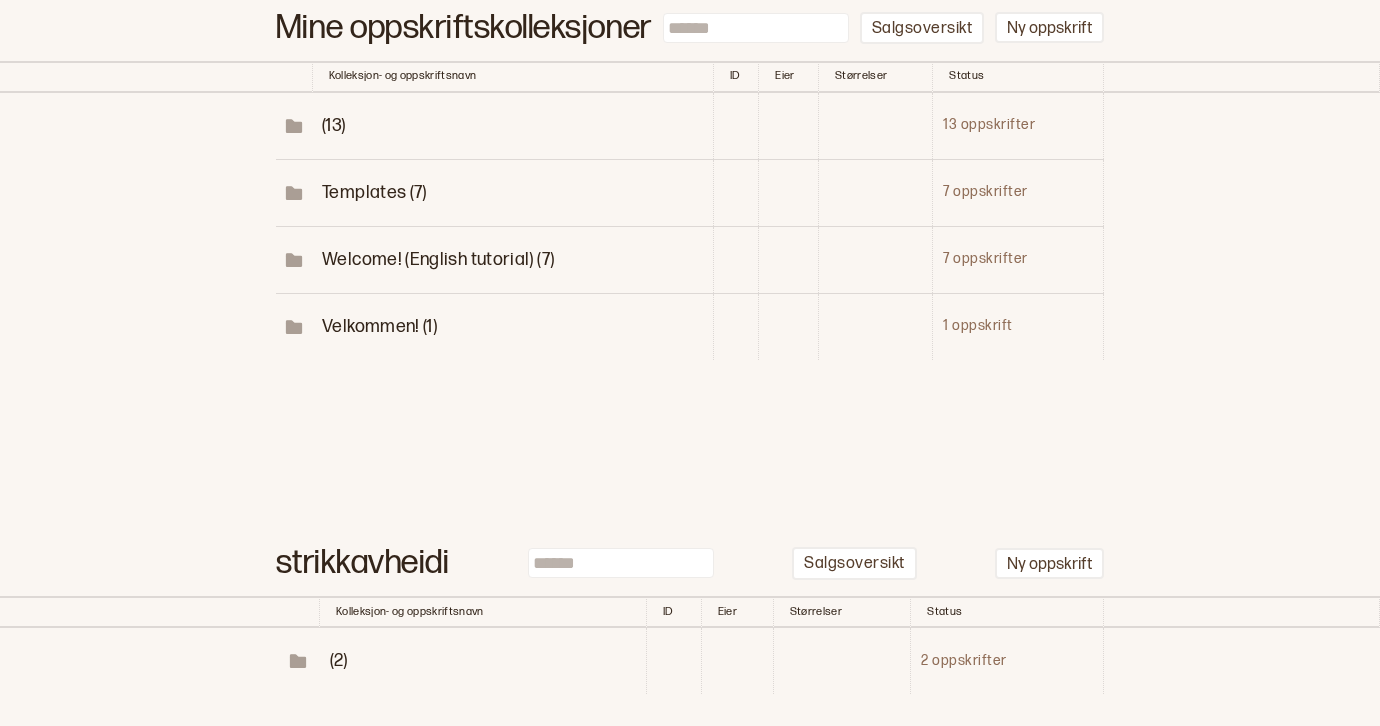 click on "(2)" at bounding box center (339, 660) 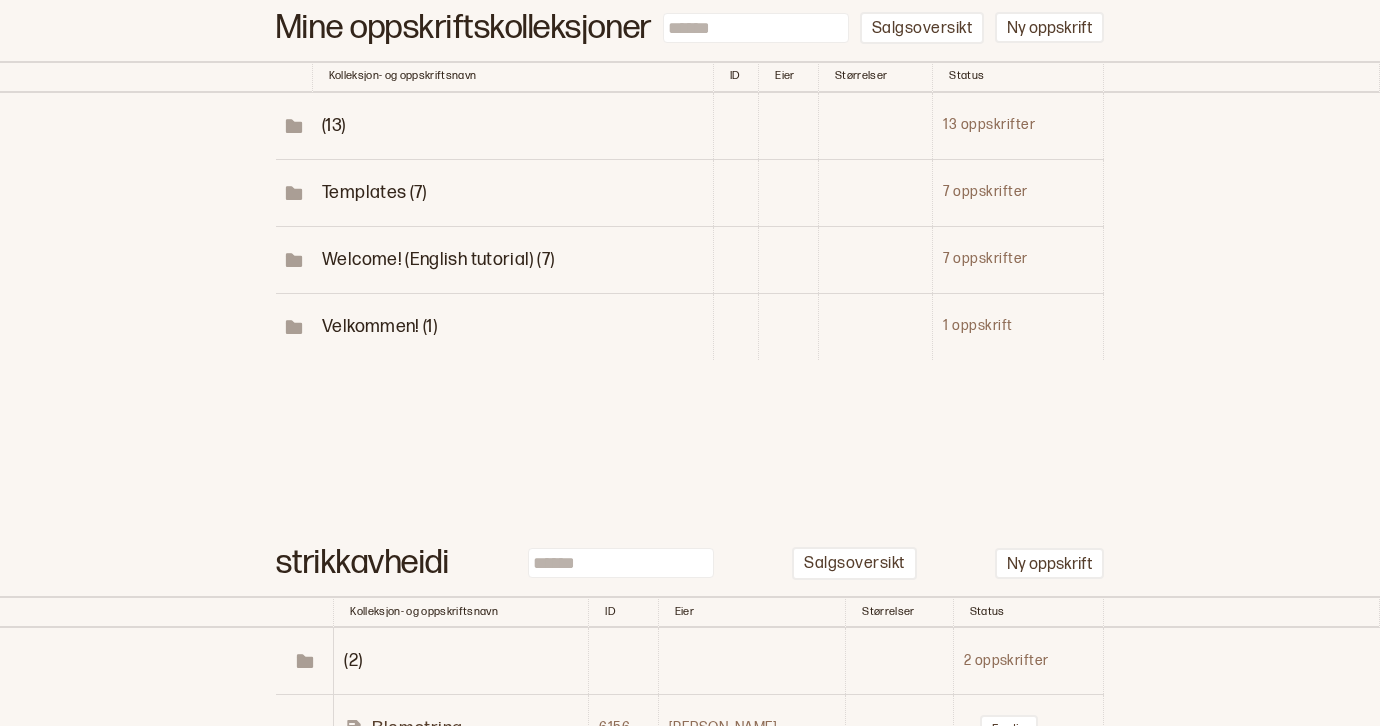 scroll, scrollTop: 258, scrollLeft: 0, axis: vertical 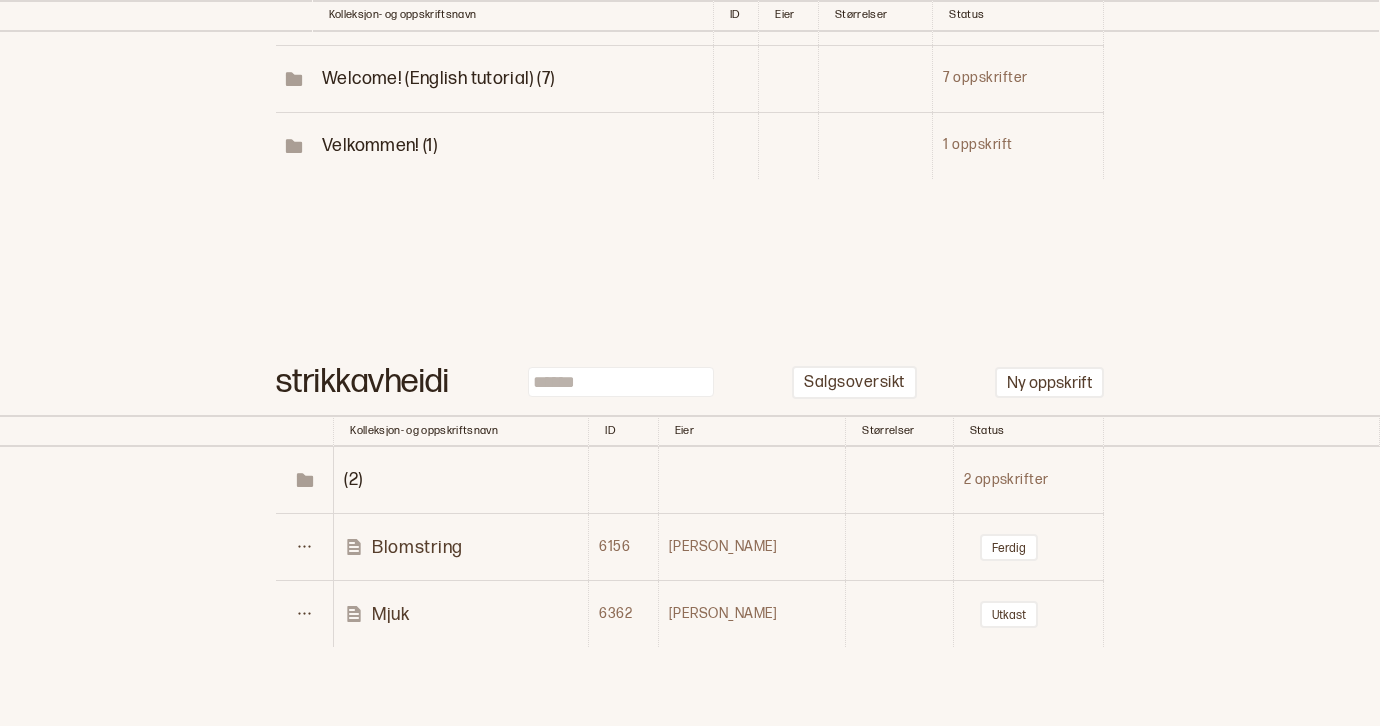 click on "Mjuk" at bounding box center [390, 614] 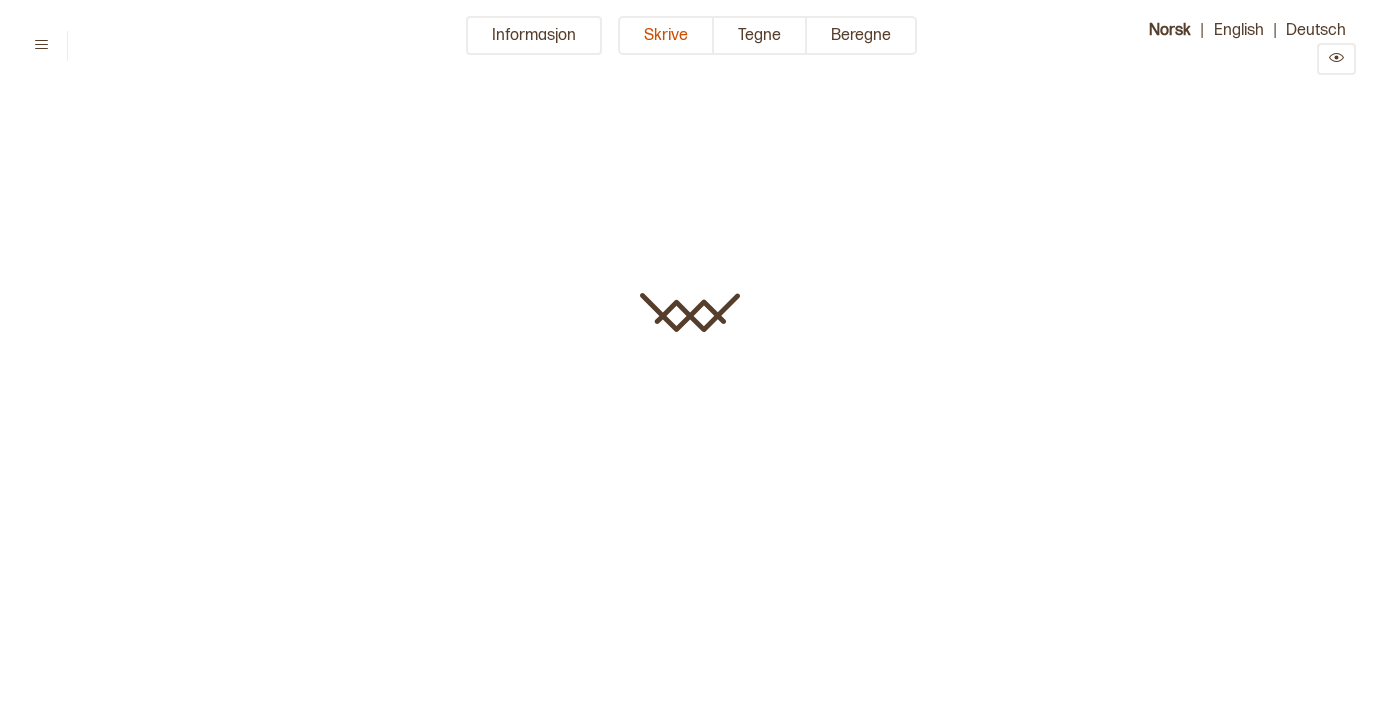 scroll, scrollTop: 0, scrollLeft: 0, axis: both 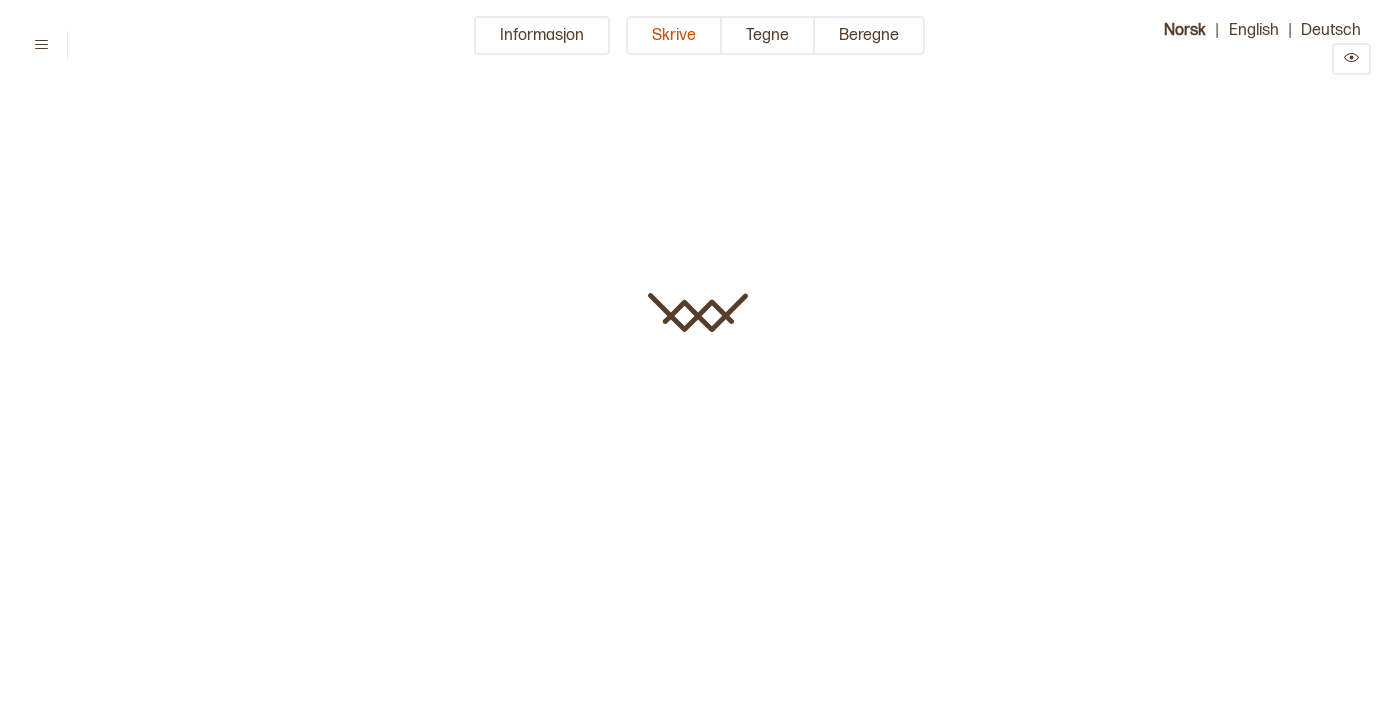 type on "****" 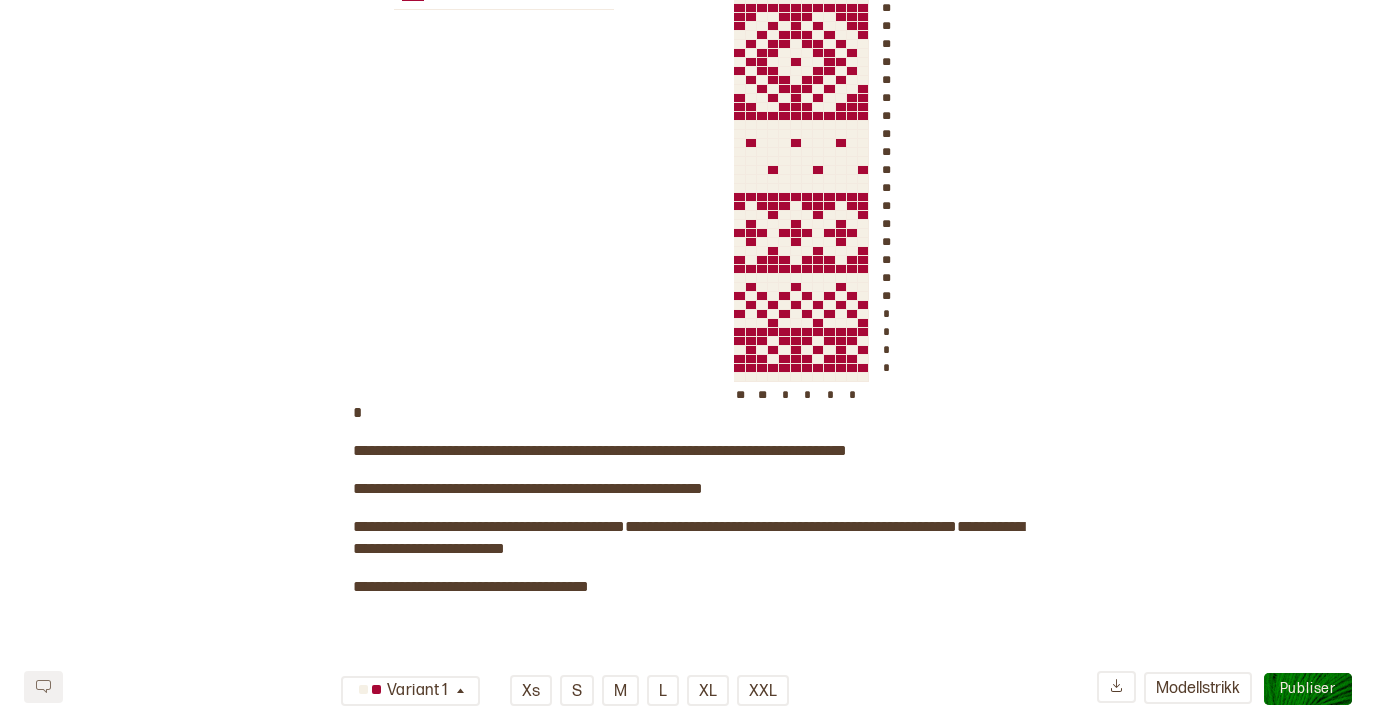 scroll, scrollTop: 1616, scrollLeft: 0, axis: vertical 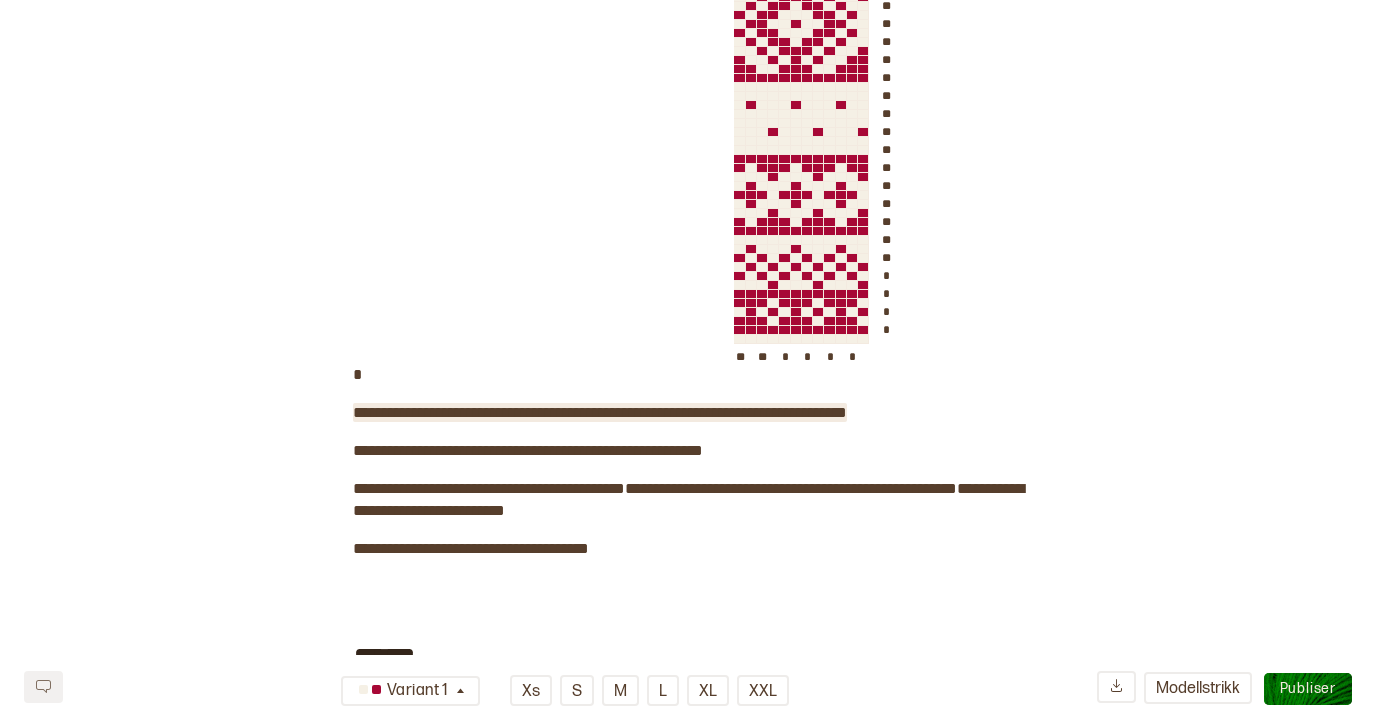 click on "**********" at bounding box center [600, 412] 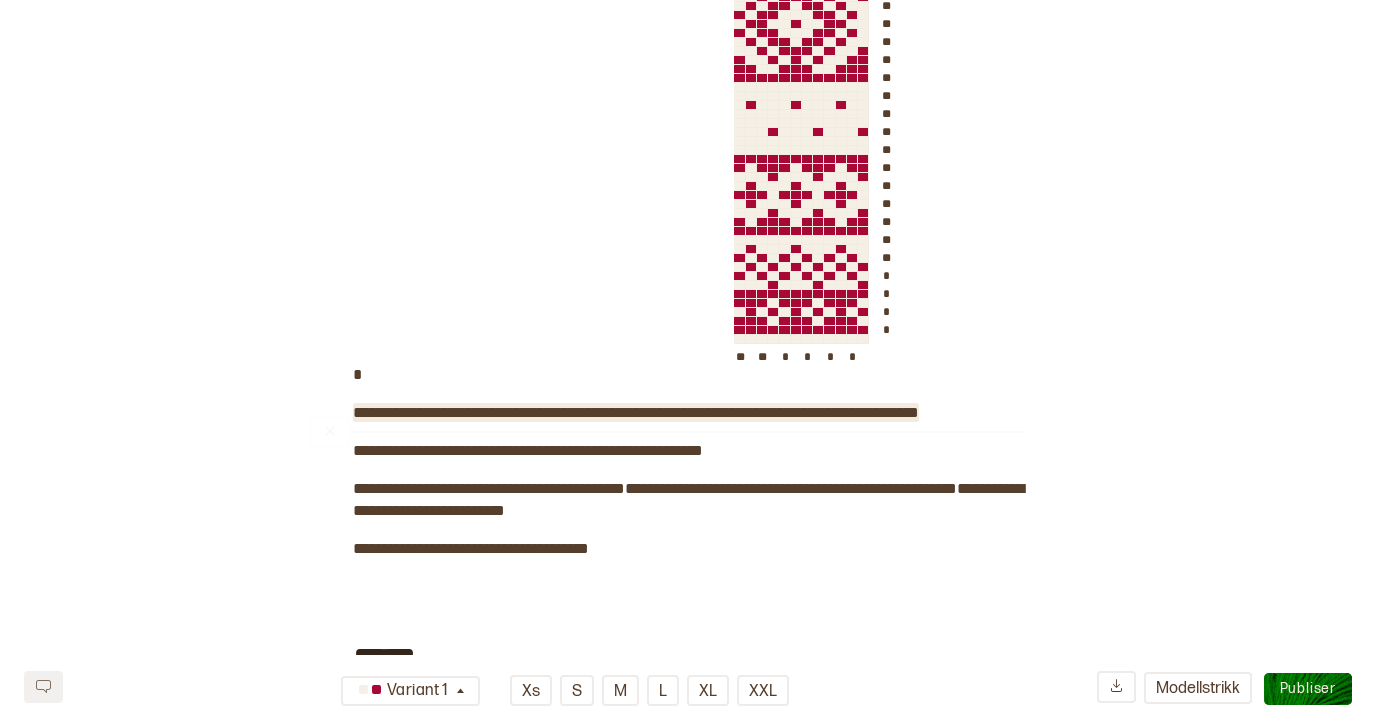 click on "**********" at bounding box center (636, 412) 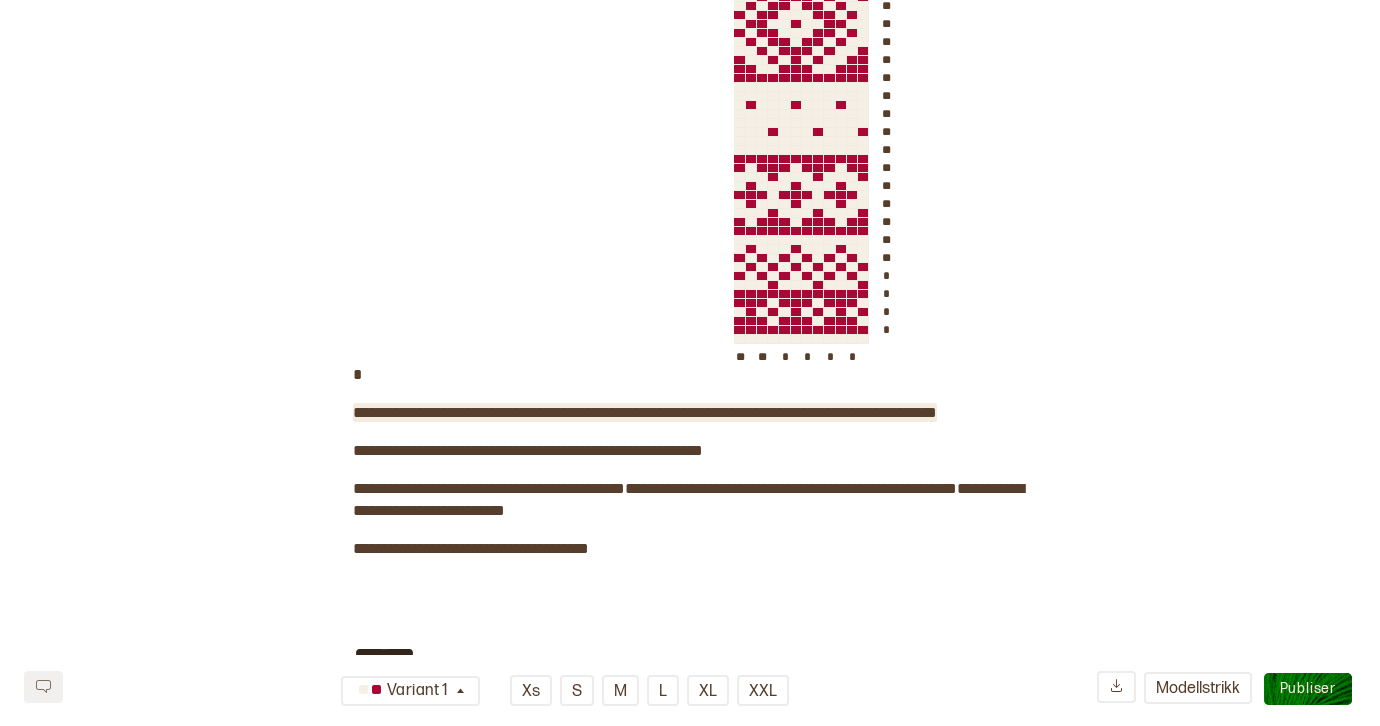click on "**********" at bounding box center [645, 412] 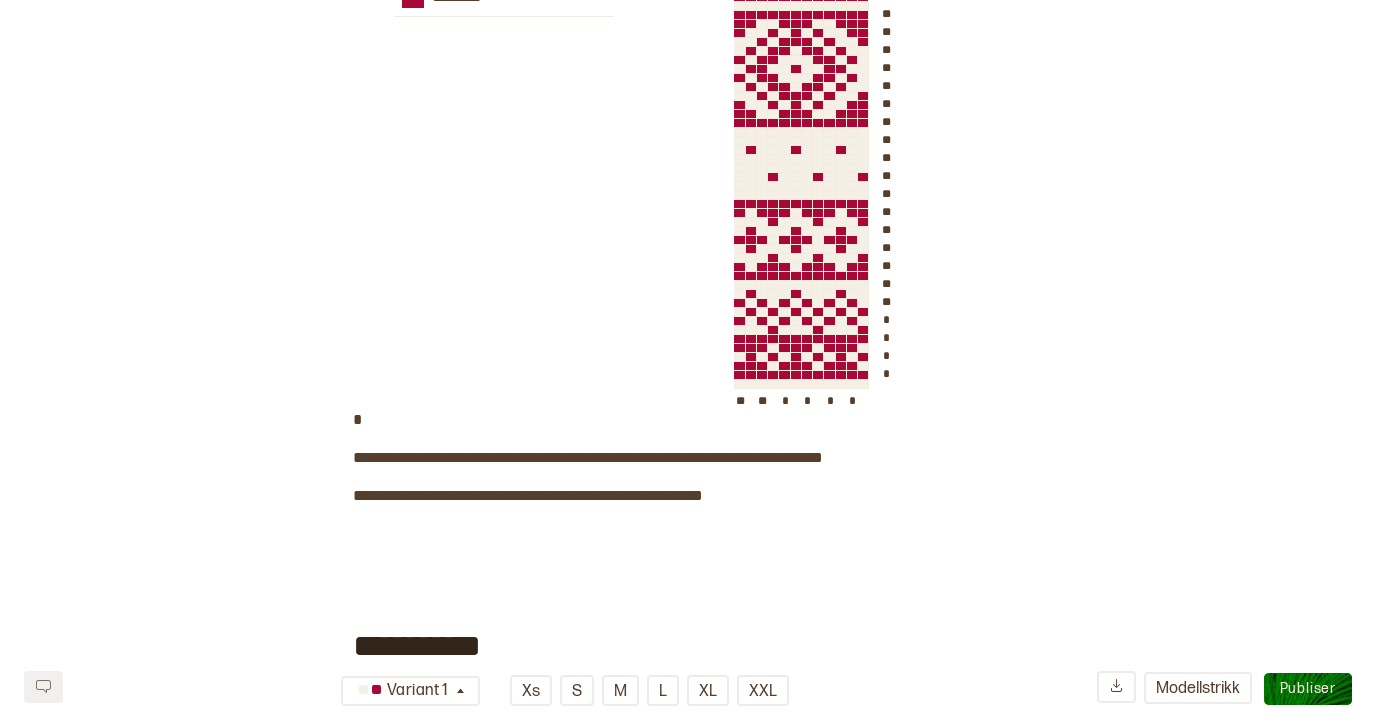 scroll, scrollTop: 2845, scrollLeft: 0, axis: vertical 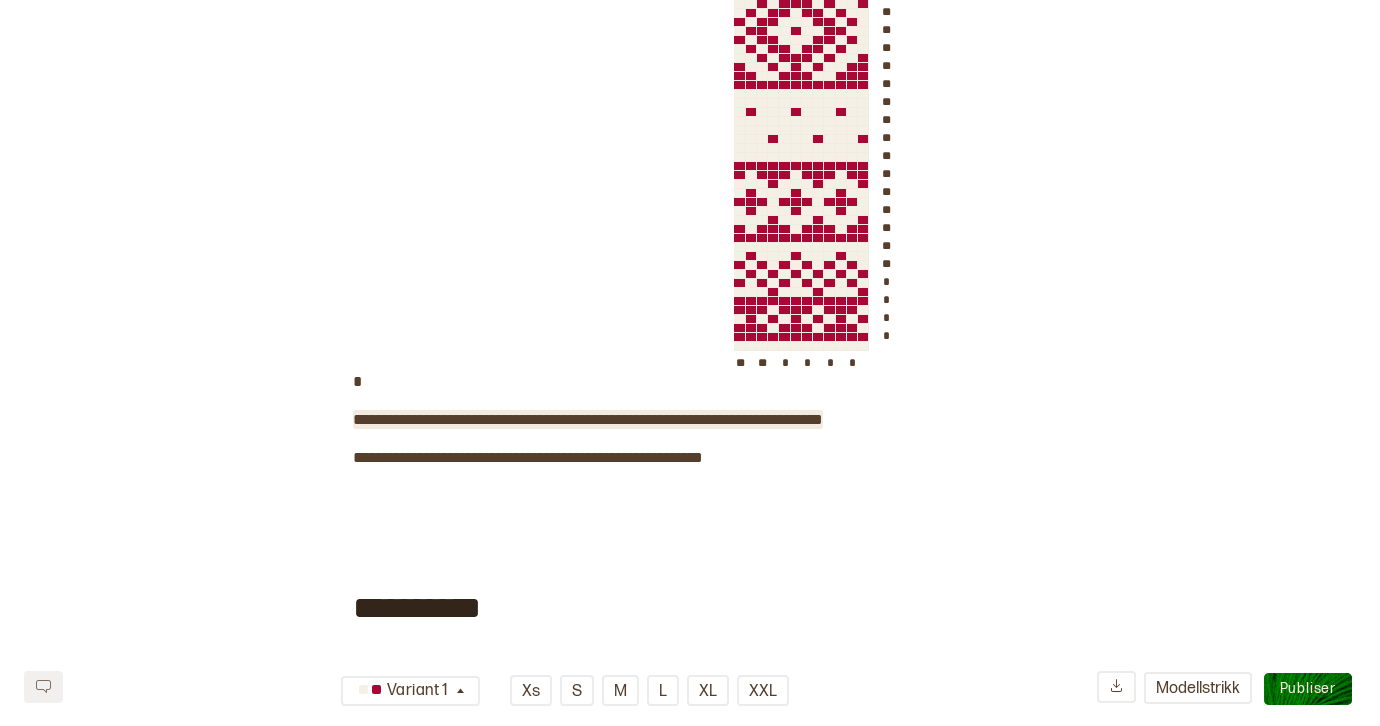 click on "**********" at bounding box center (588, 419) 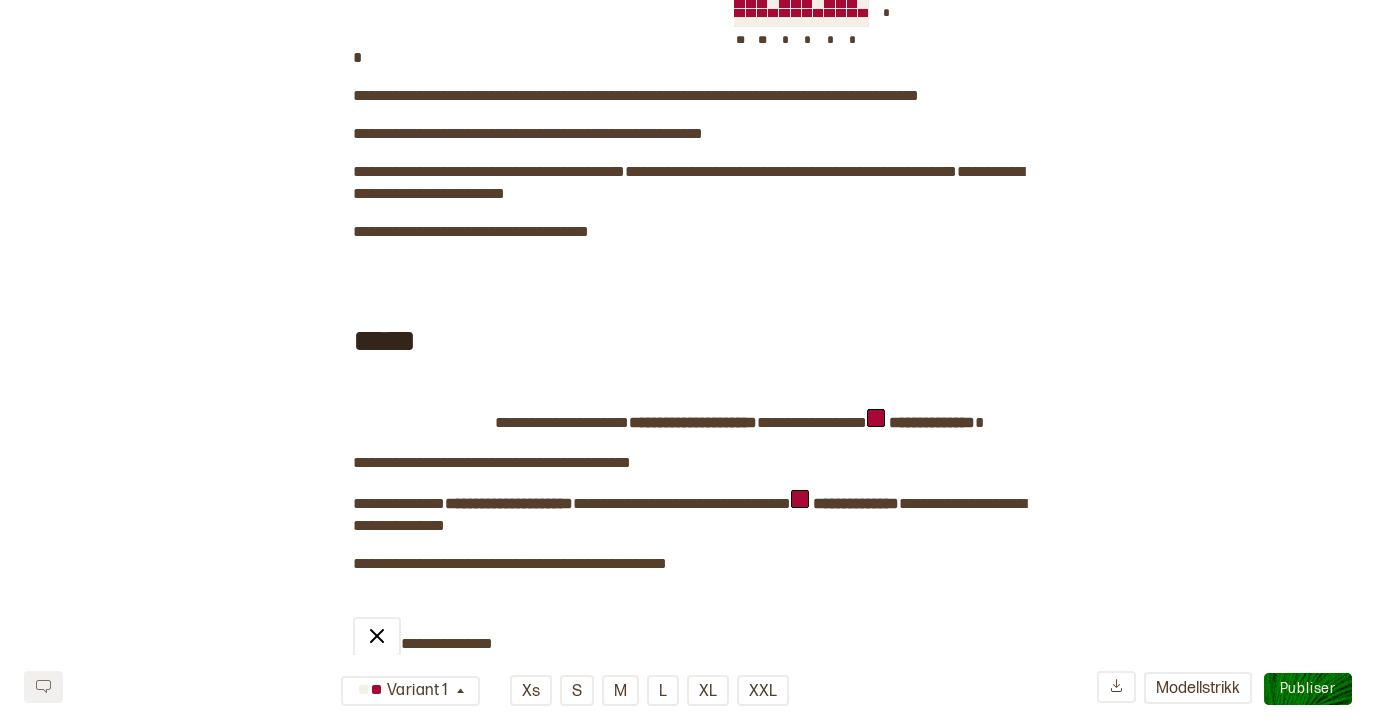 scroll, scrollTop: 1929, scrollLeft: 0, axis: vertical 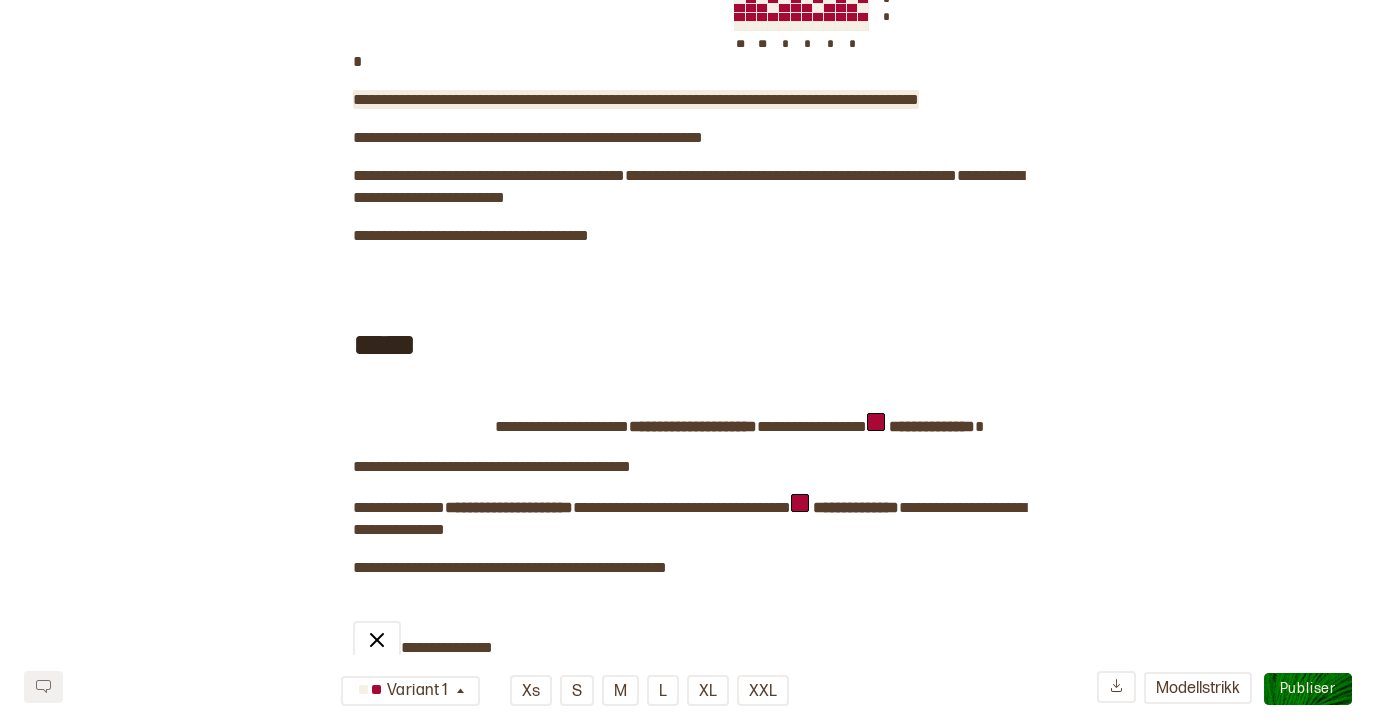 click on "**********" at bounding box center (636, 99) 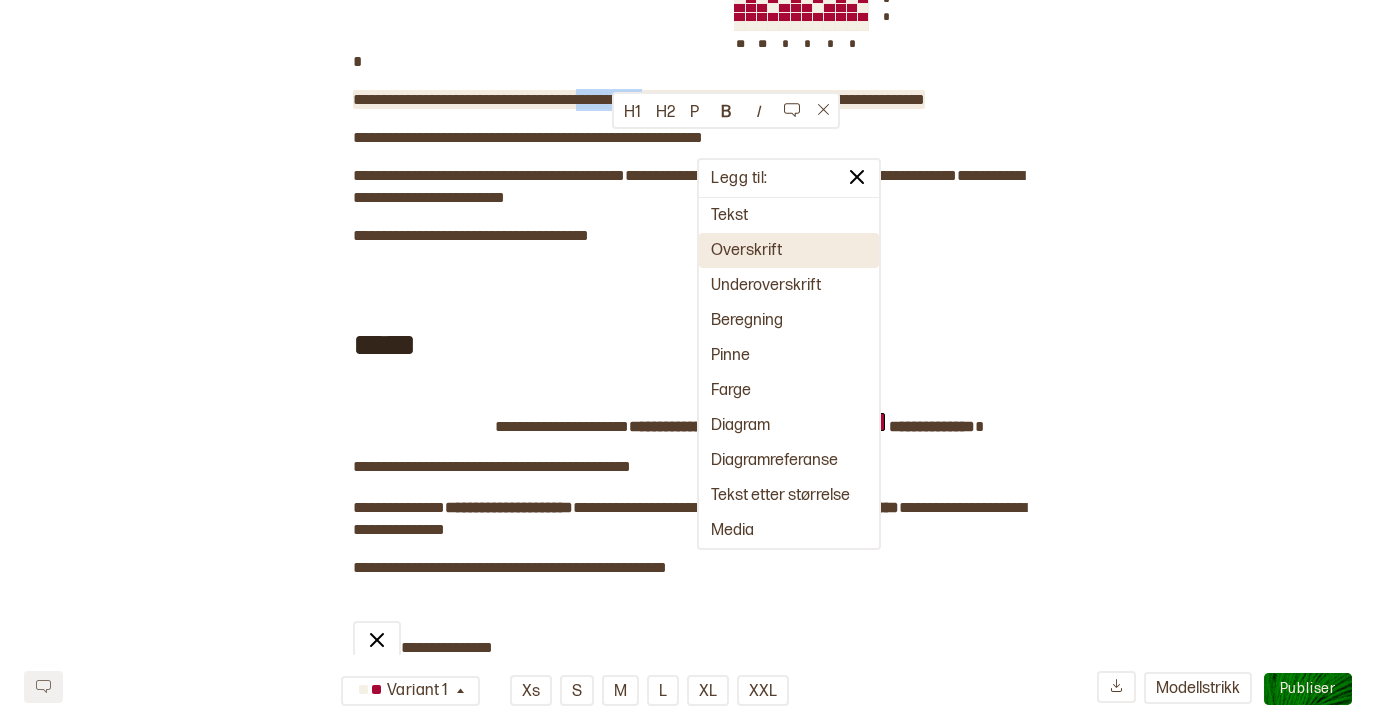 drag, startPoint x: 692, startPoint y: 142, endPoint x: 613, endPoint y: 138, distance: 79.101204 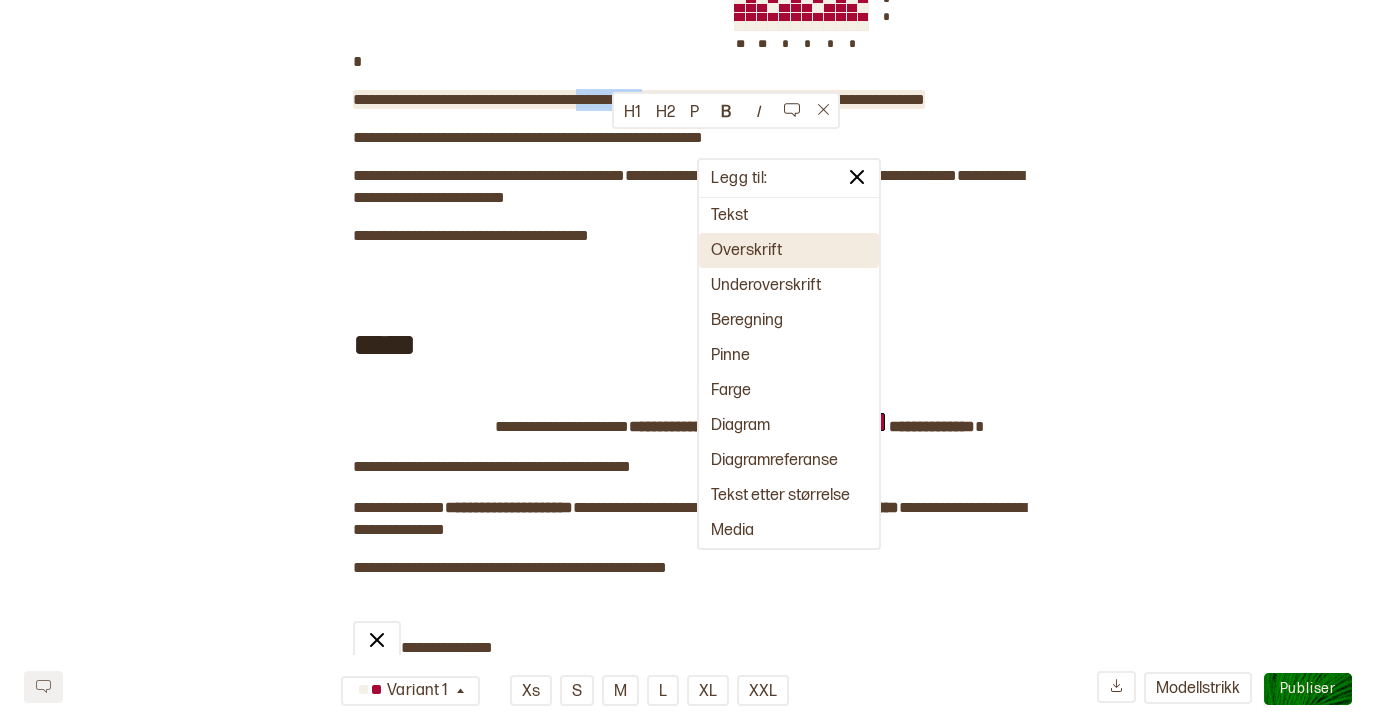 click on "**********" at bounding box center (639, 99) 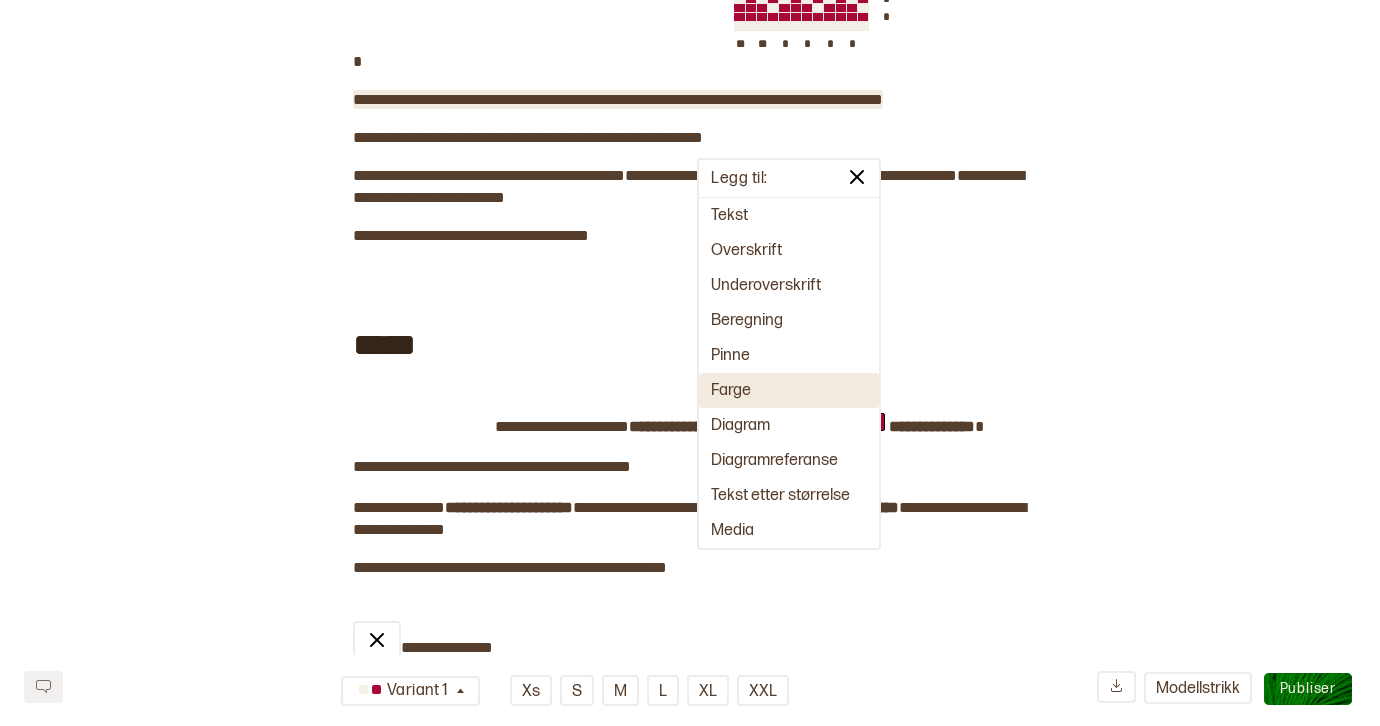 click on "Farge" at bounding box center [789, 390] 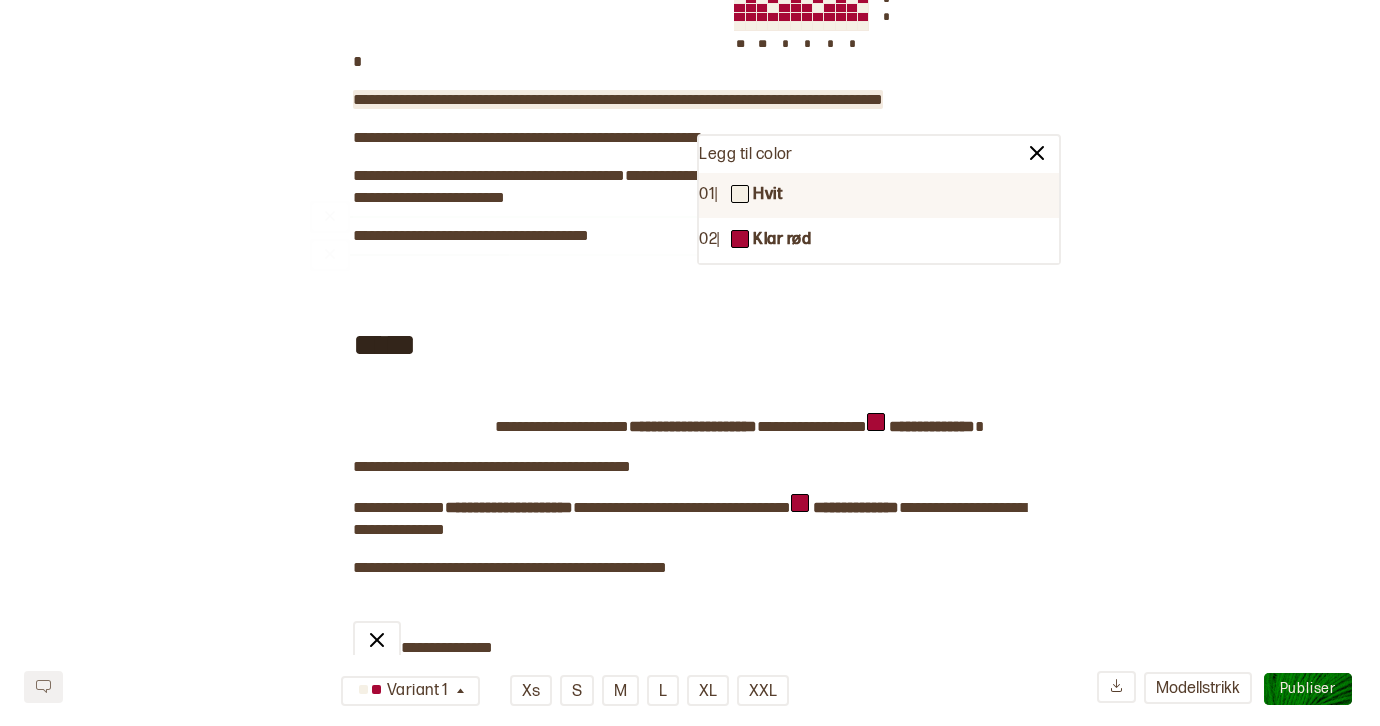click on "01  |  Hvit" at bounding box center [879, 195] 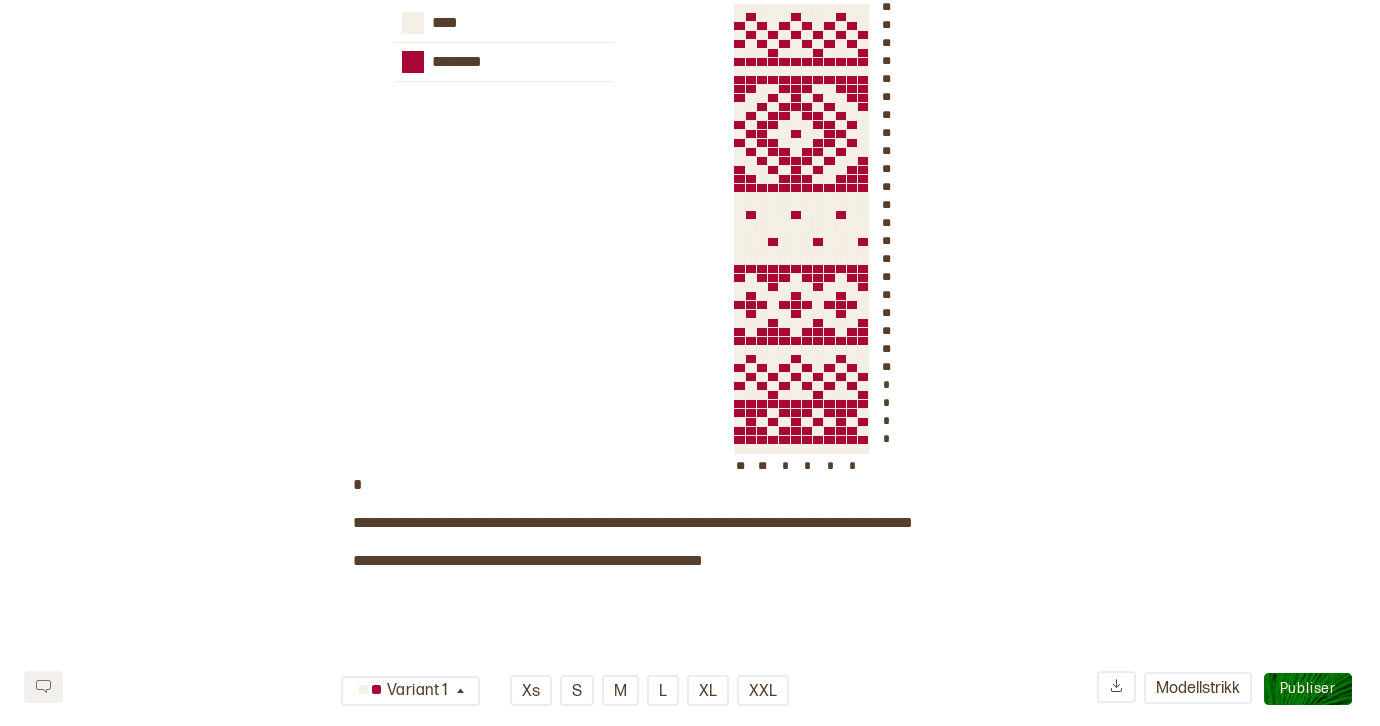 scroll, scrollTop: 3108, scrollLeft: 0, axis: vertical 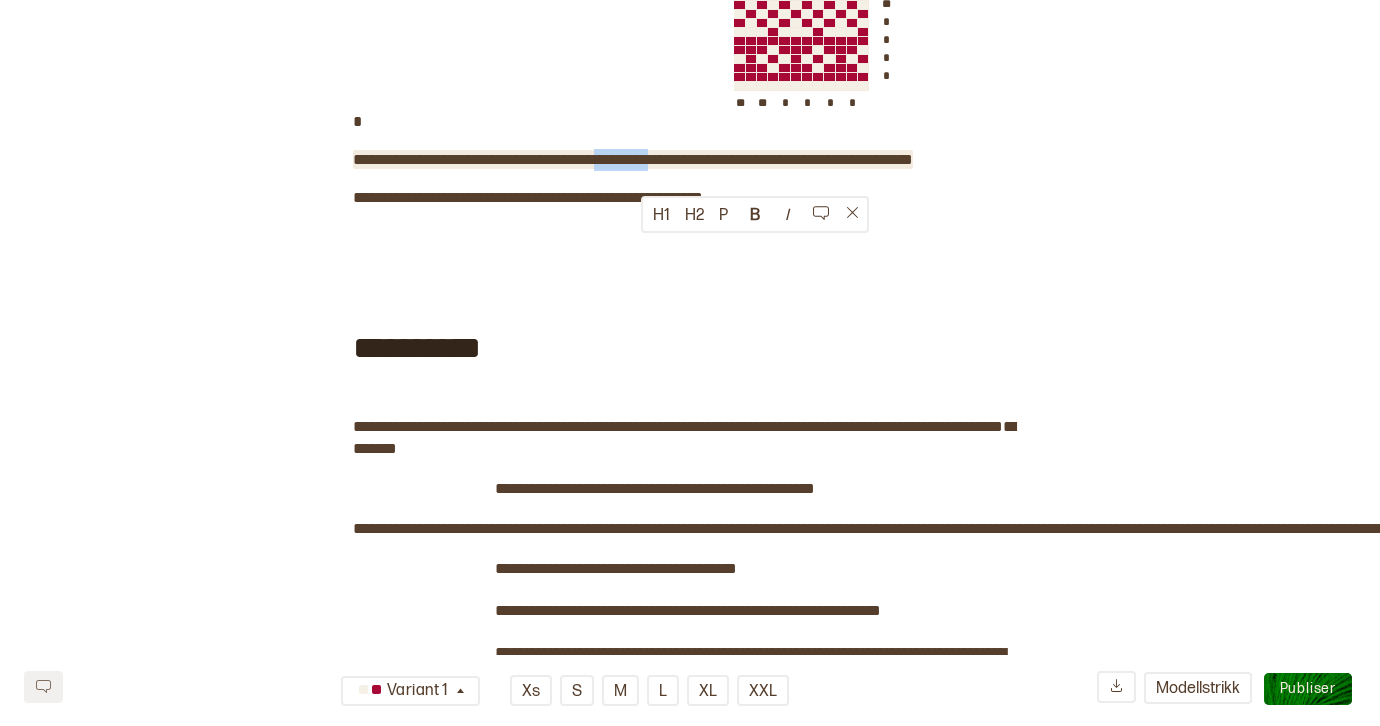 drag, startPoint x: 717, startPoint y: 247, endPoint x: 643, endPoint y: 245, distance: 74.02702 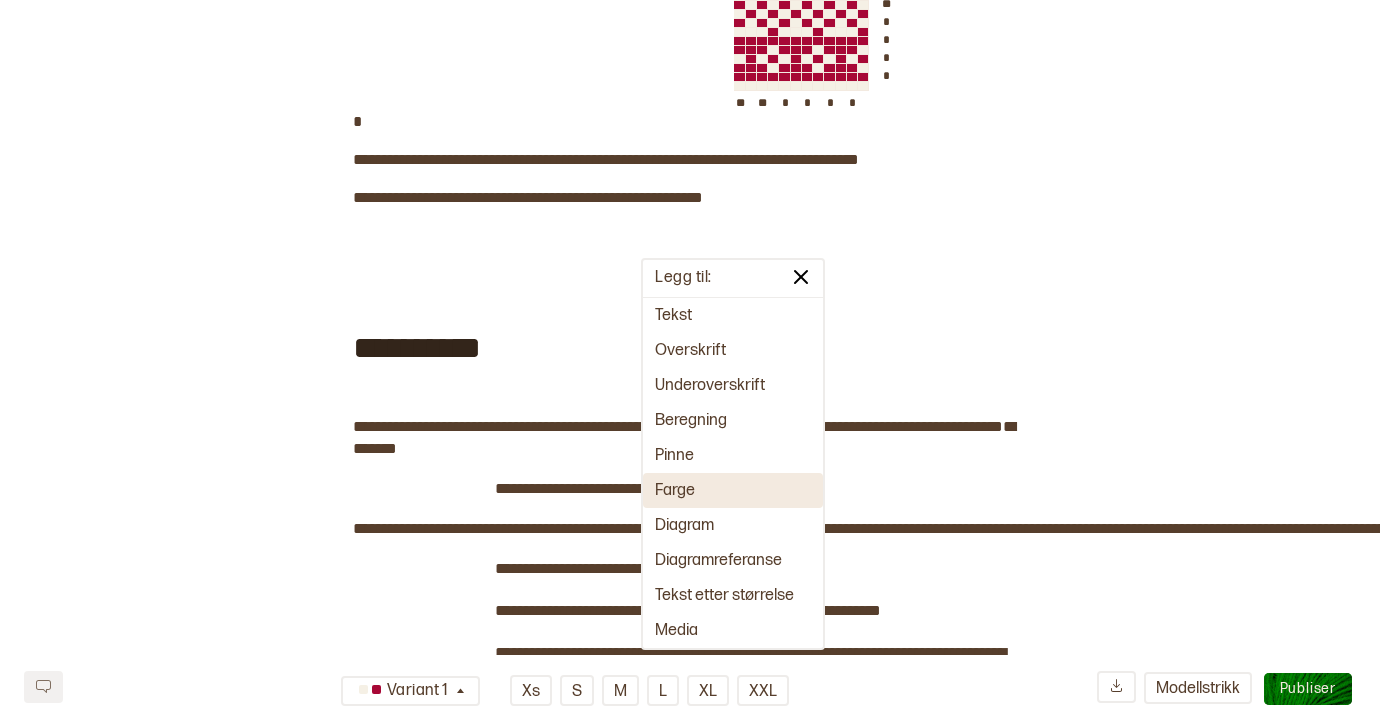 click on "Farge" at bounding box center (733, 490) 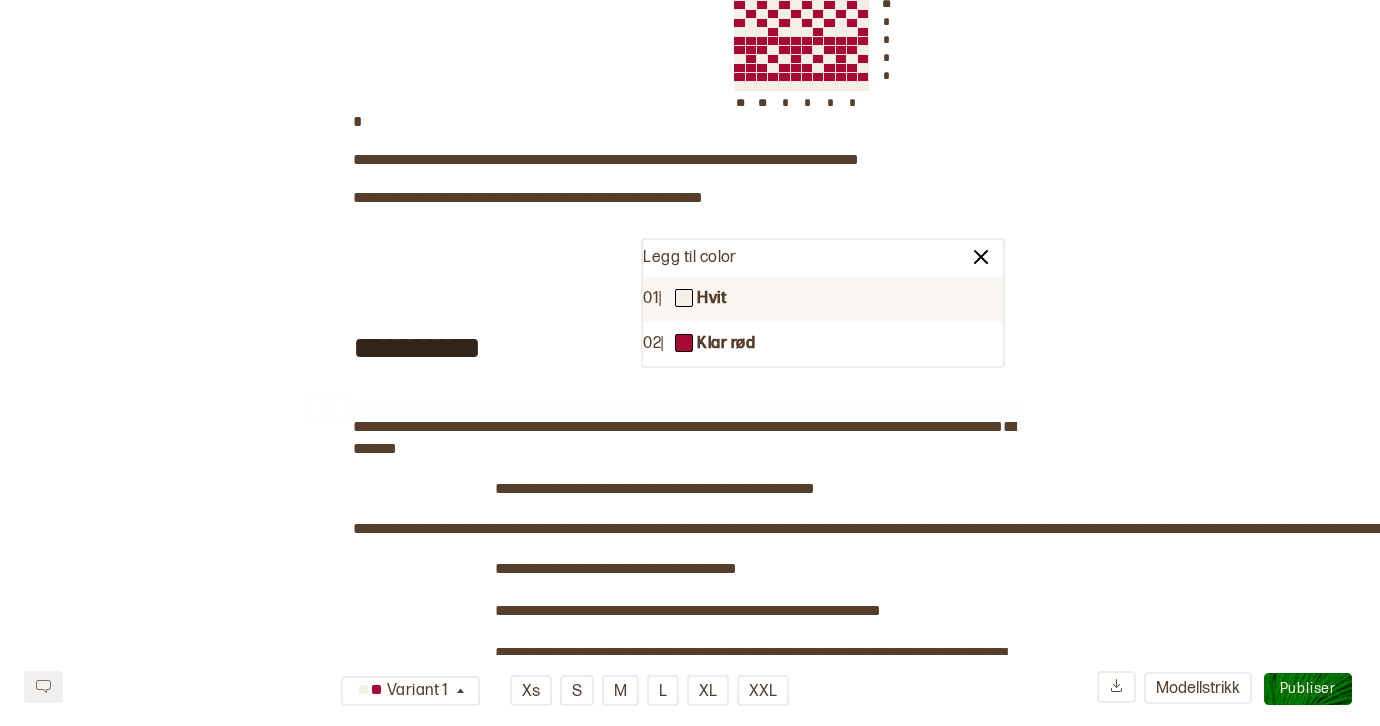 click on "01  |  Hvit" at bounding box center [823, 299] 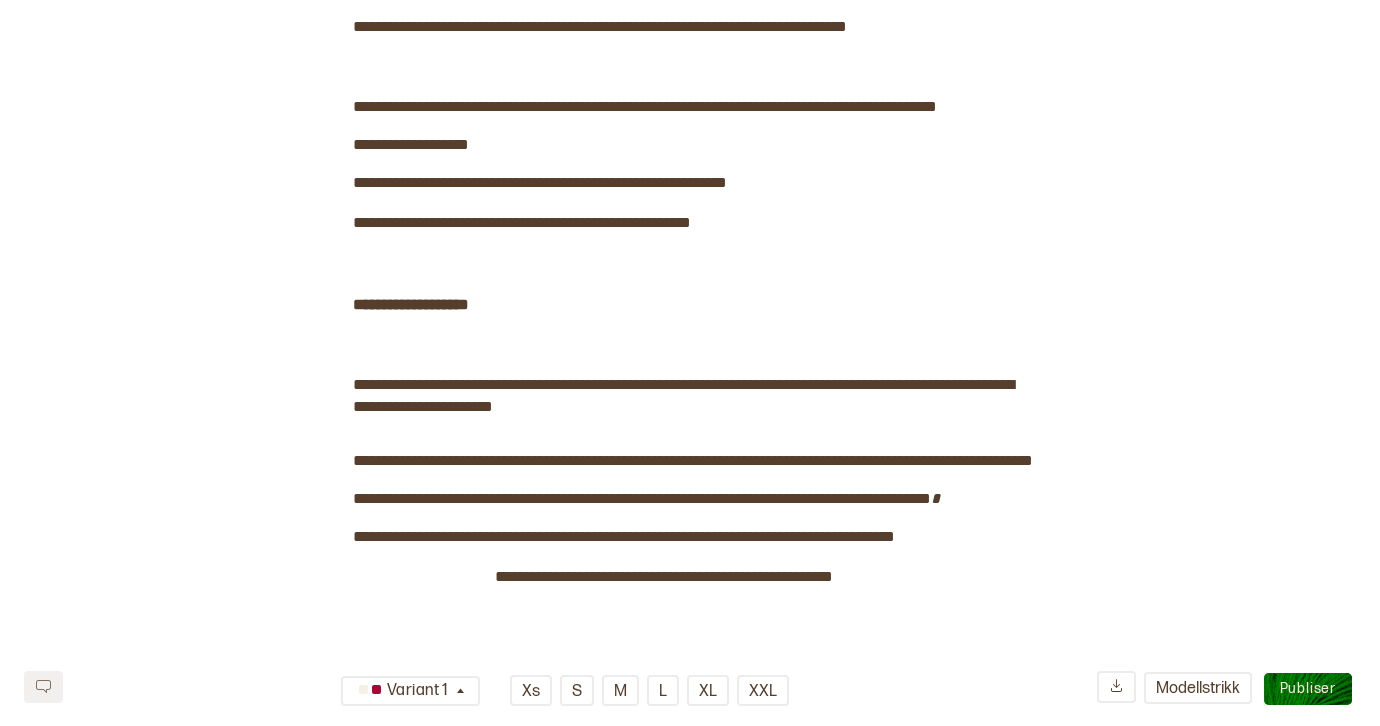 scroll, scrollTop: 0, scrollLeft: 0, axis: both 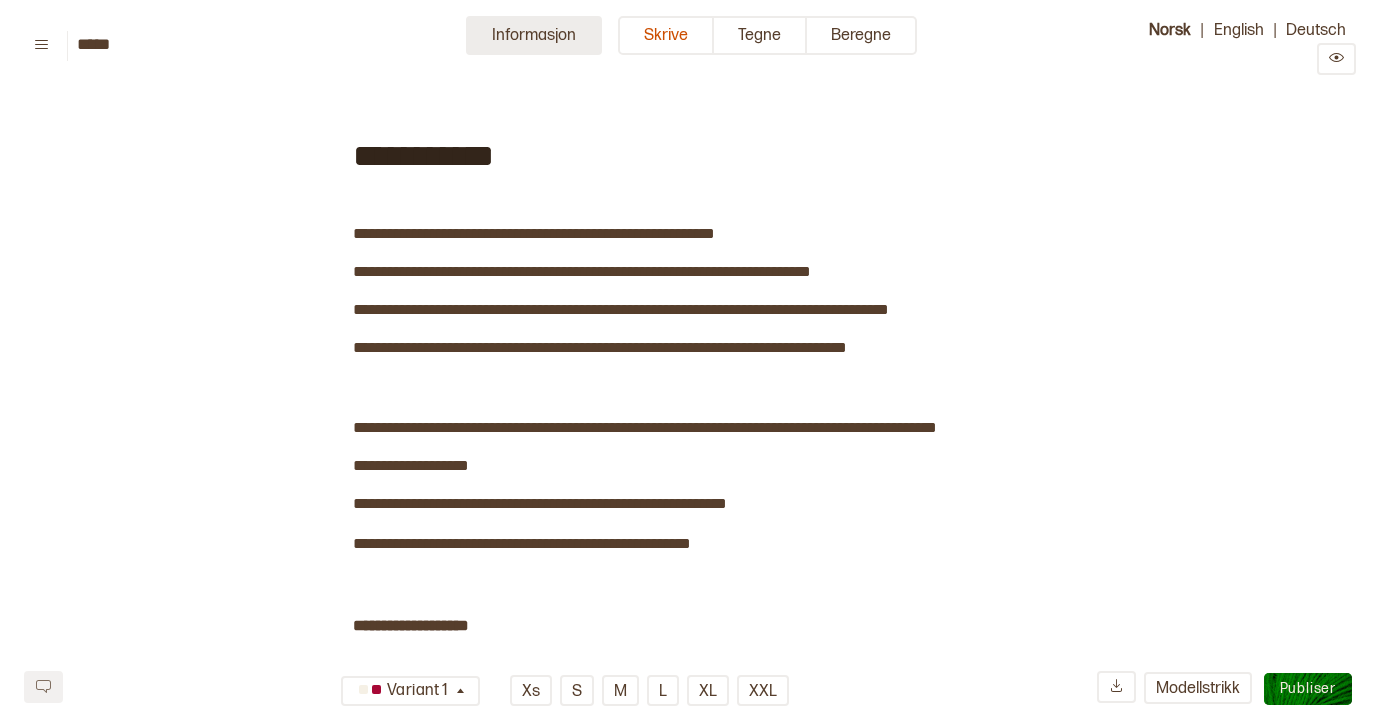 click on "Informasjon" at bounding box center [534, 35] 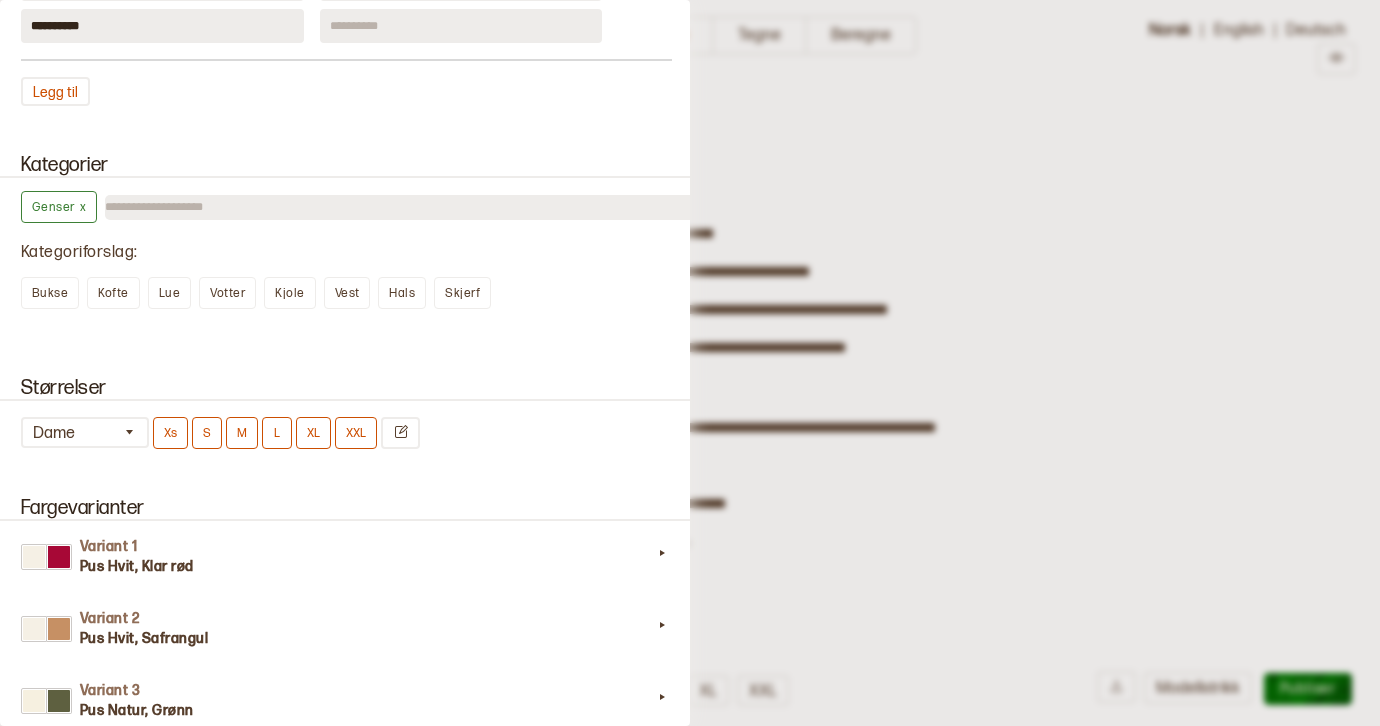 scroll, scrollTop: 1567, scrollLeft: 0, axis: vertical 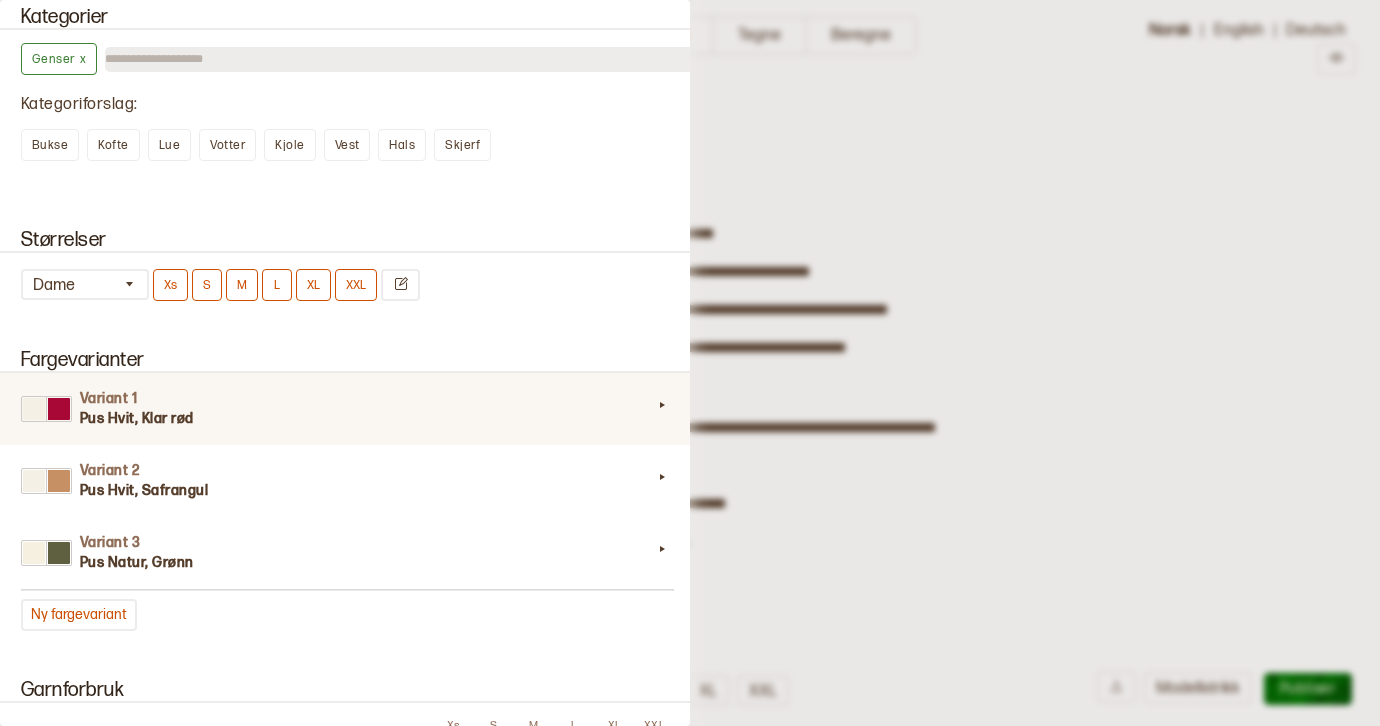 click on "Pus Hvit, Klar rød" at bounding box center [366, 419] 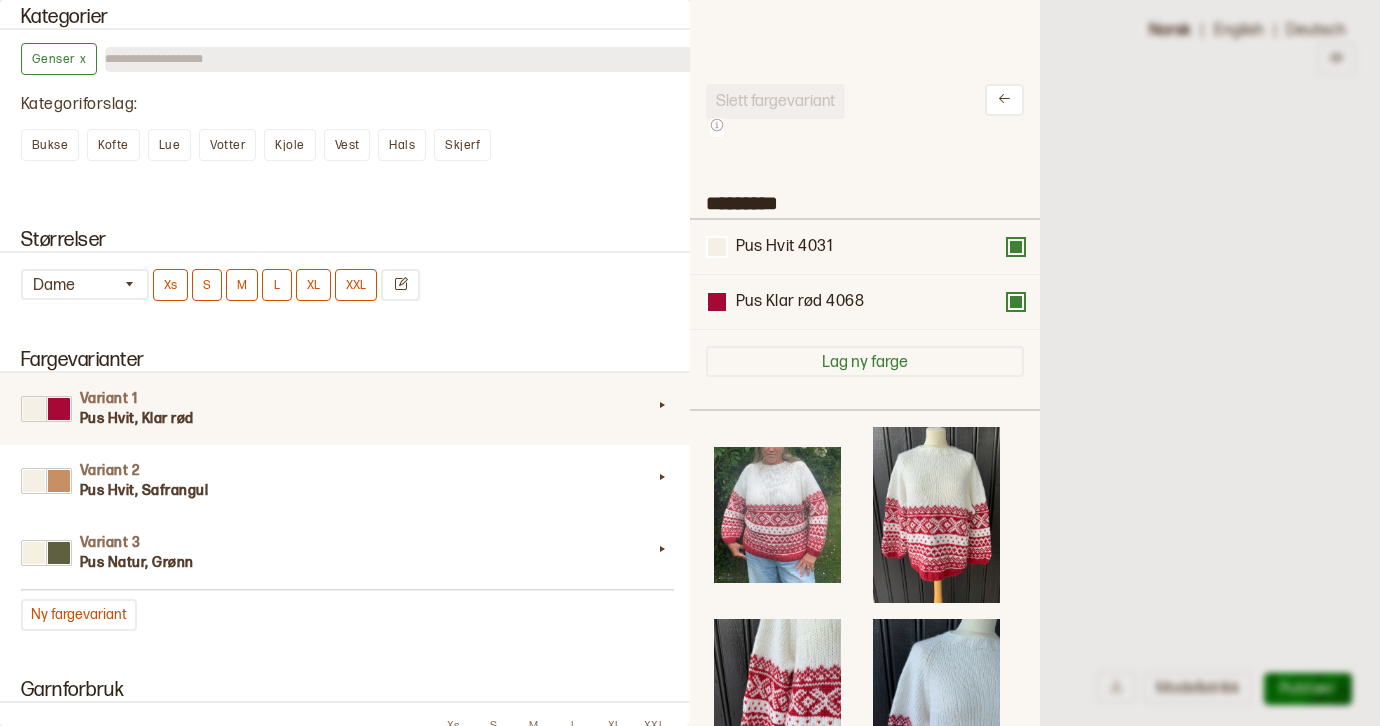 scroll, scrollTop: 16, scrollLeft: 16, axis: both 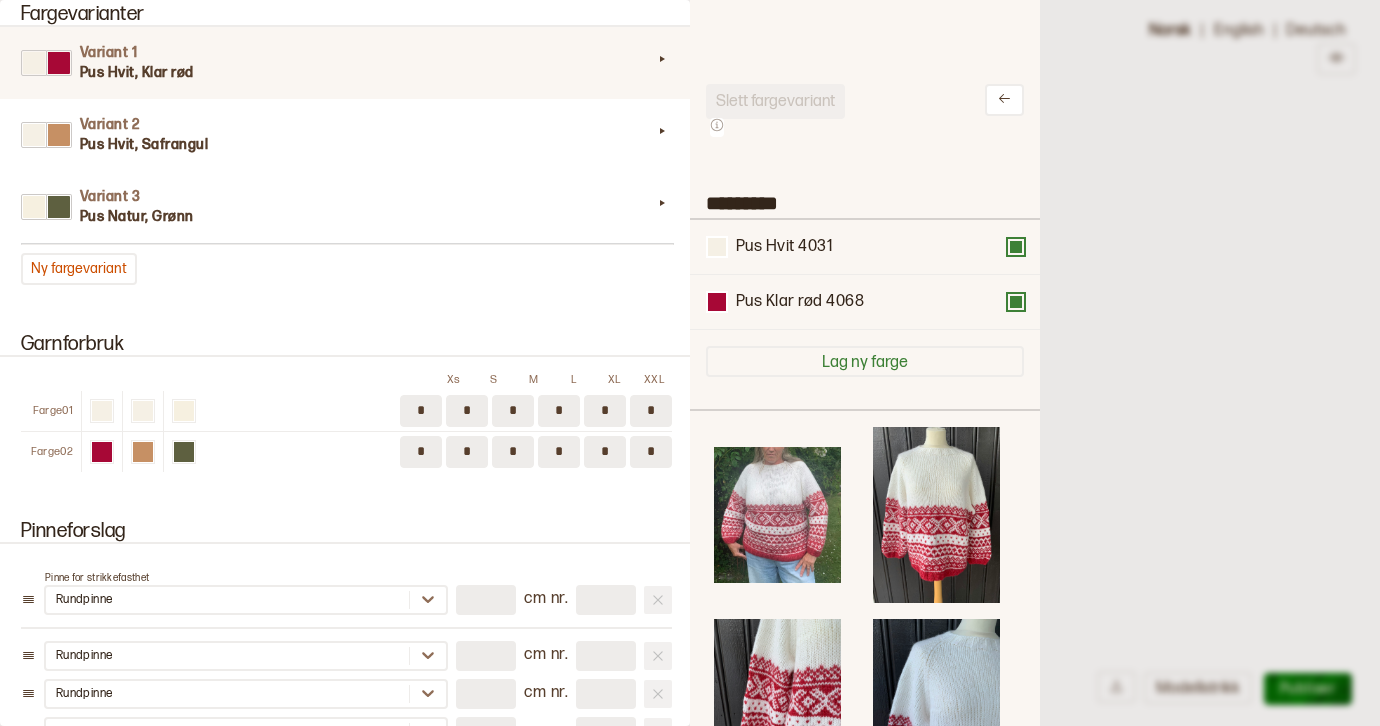 click on "Farge  01" at bounding box center [51, 411] 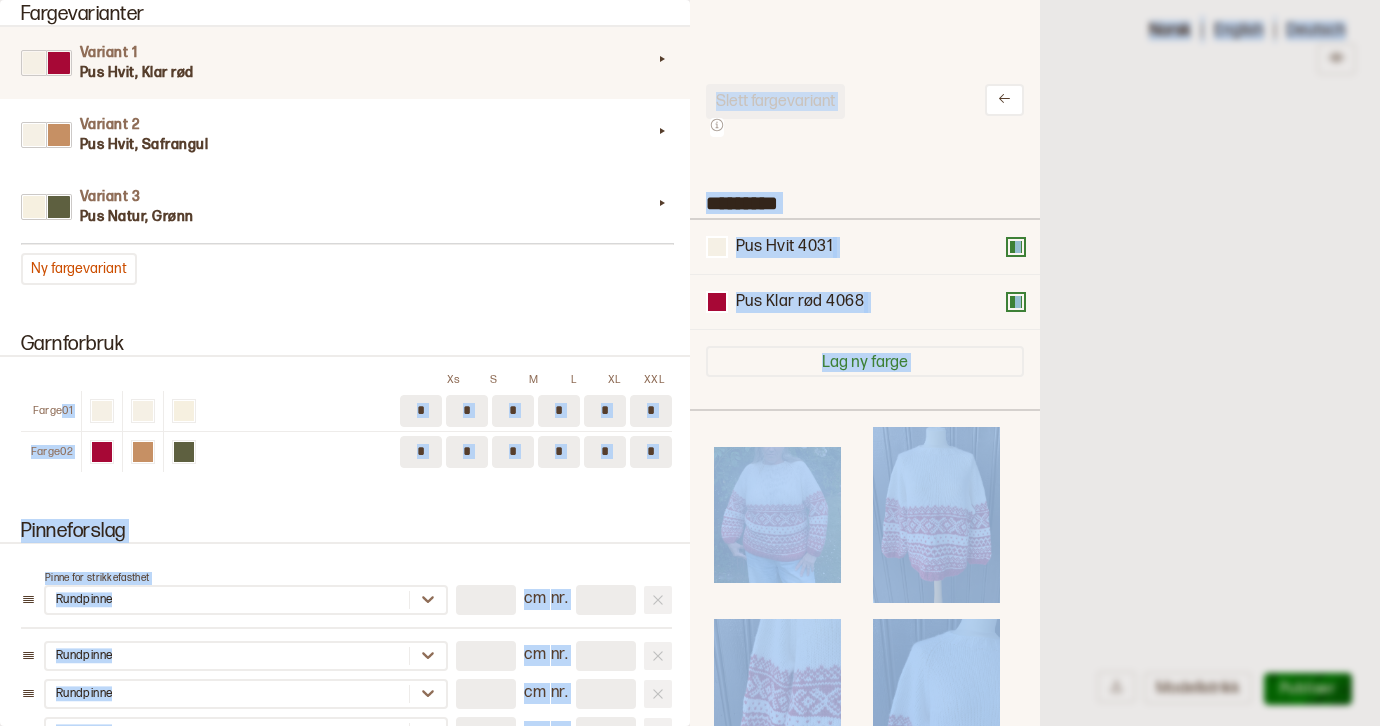 drag, startPoint x: 70, startPoint y: 407, endPoint x: -7, endPoint y: 412, distance: 77.16217 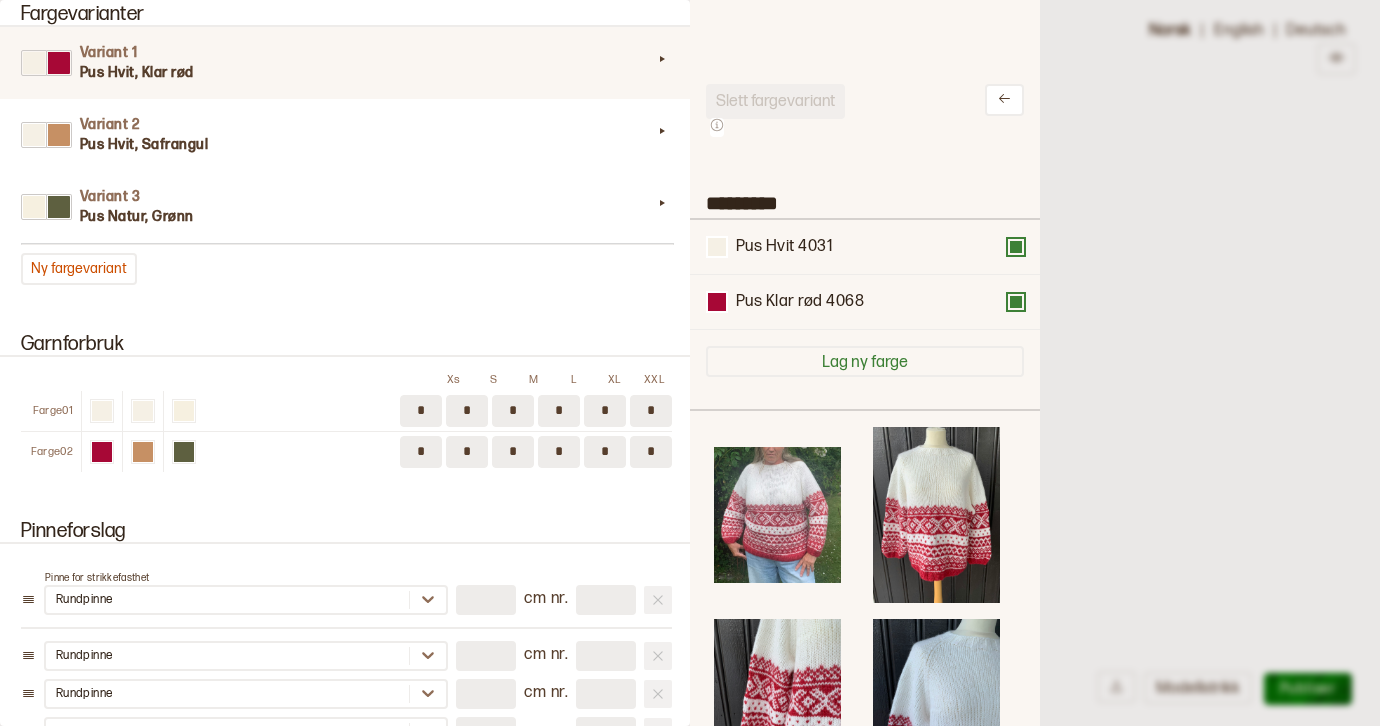 click on "Garnforbruk Xs S M L XL XXL Farge  01   * * * * * * Farge  02   * * * * * *" at bounding box center [345, 402] 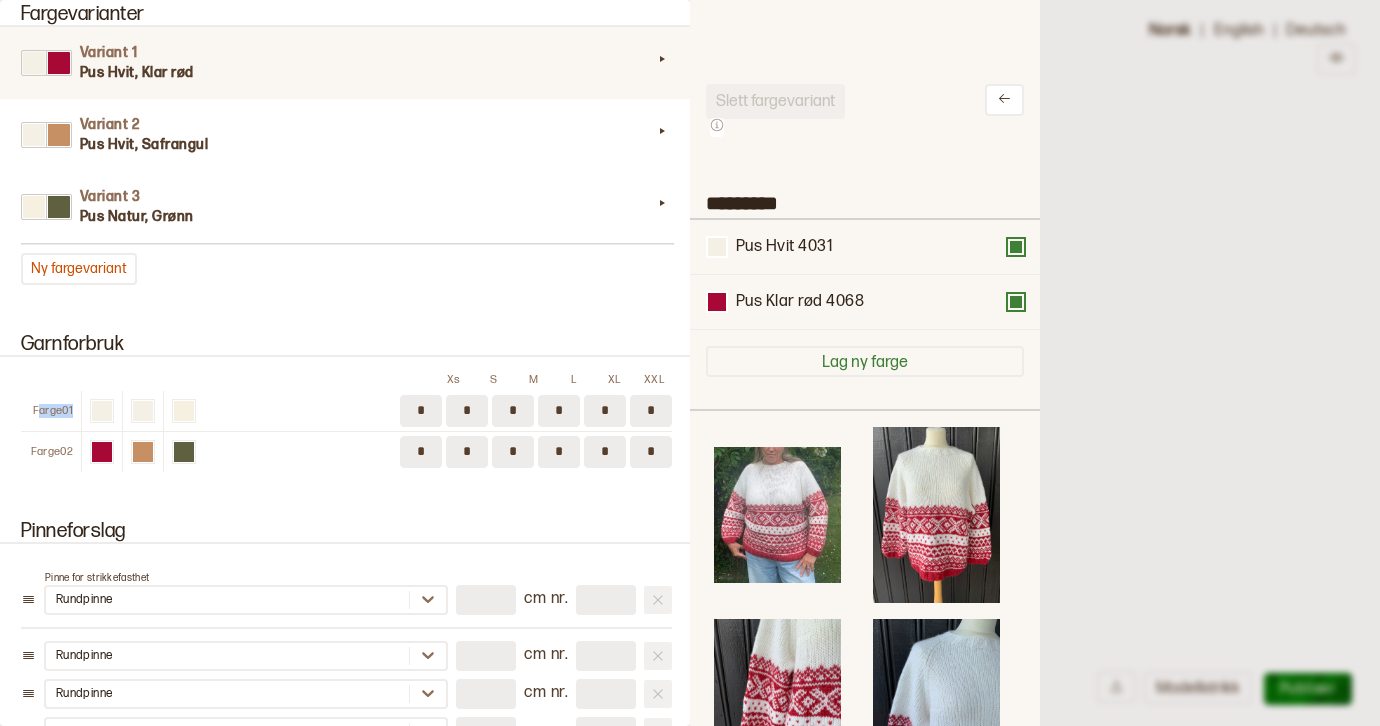drag, startPoint x: 38, startPoint y: 407, endPoint x: 72, endPoint y: 406, distance: 34.0147 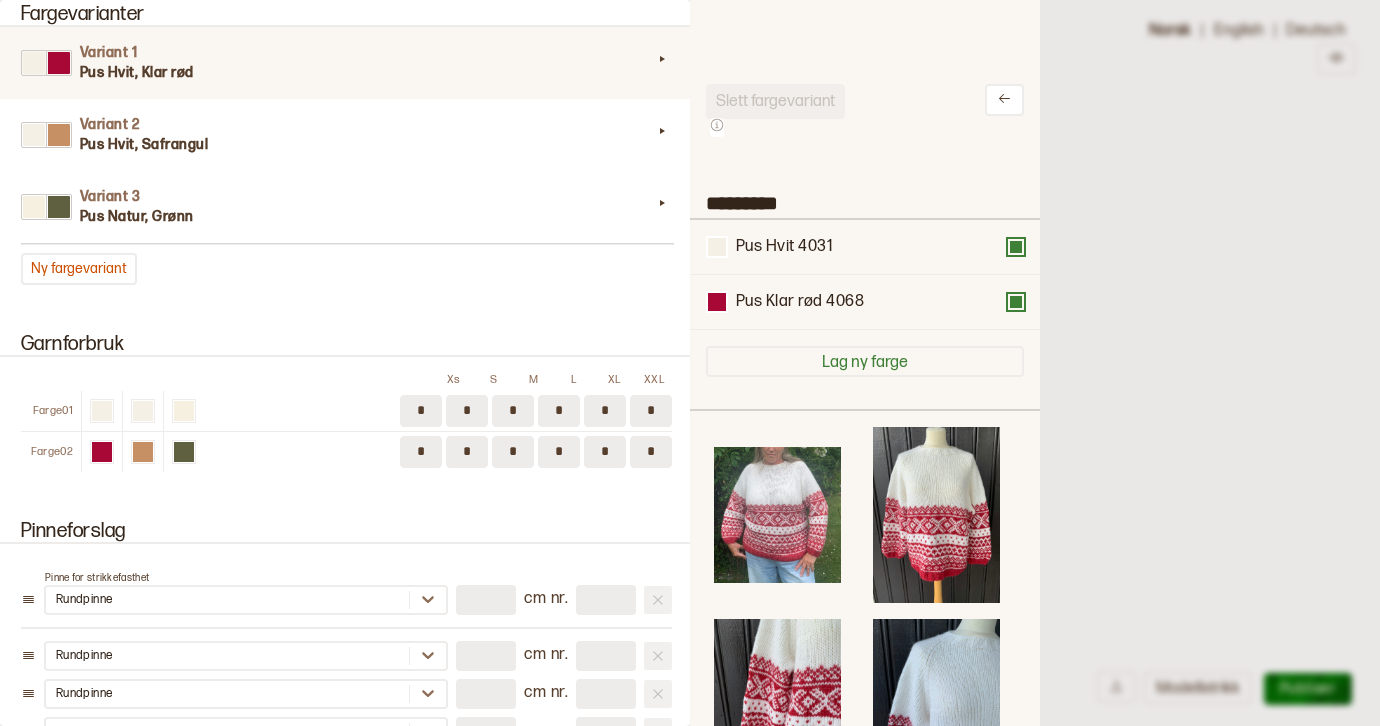 click on "Variant 1 Pus Hvit, Klar rød Variant 2 Pus Hvit, Safrangul Variant 3 Pus Natur, Grønn Ny fargevariant" at bounding box center (346, 156) 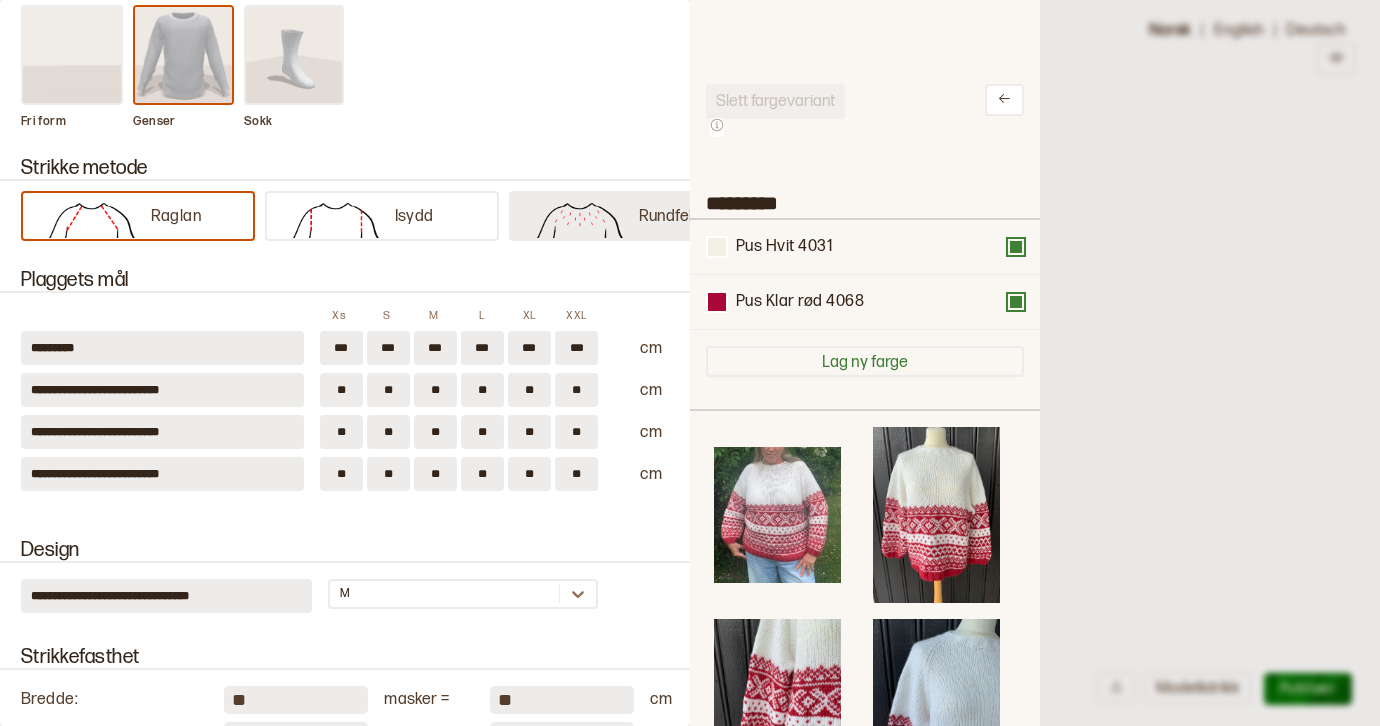 scroll, scrollTop: 0, scrollLeft: 0, axis: both 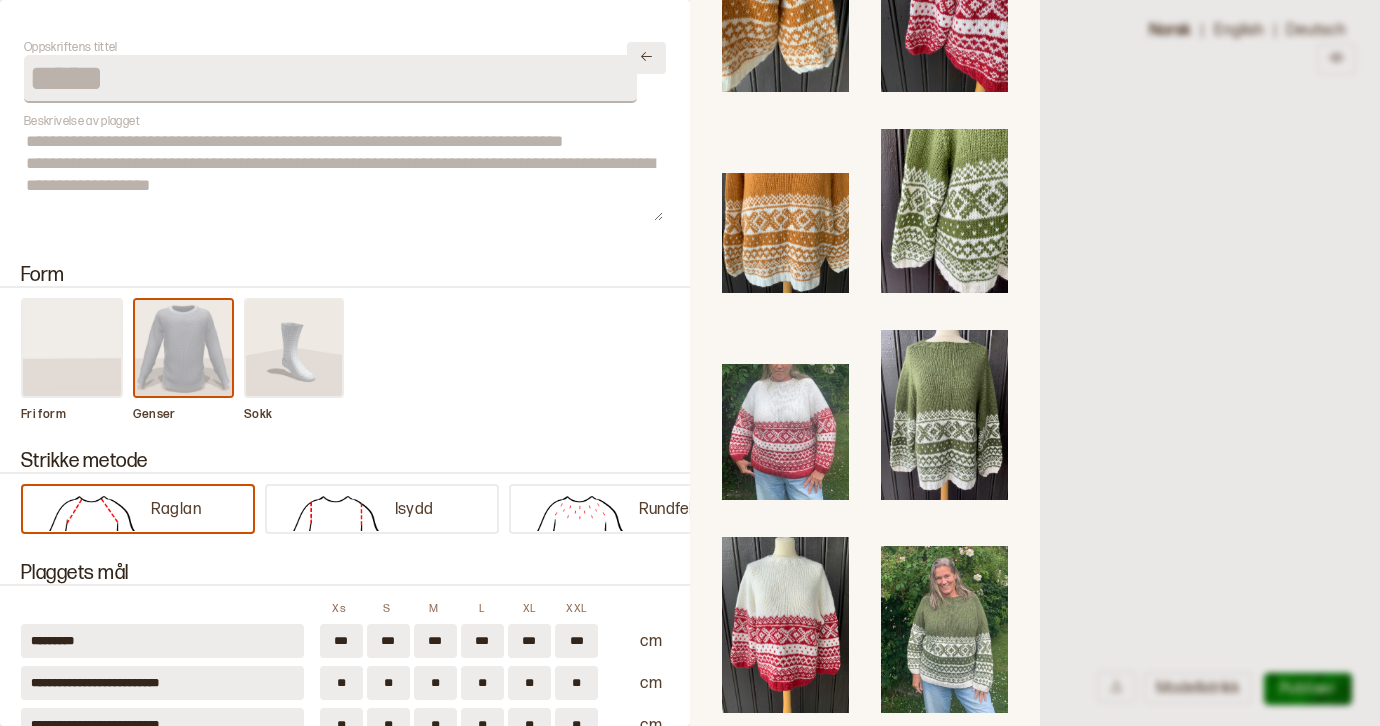 click 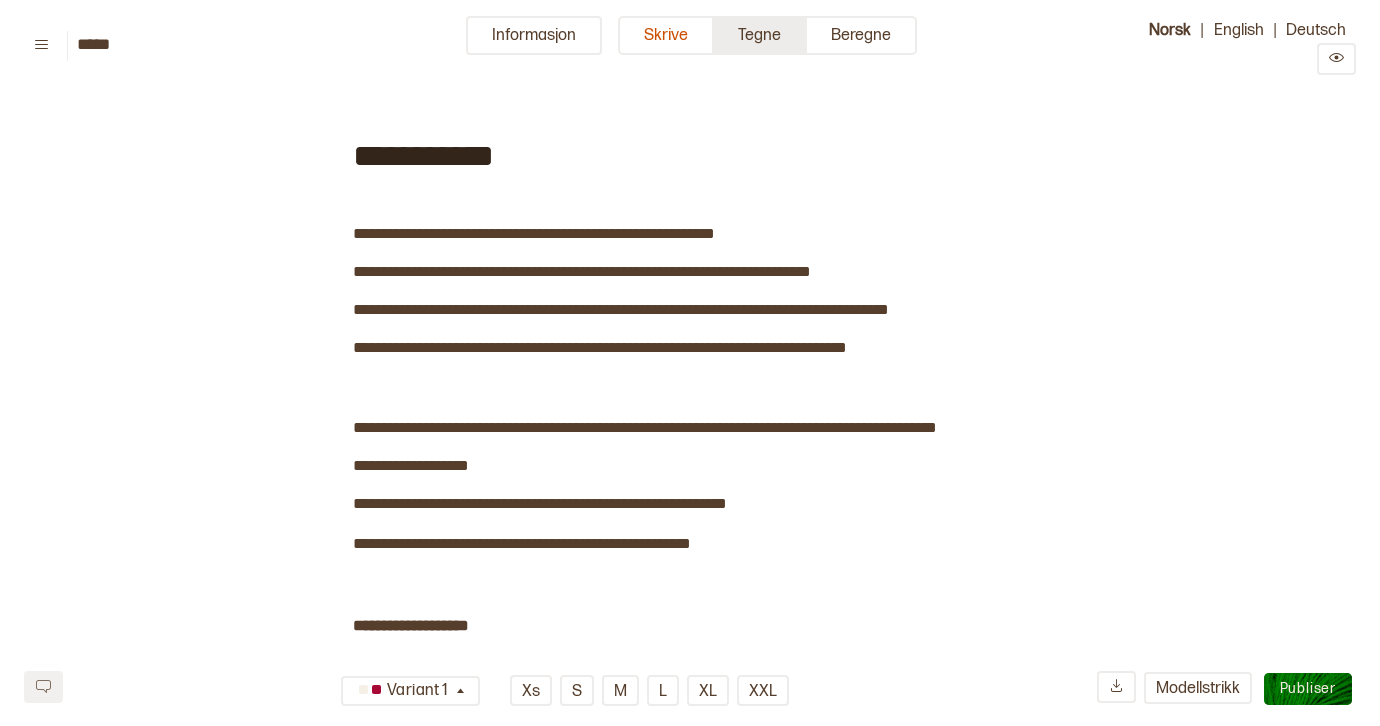 click on "Tegne" at bounding box center [760, 35] 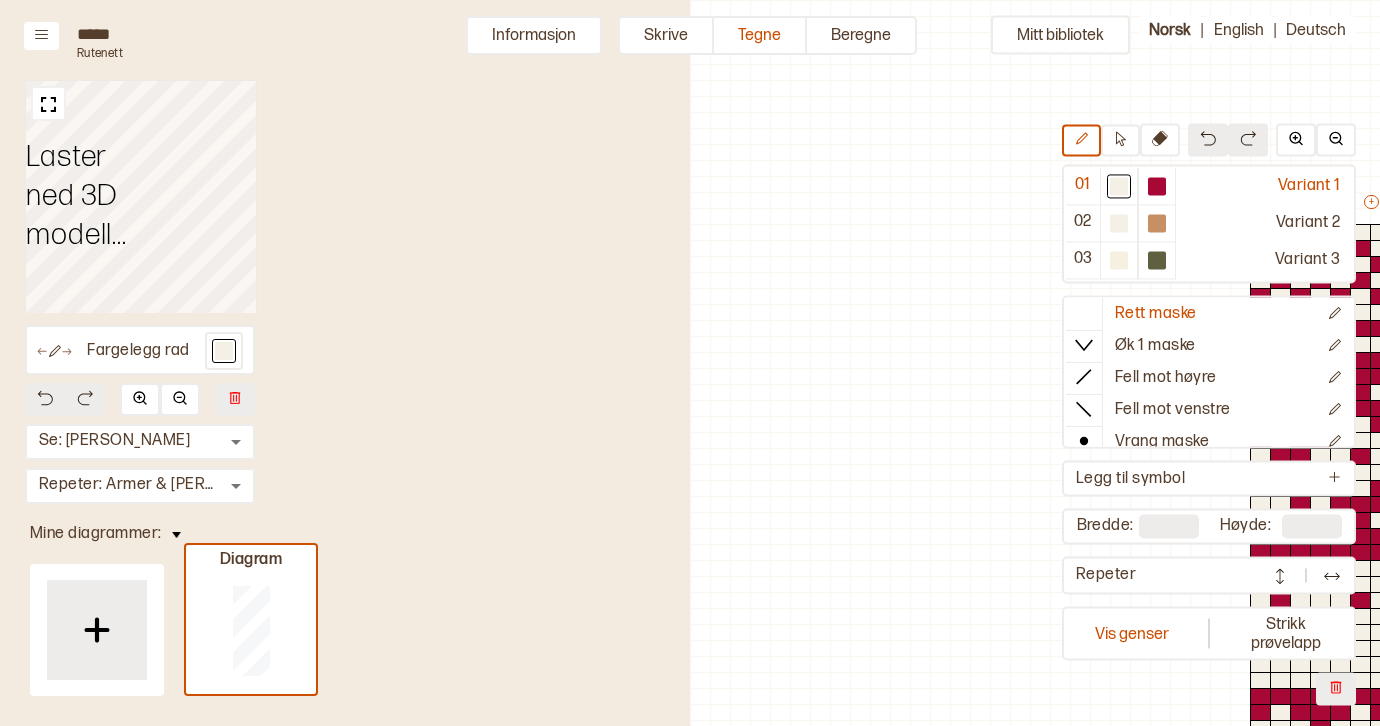 scroll, scrollTop: 285, scrollLeft: 542, axis: both 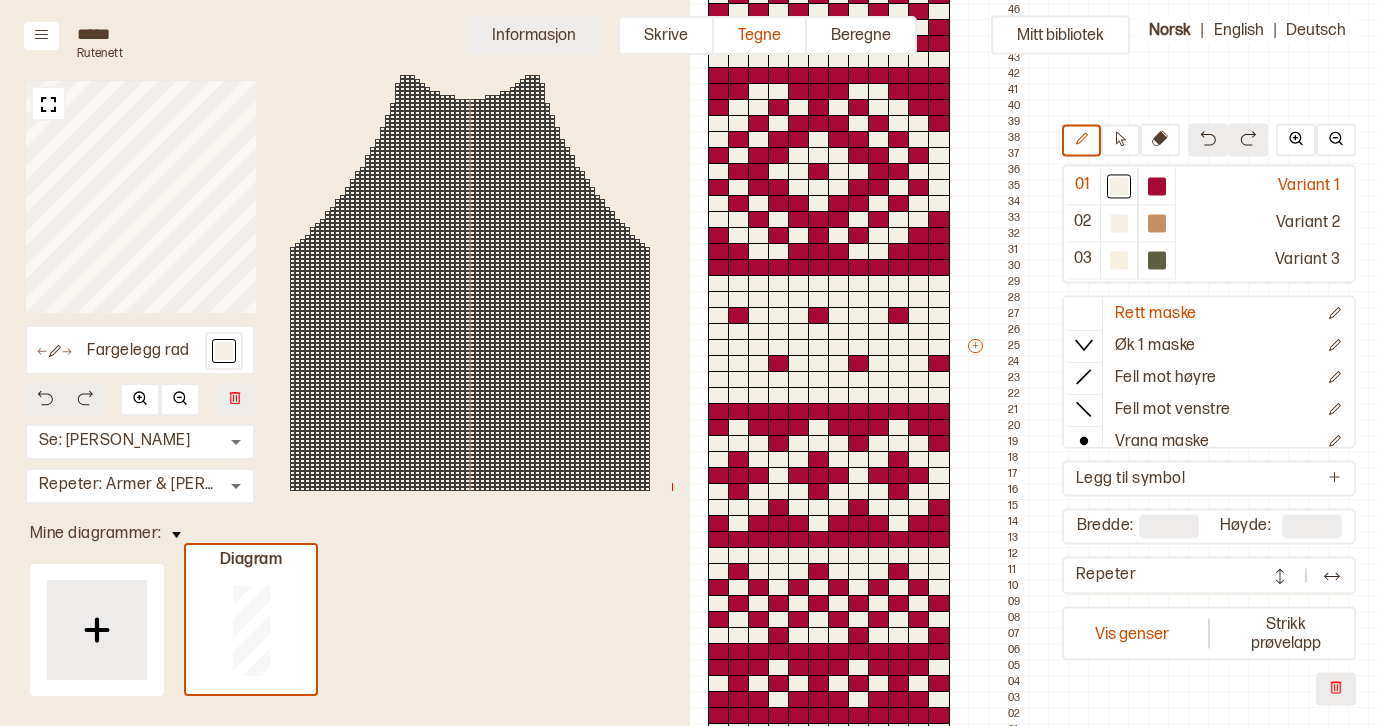 click on "Informasjon" at bounding box center (534, 35) 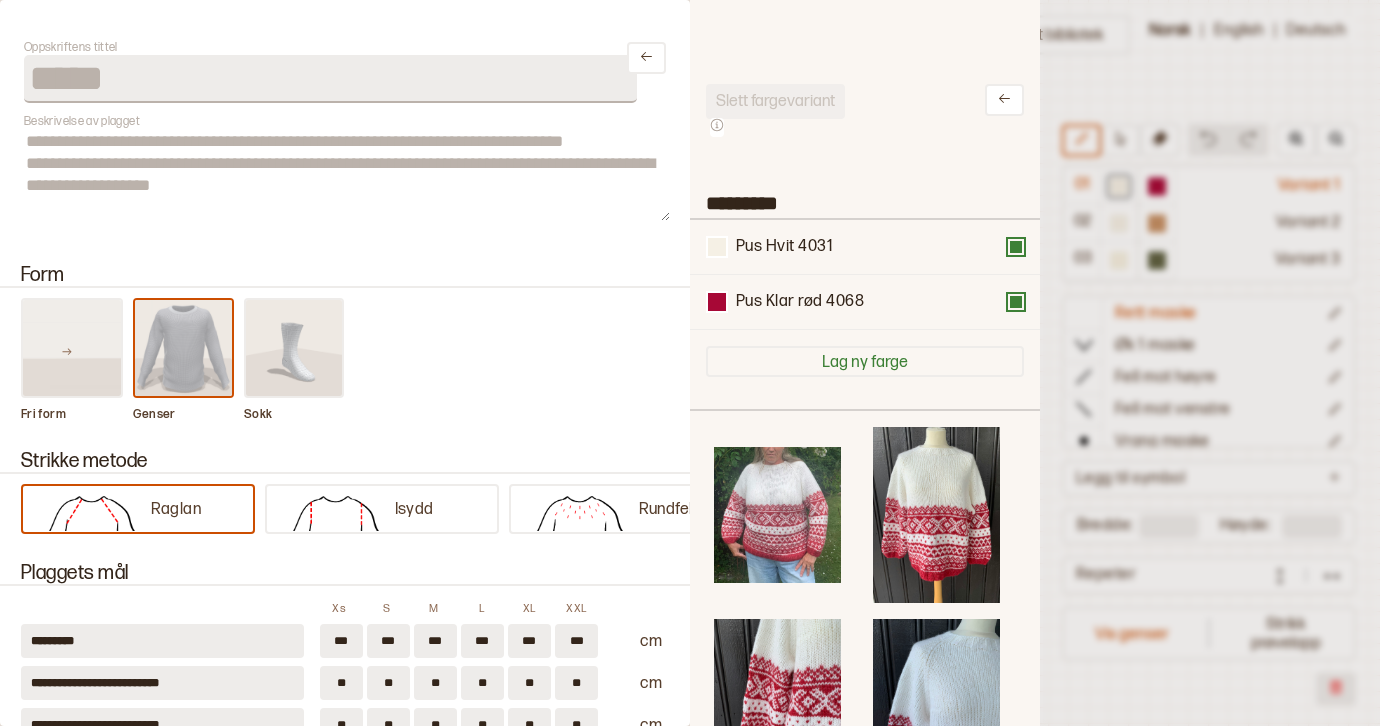 scroll, scrollTop: 585, scrollLeft: 320, axis: both 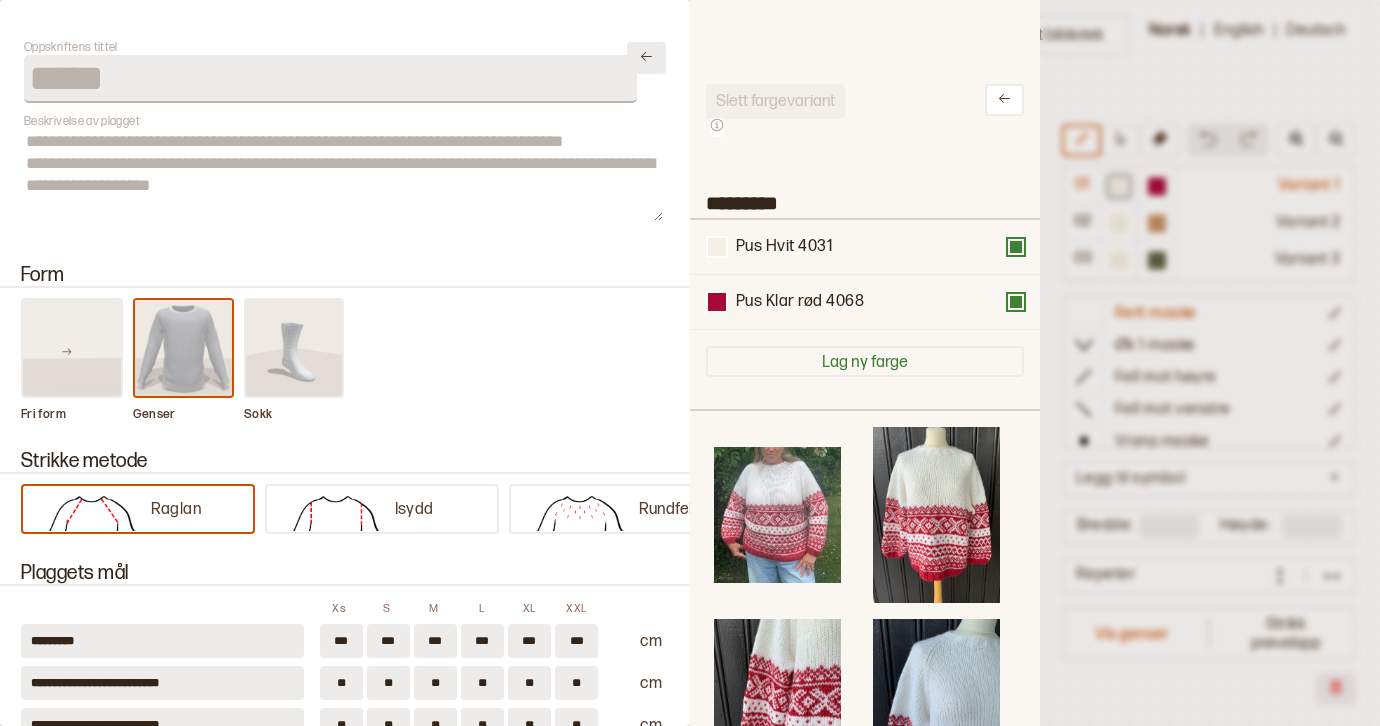 click 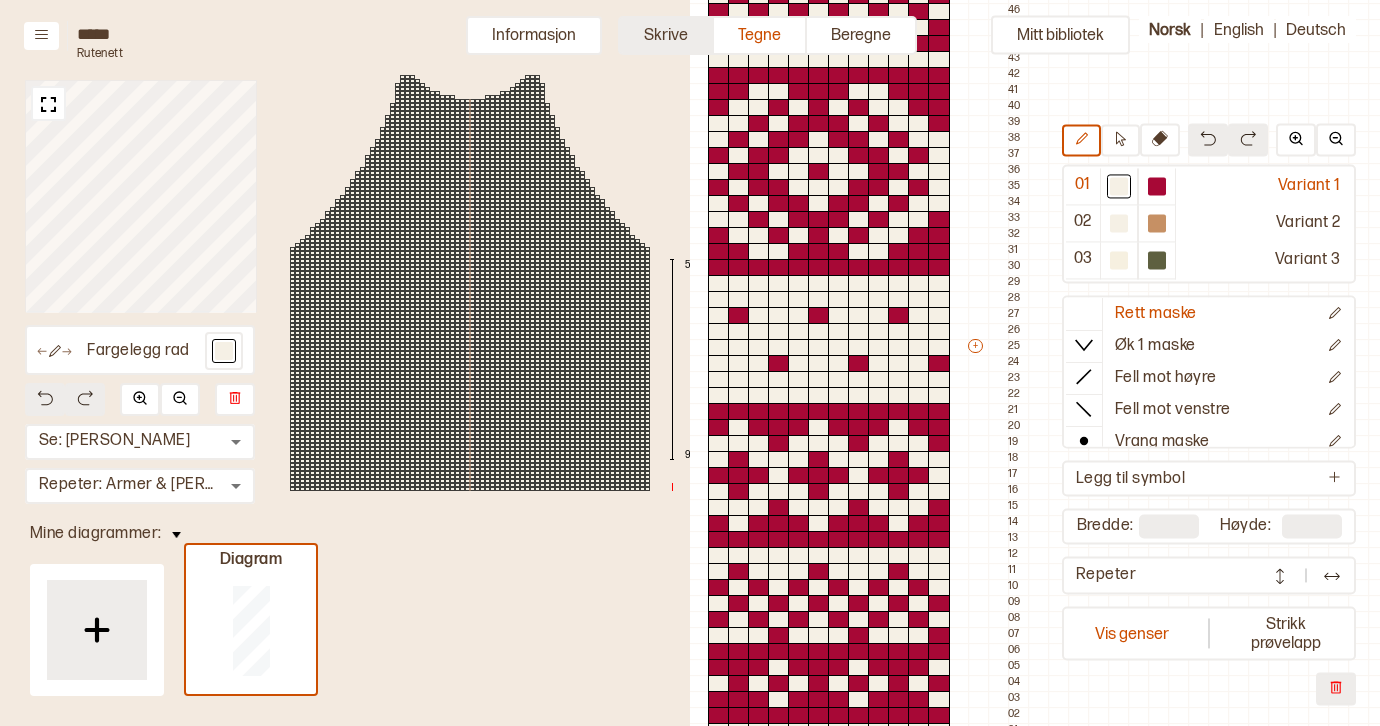 click on "Skrive" at bounding box center (666, 35) 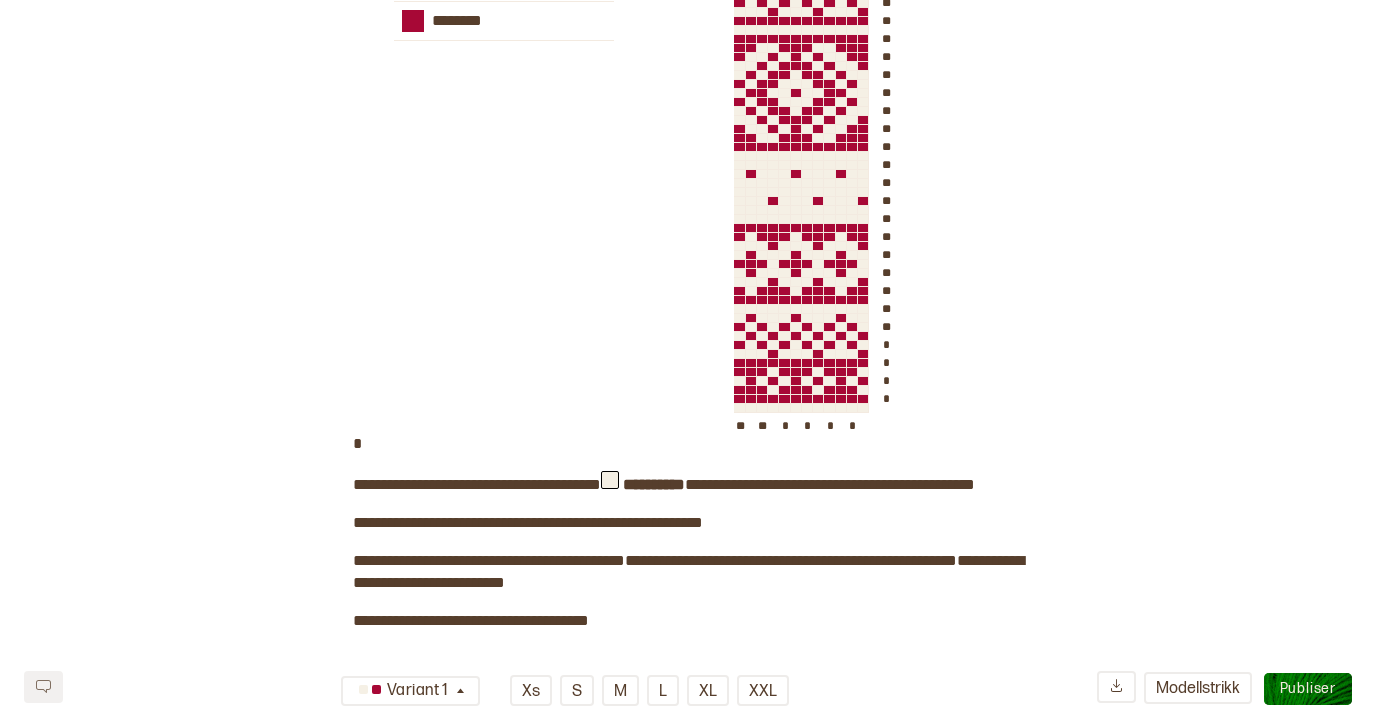 scroll, scrollTop: 1702, scrollLeft: 0, axis: vertical 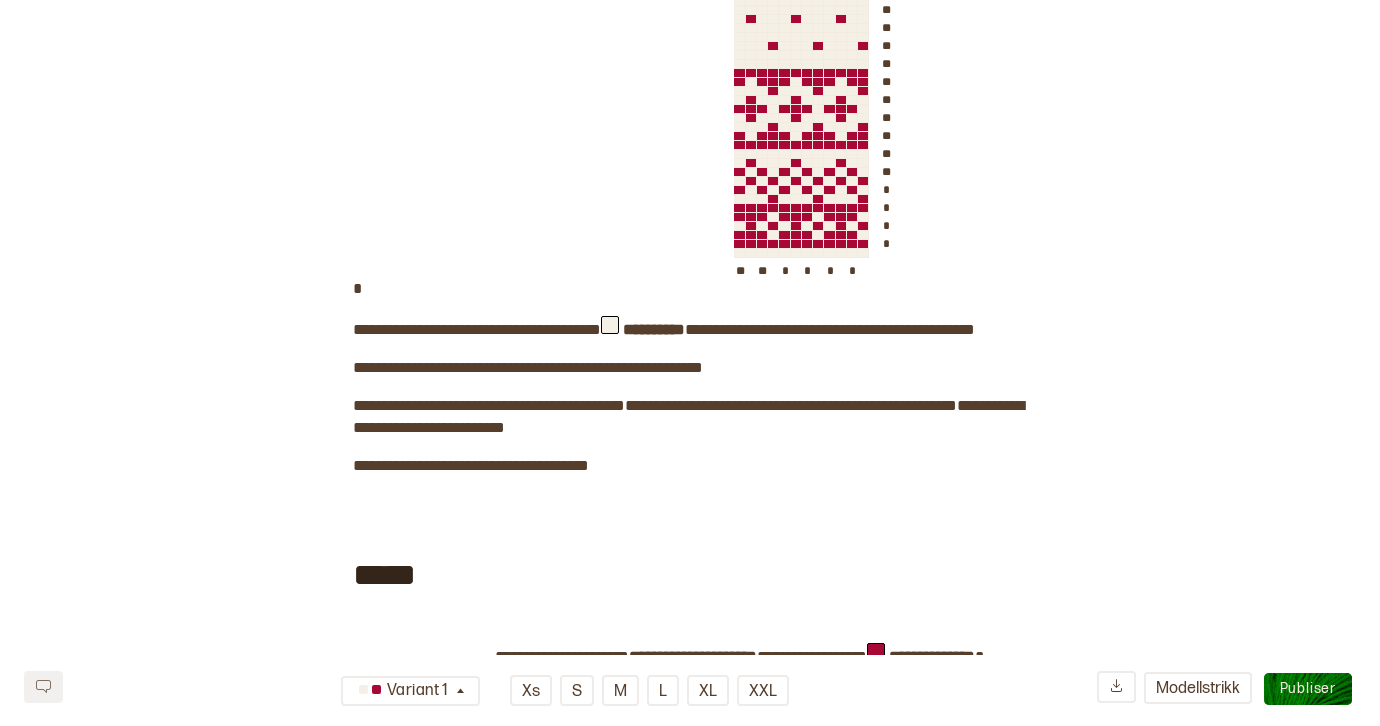 click at bounding box center [610, 325] 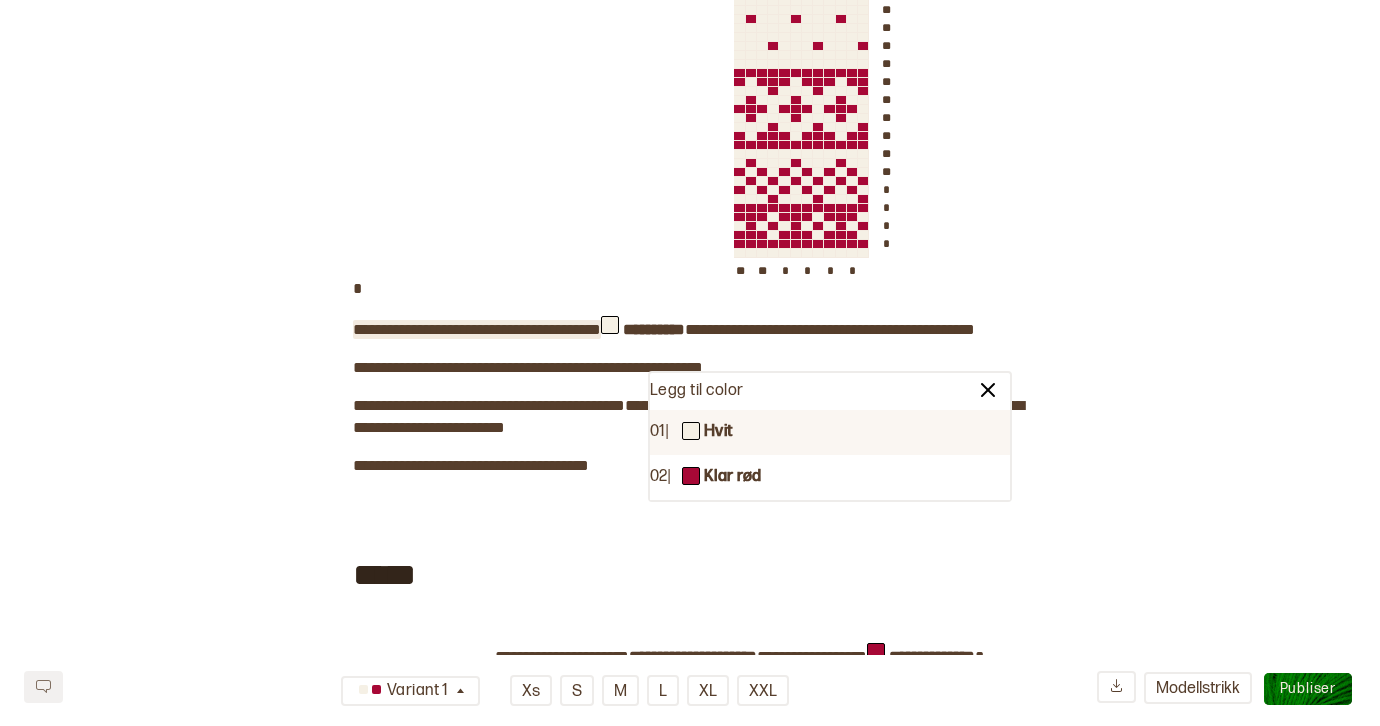 click on "**********" at bounding box center [477, 329] 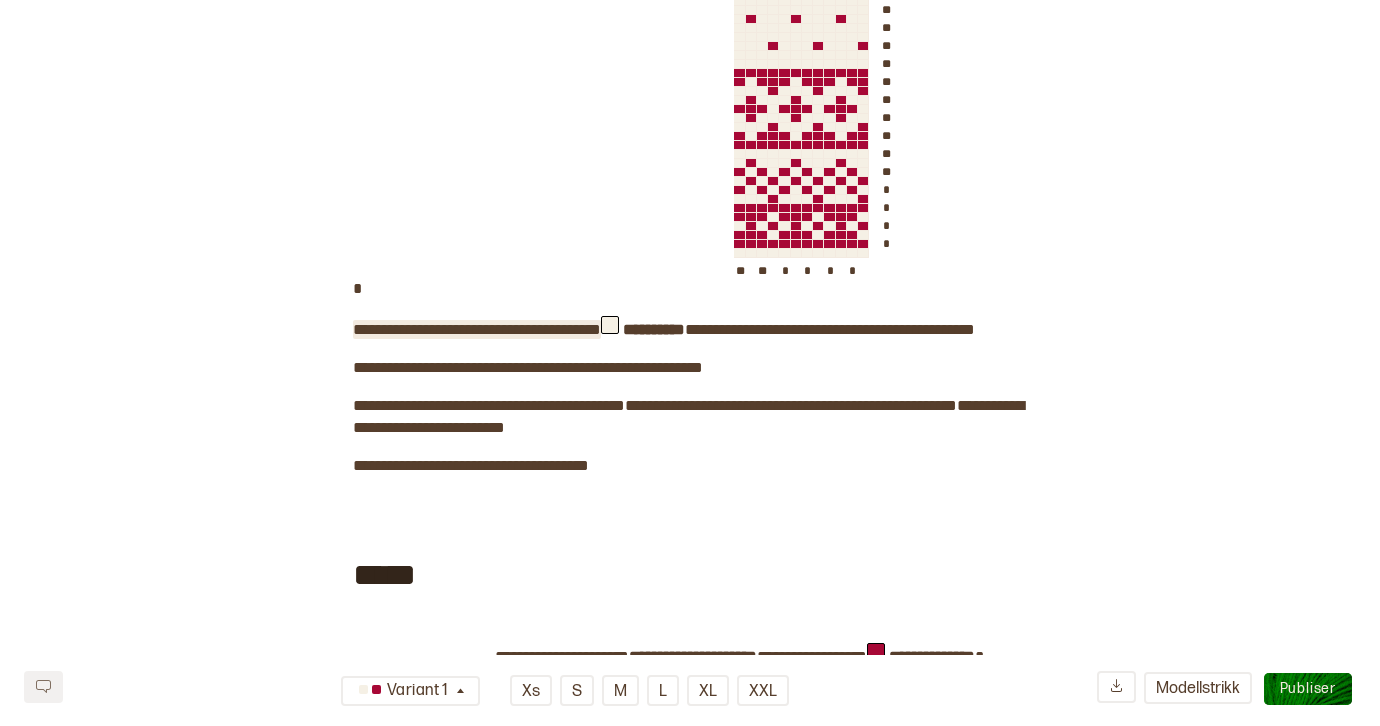 click on "**********" at bounding box center [477, 329] 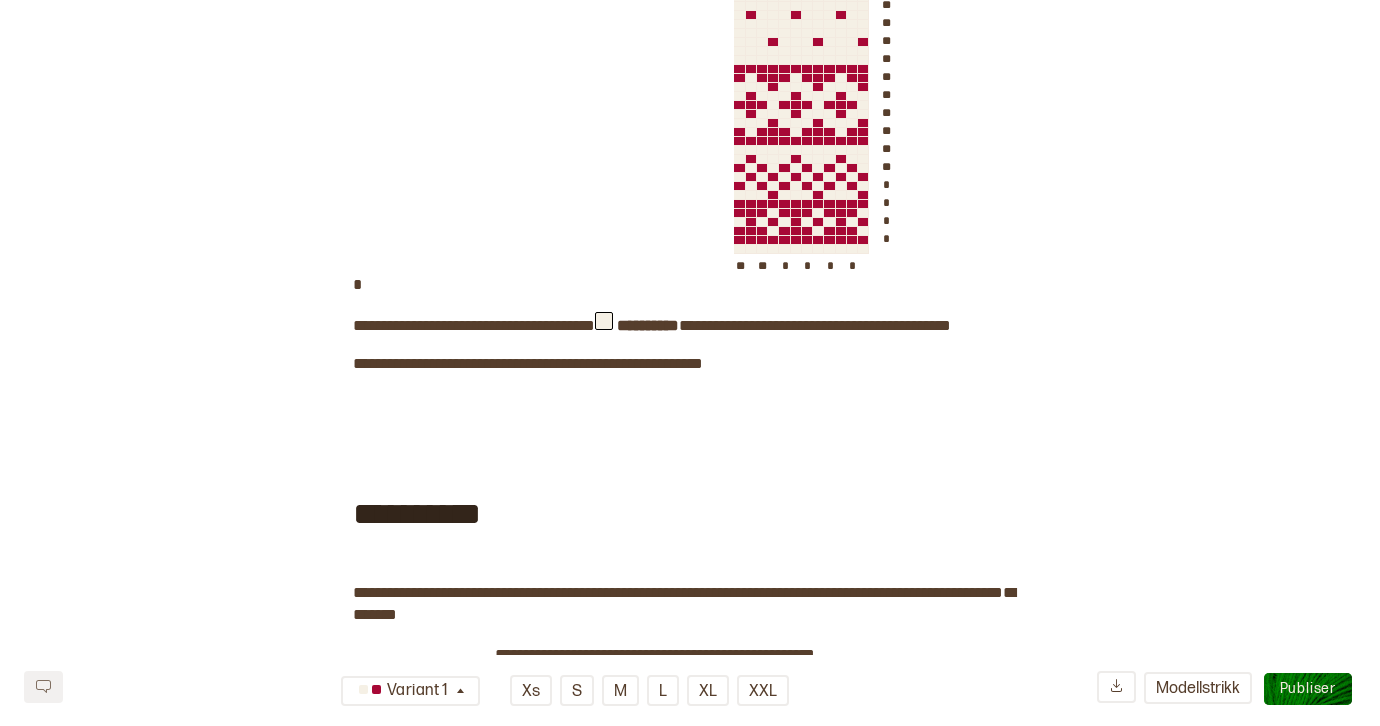 scroll, scrollTop: 2971, scrollLeft: 0, axis: vertical 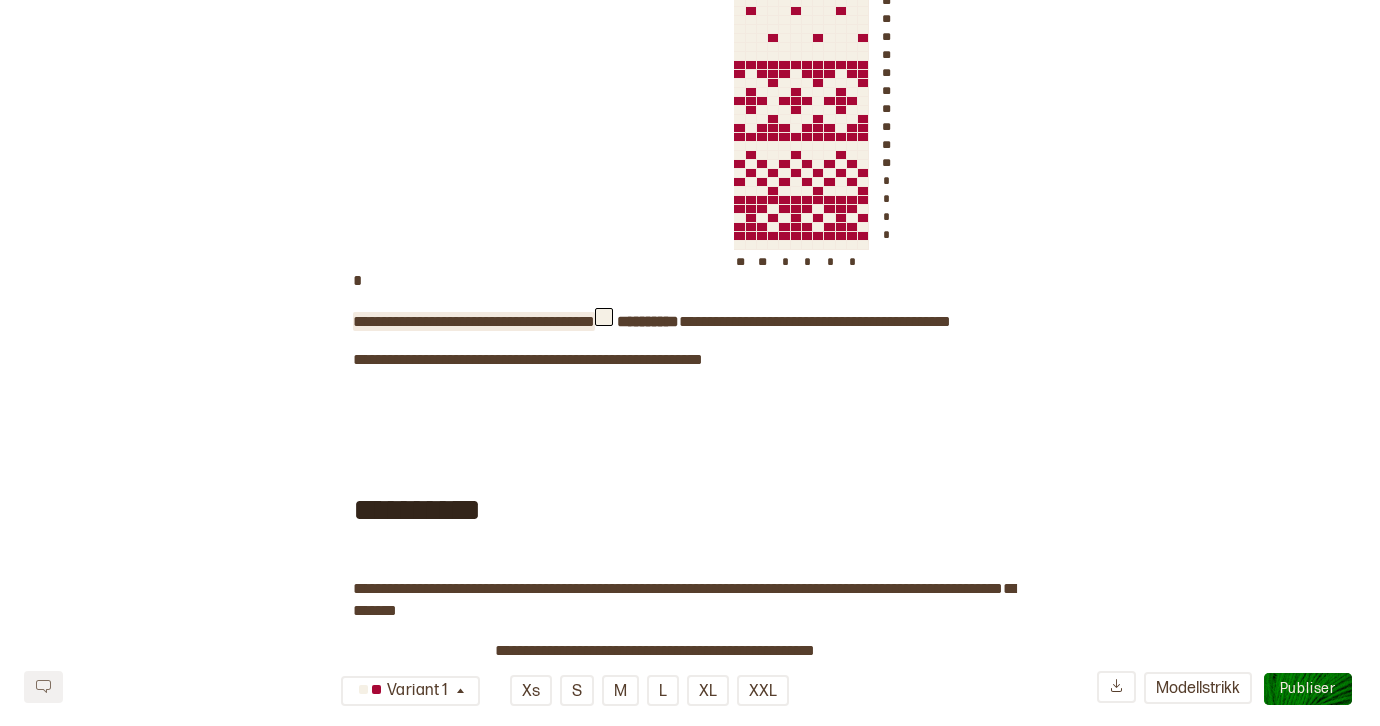 click on "**********" at bounding box center [474, 321] 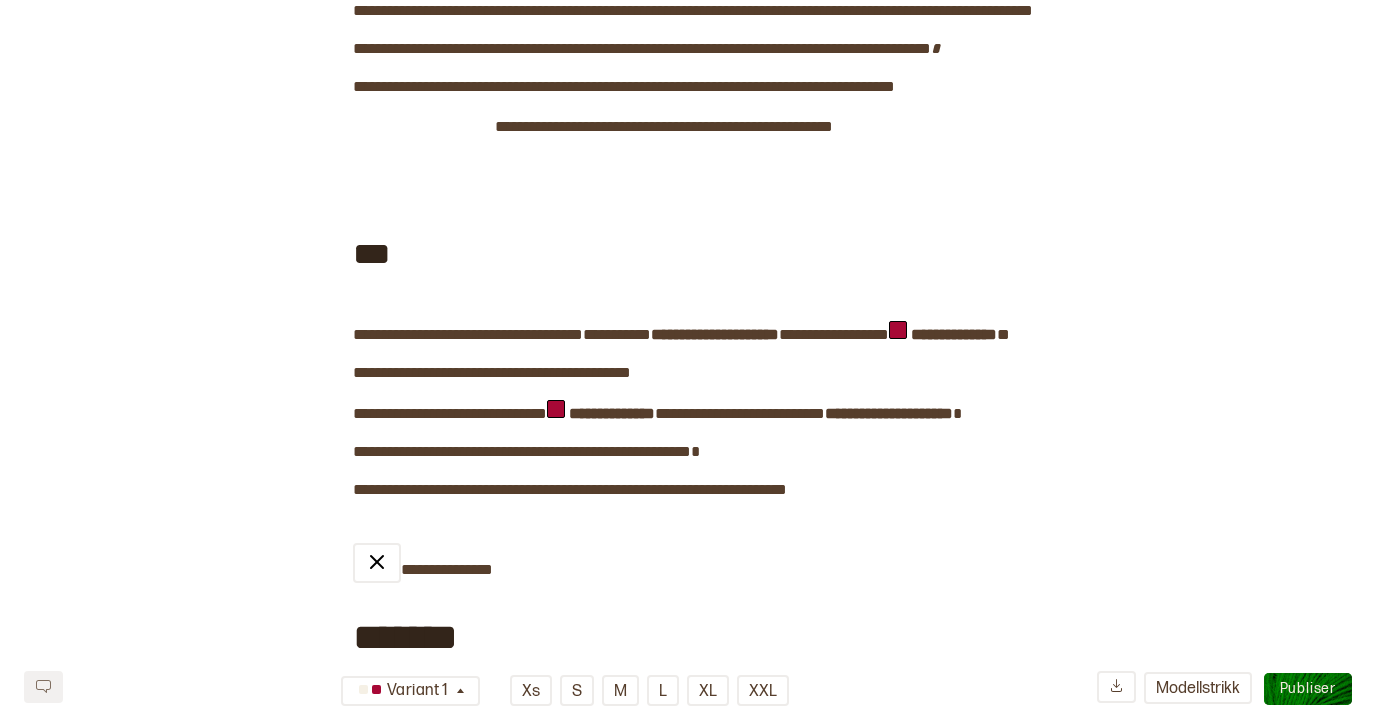 scroll, scrollTop: 0, scrollLeft: 0, axis: both 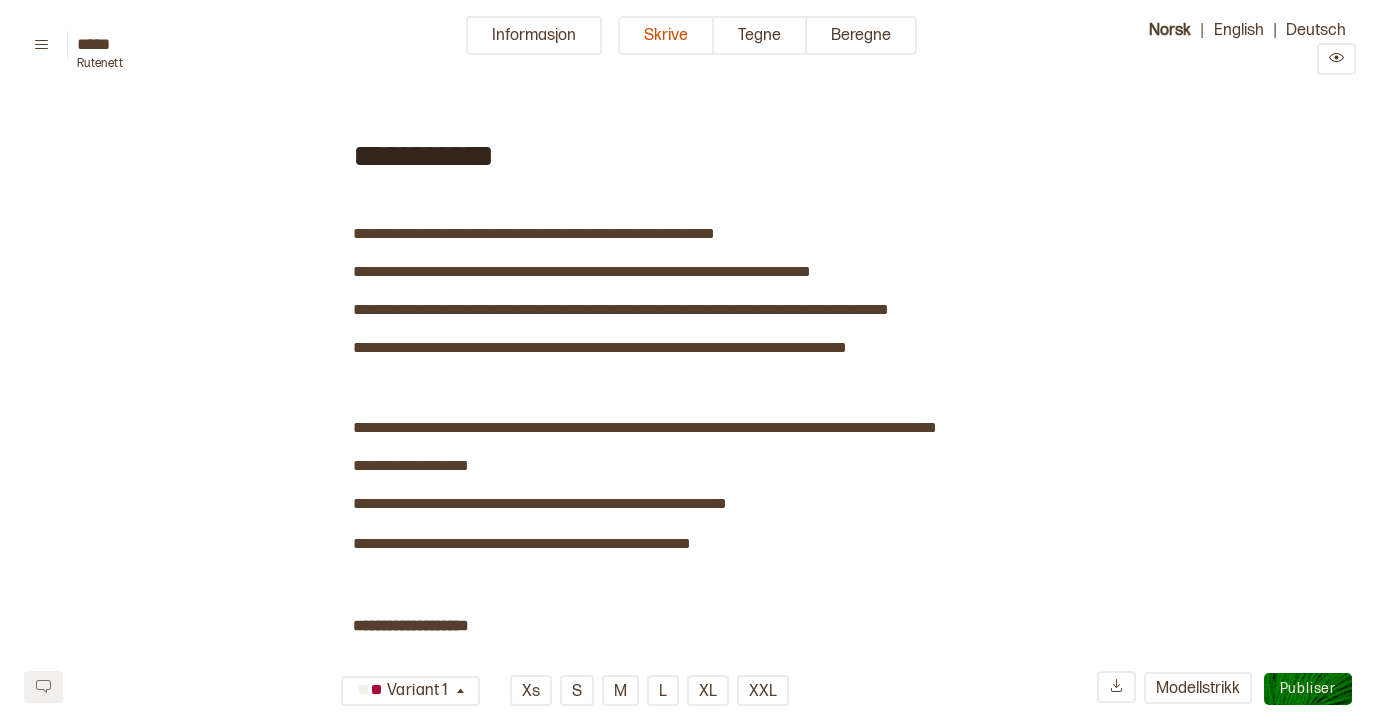 click on "Publiser" at bounding box center (1308, 688) 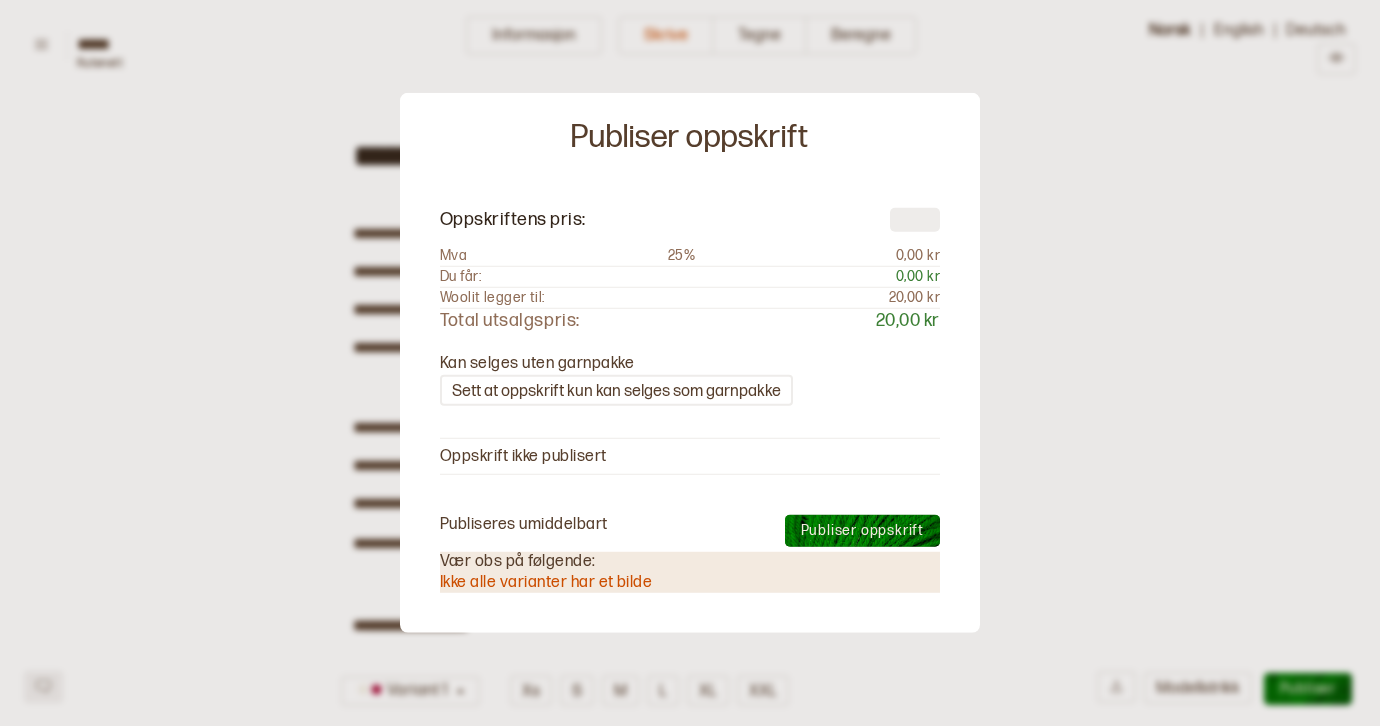 type on "**" 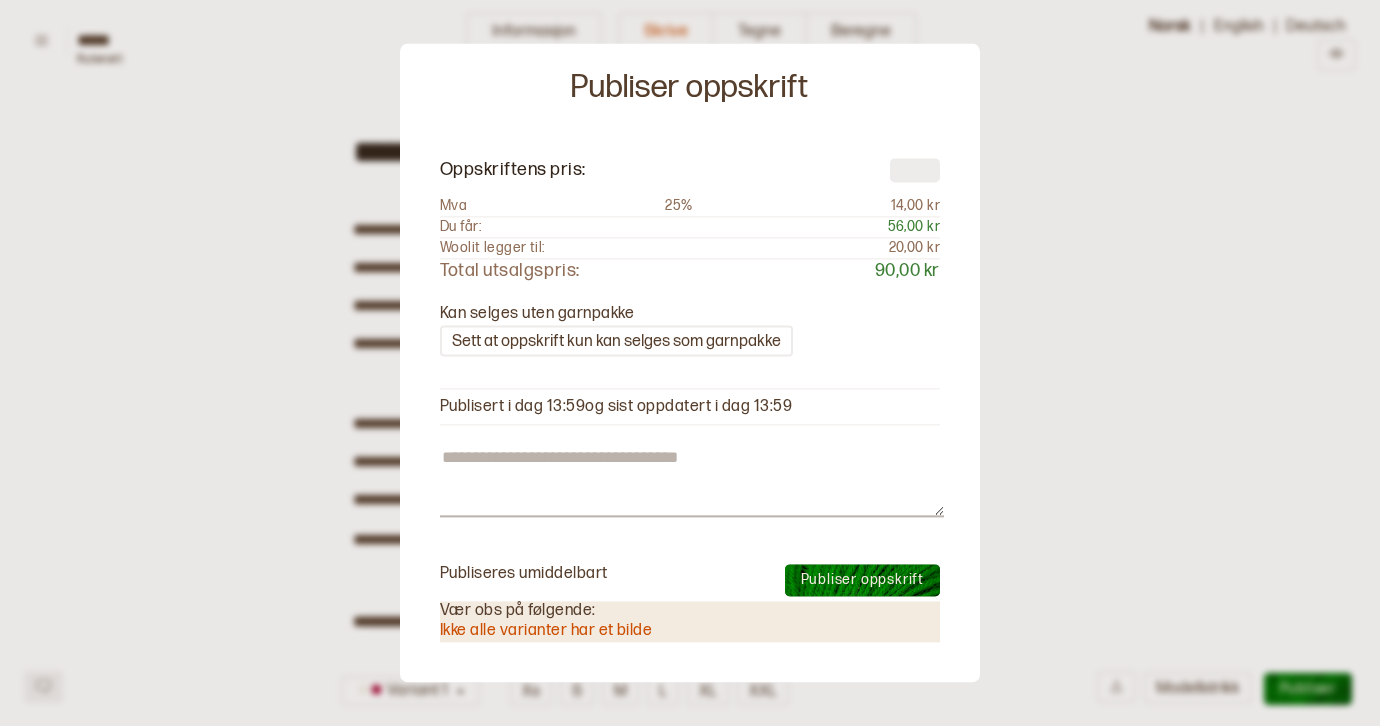 scroll, scrollTop: 37, scrollLeft: 0, axis: vertical 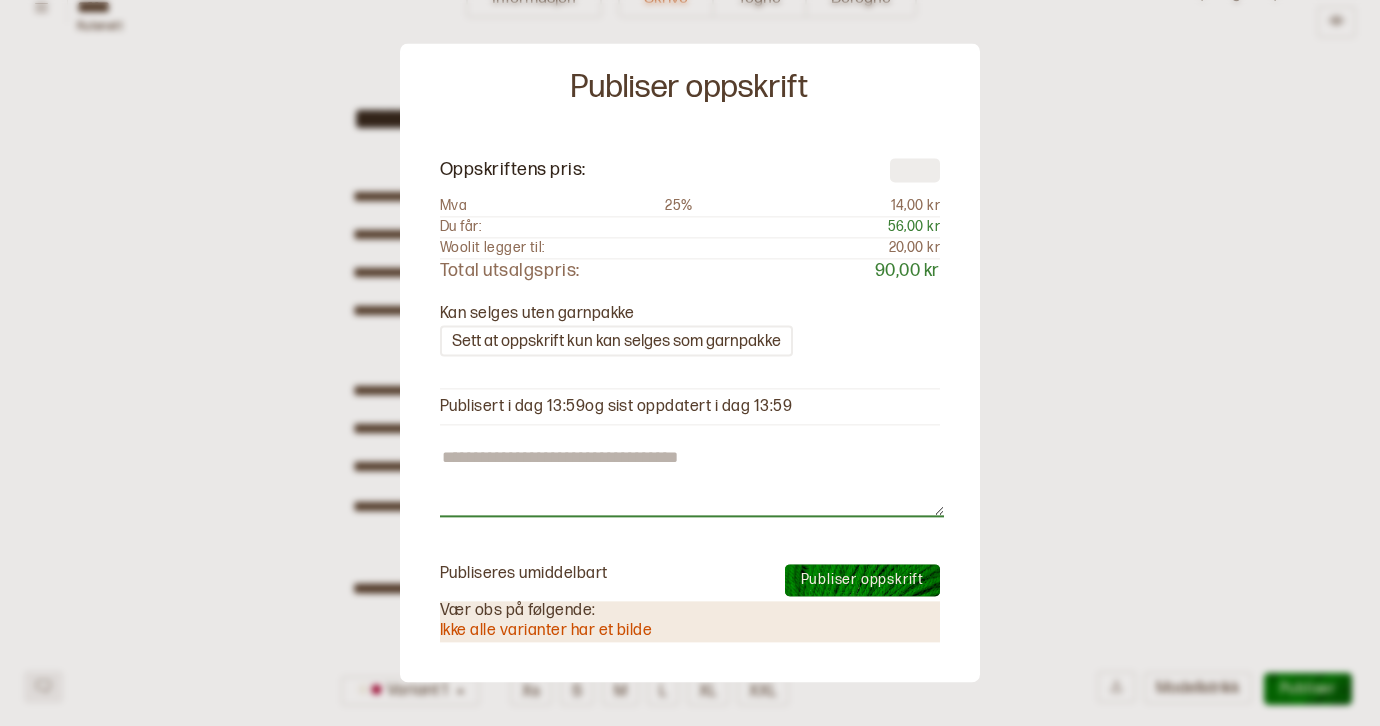 click at bounding box center (692, 481) 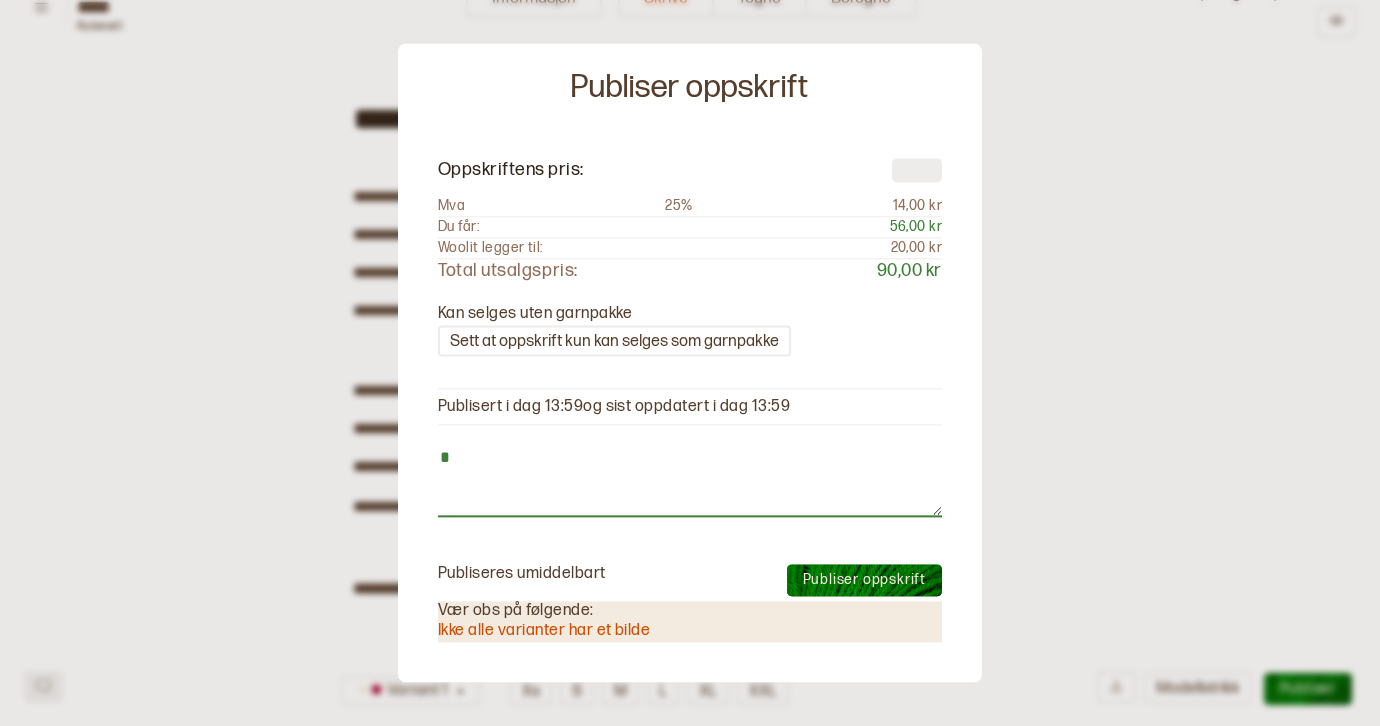 type on "*" 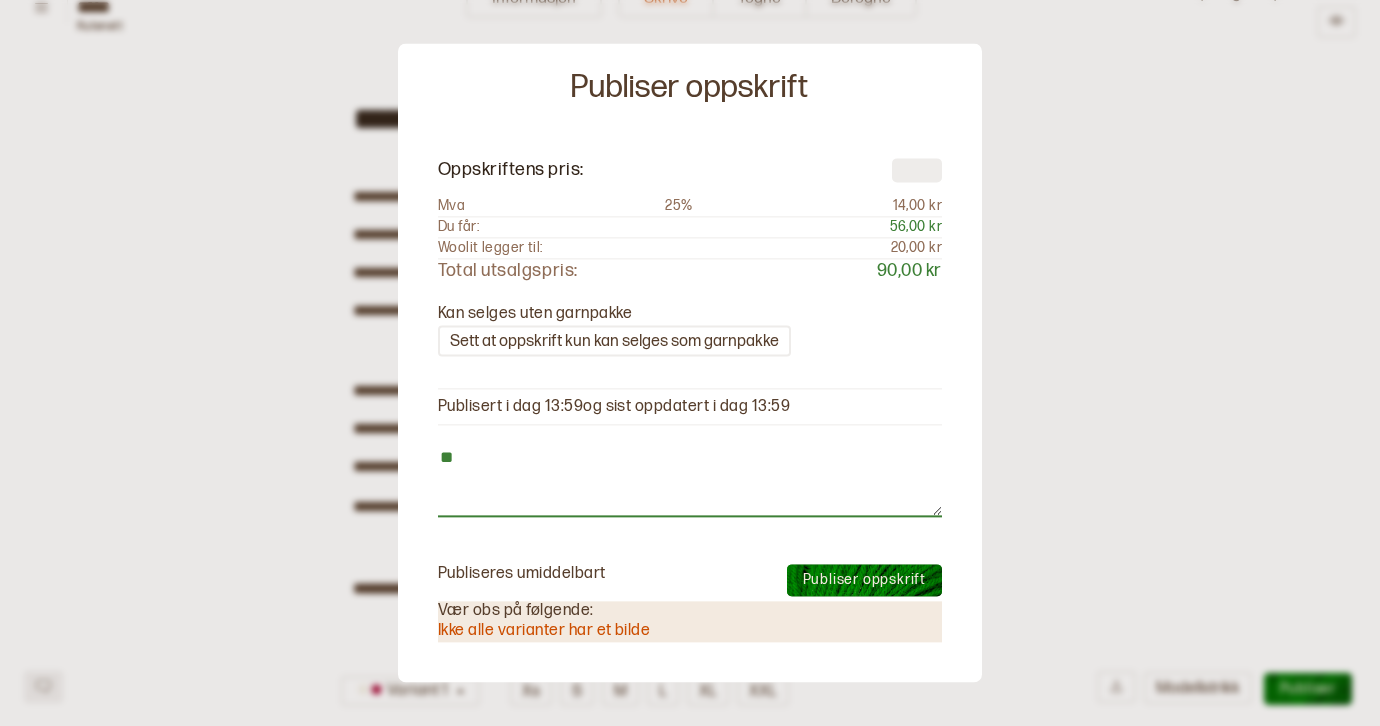type on "*" 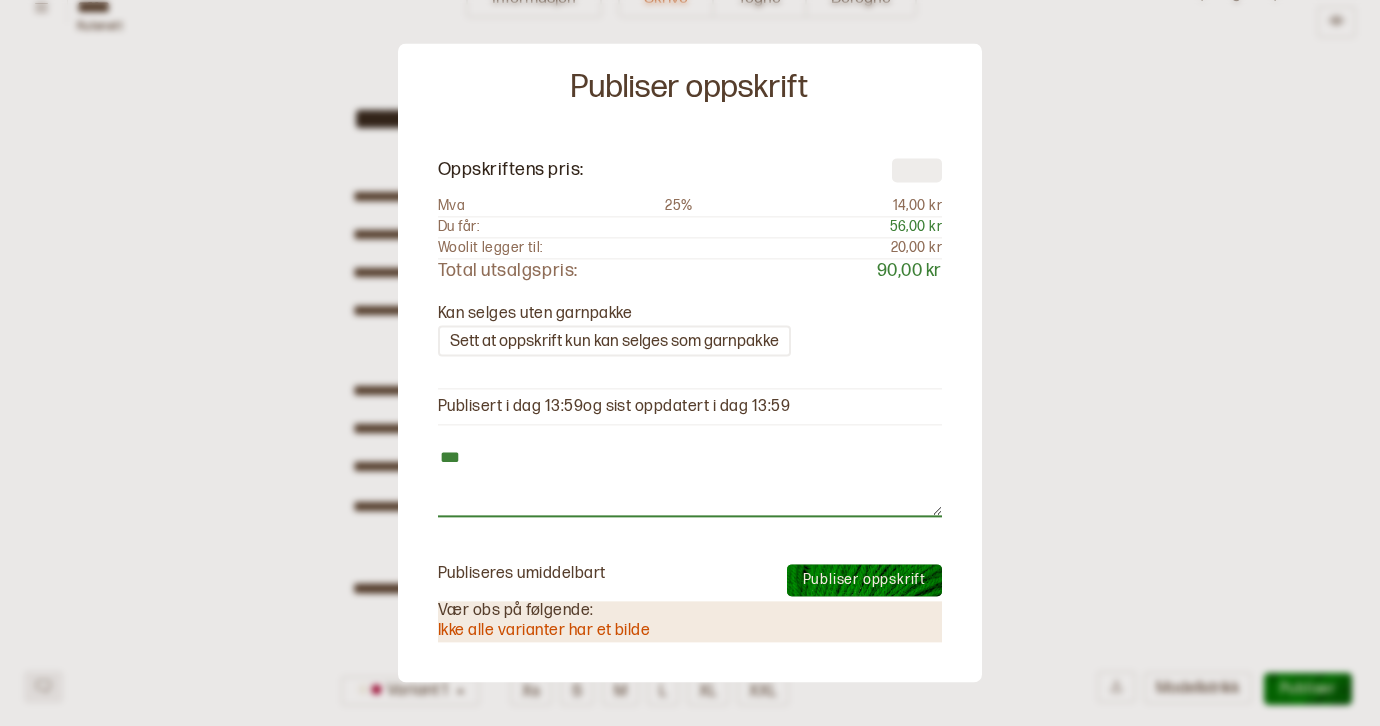 type on "*" 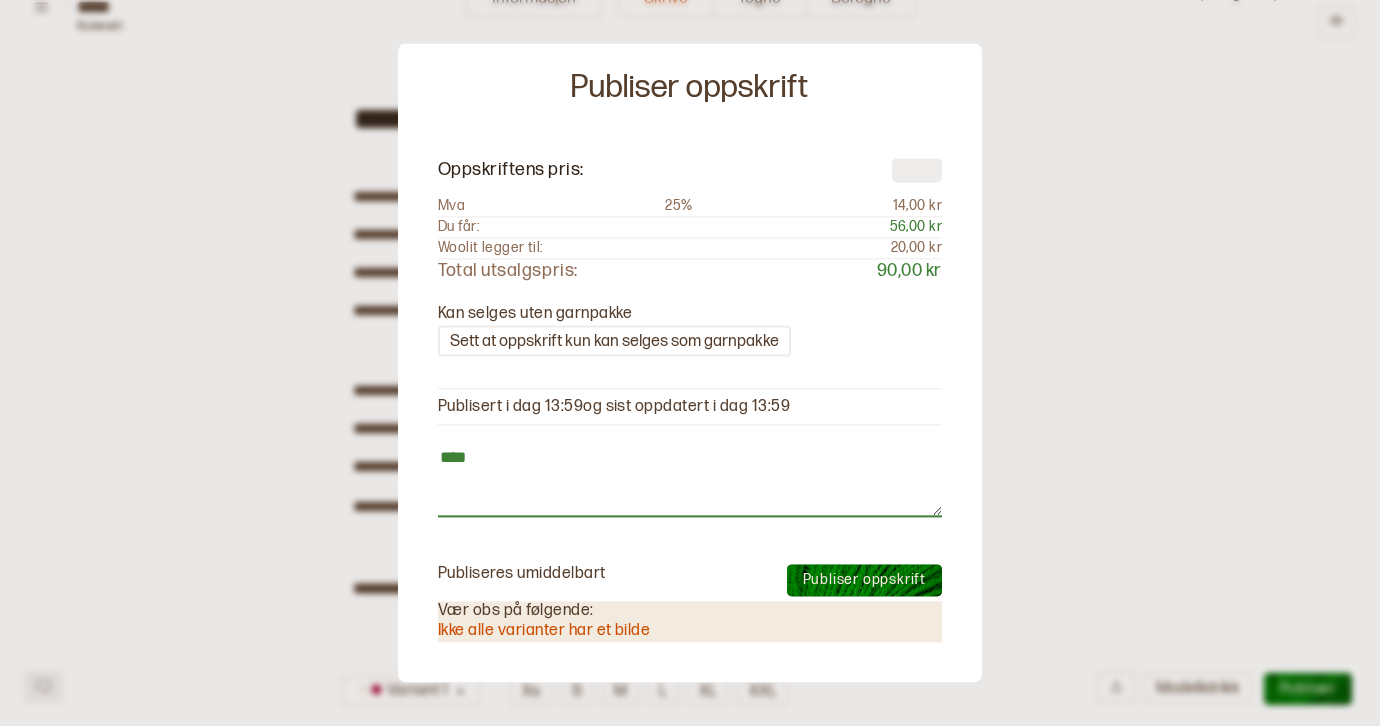 type on "*" 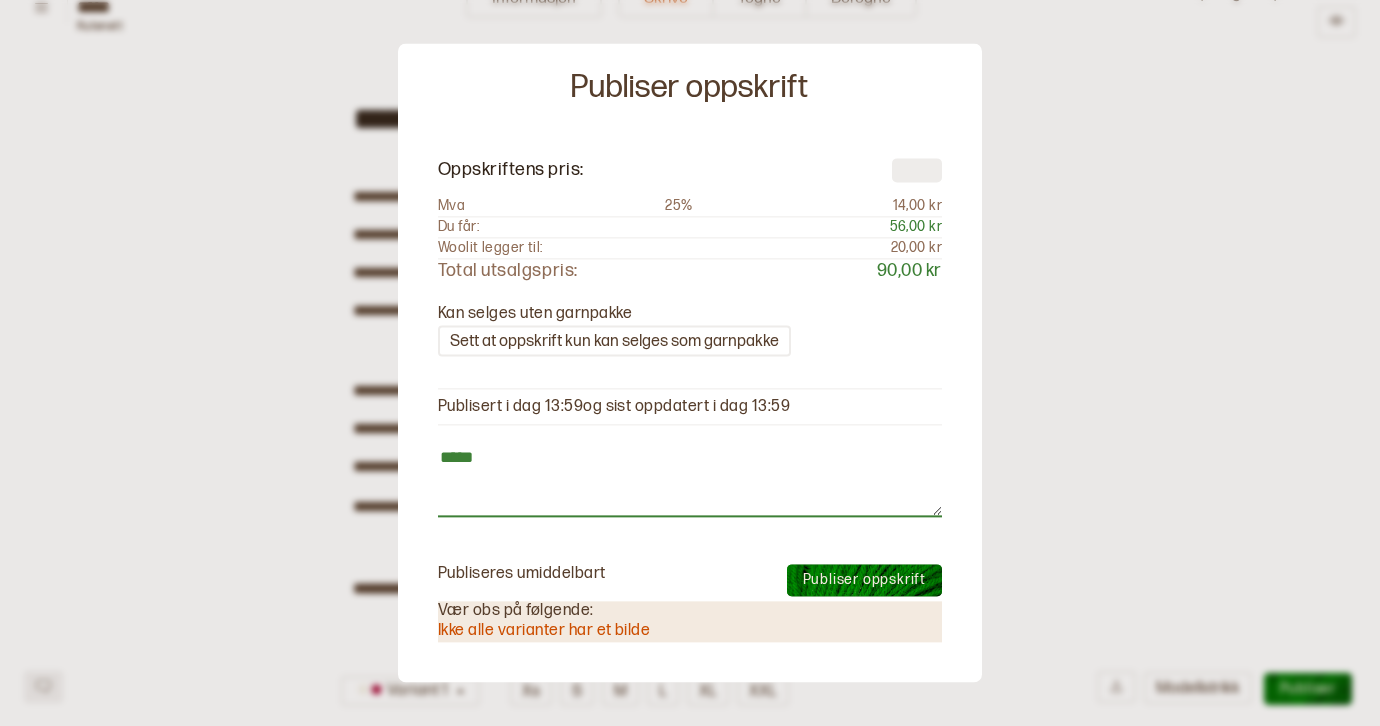 type on "*" 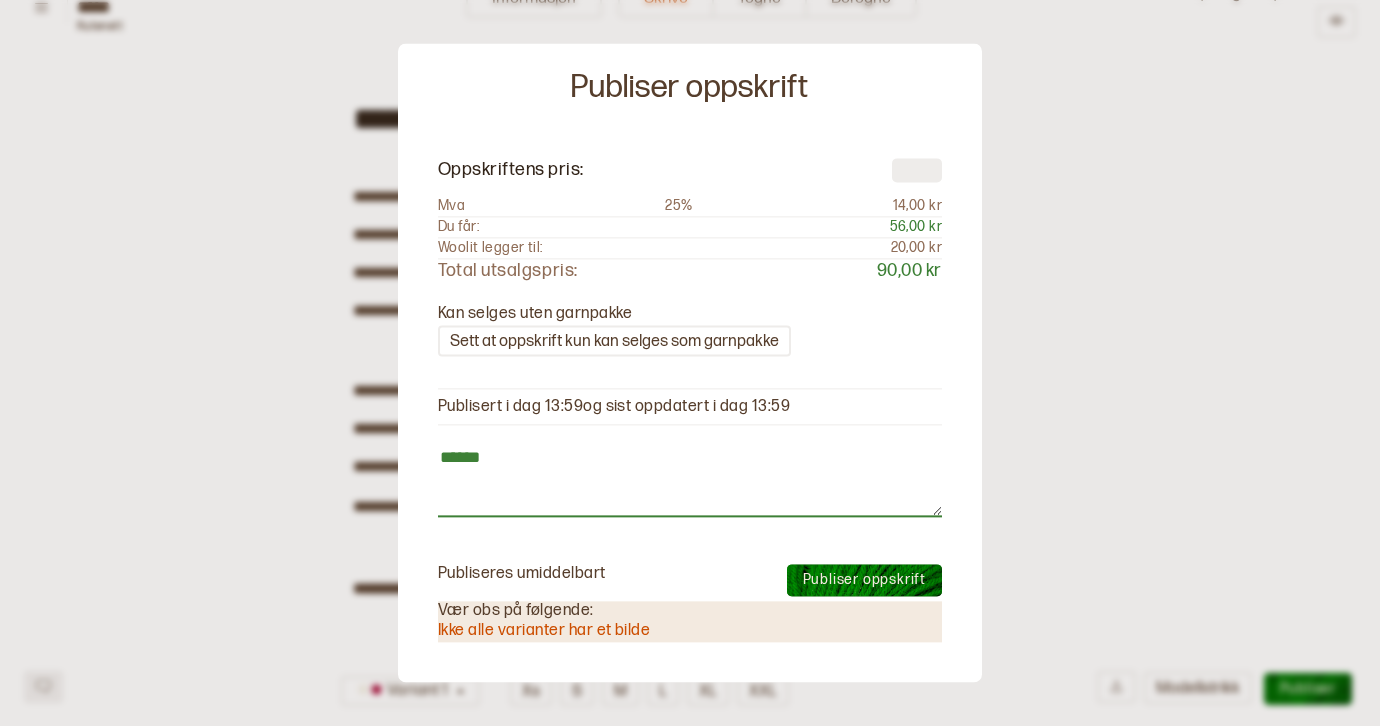 type on "*" 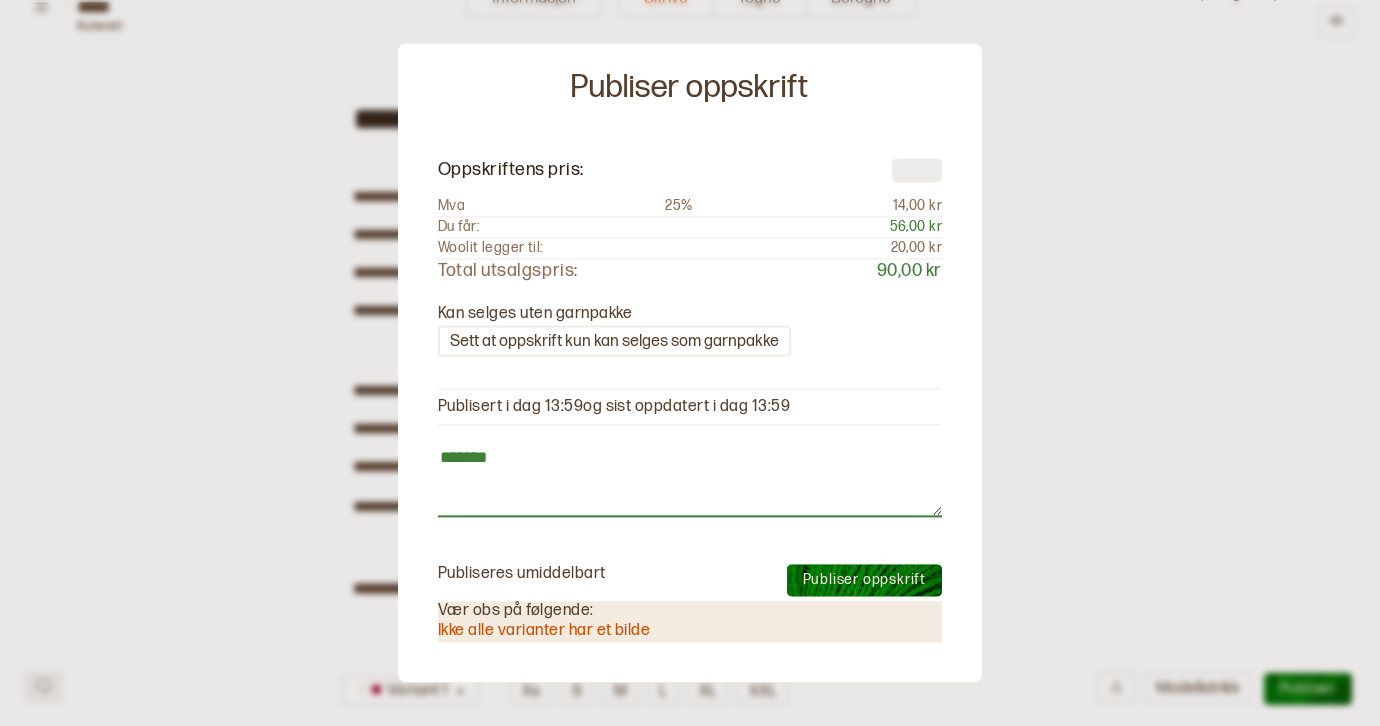 type on "*" 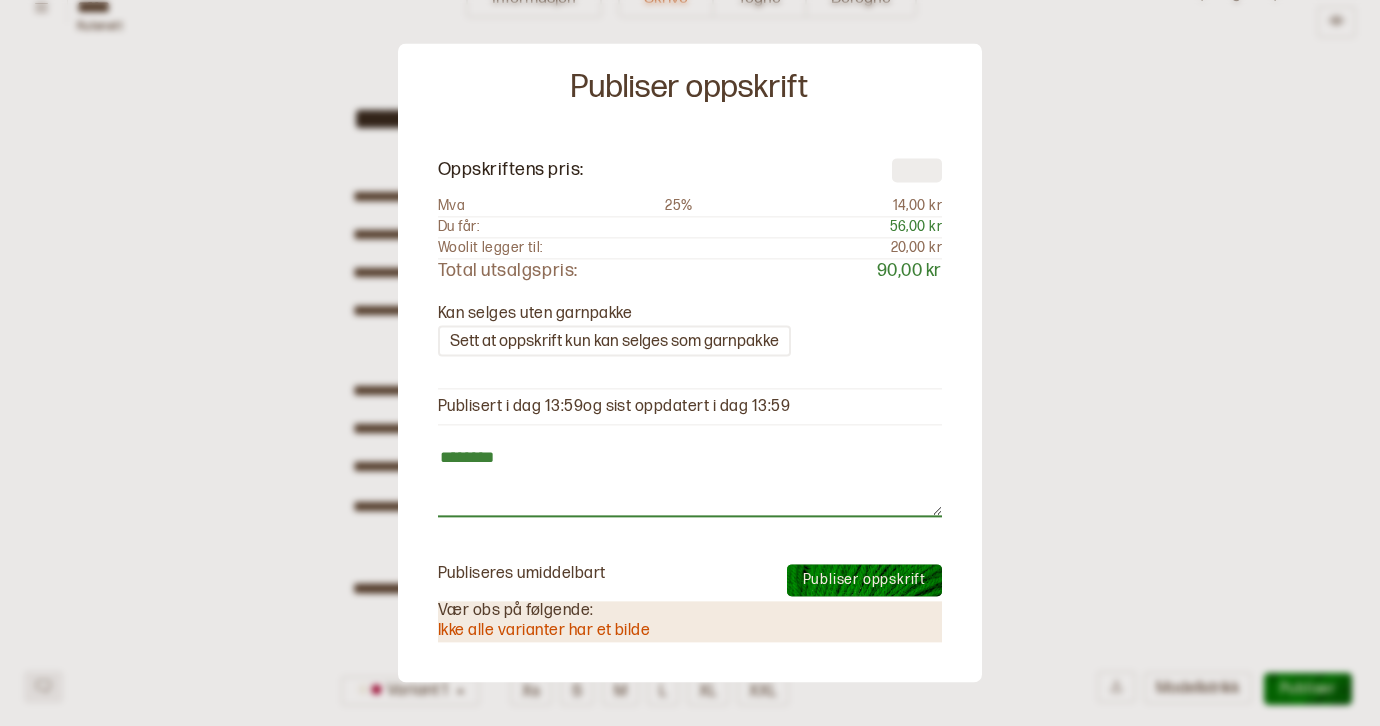 type on "*" 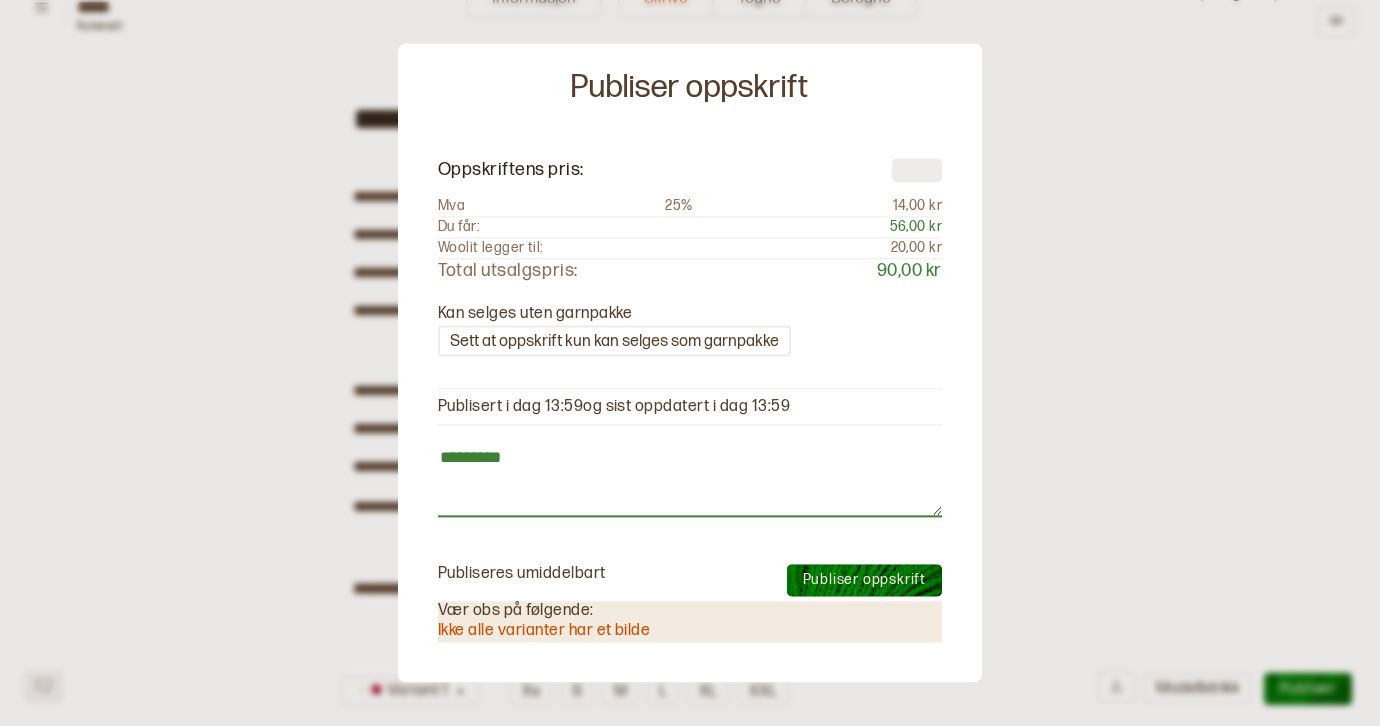type on "*" 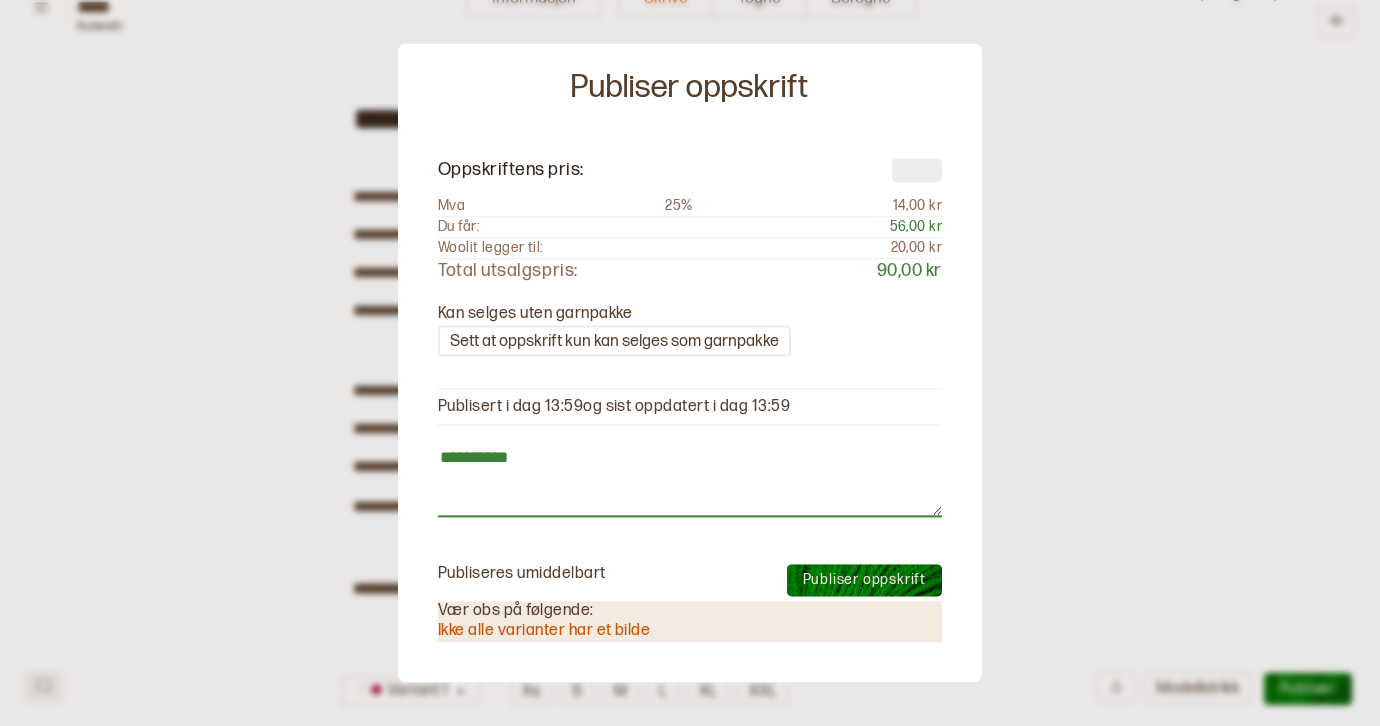 type on "*" 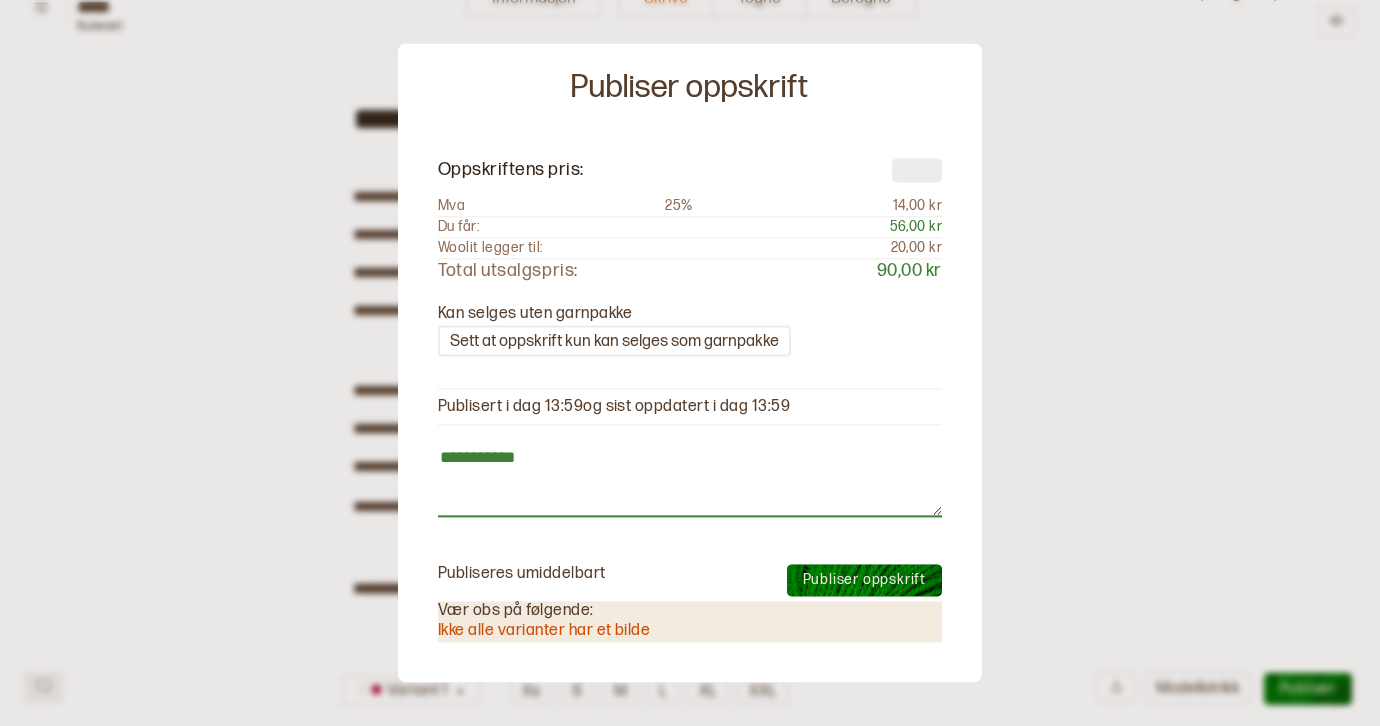 type on "*" 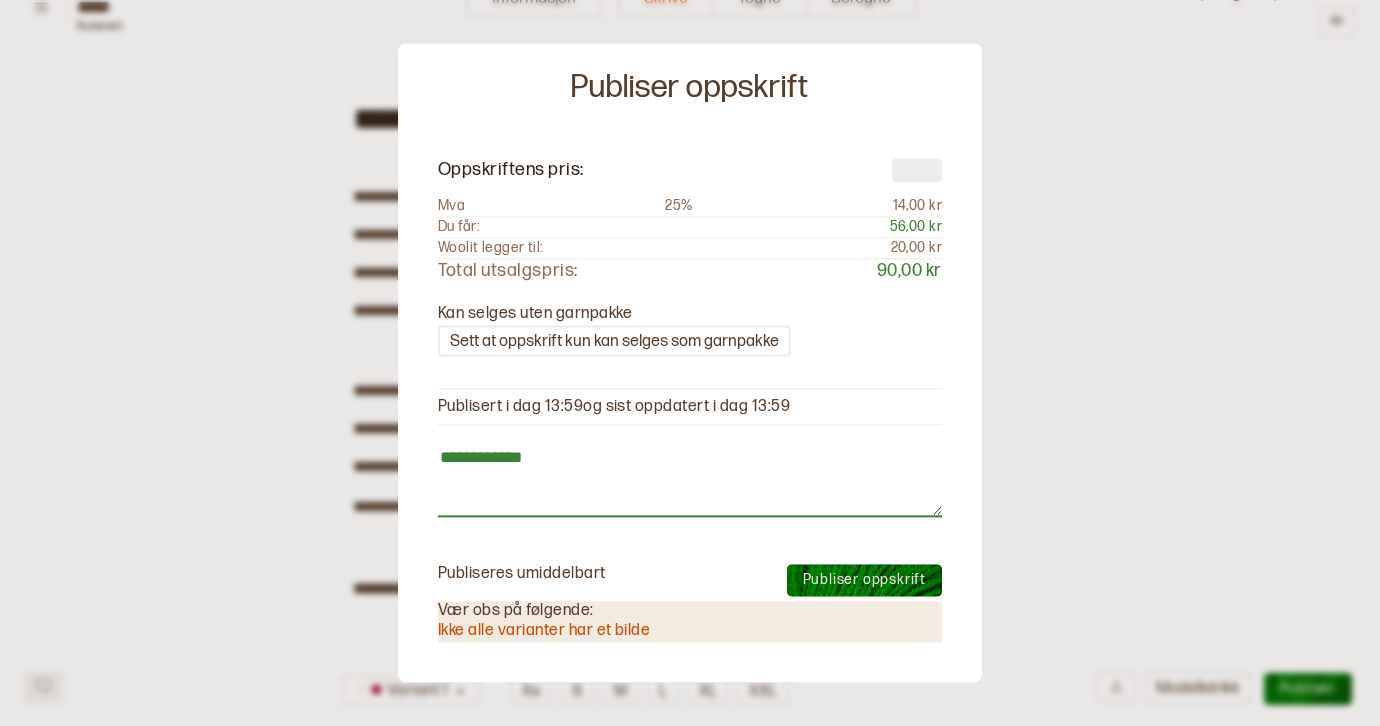 type on "*" 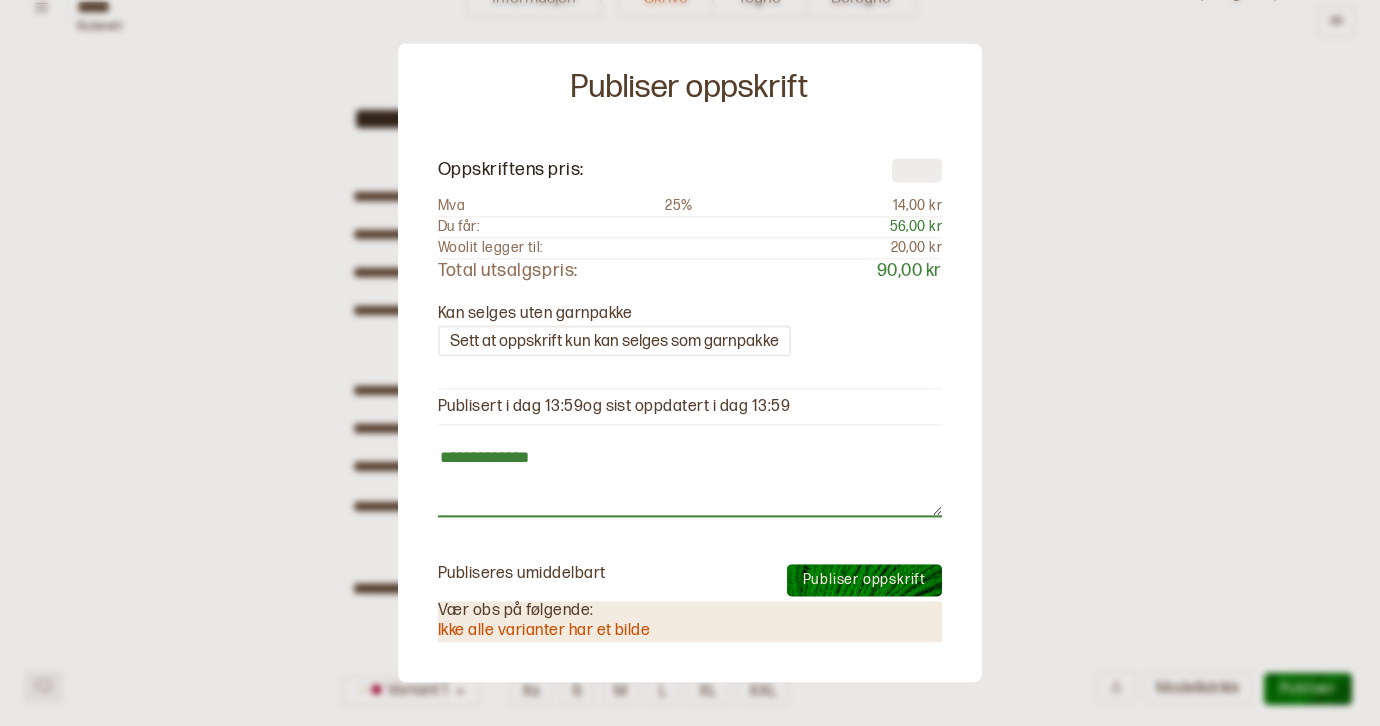 type on "*" 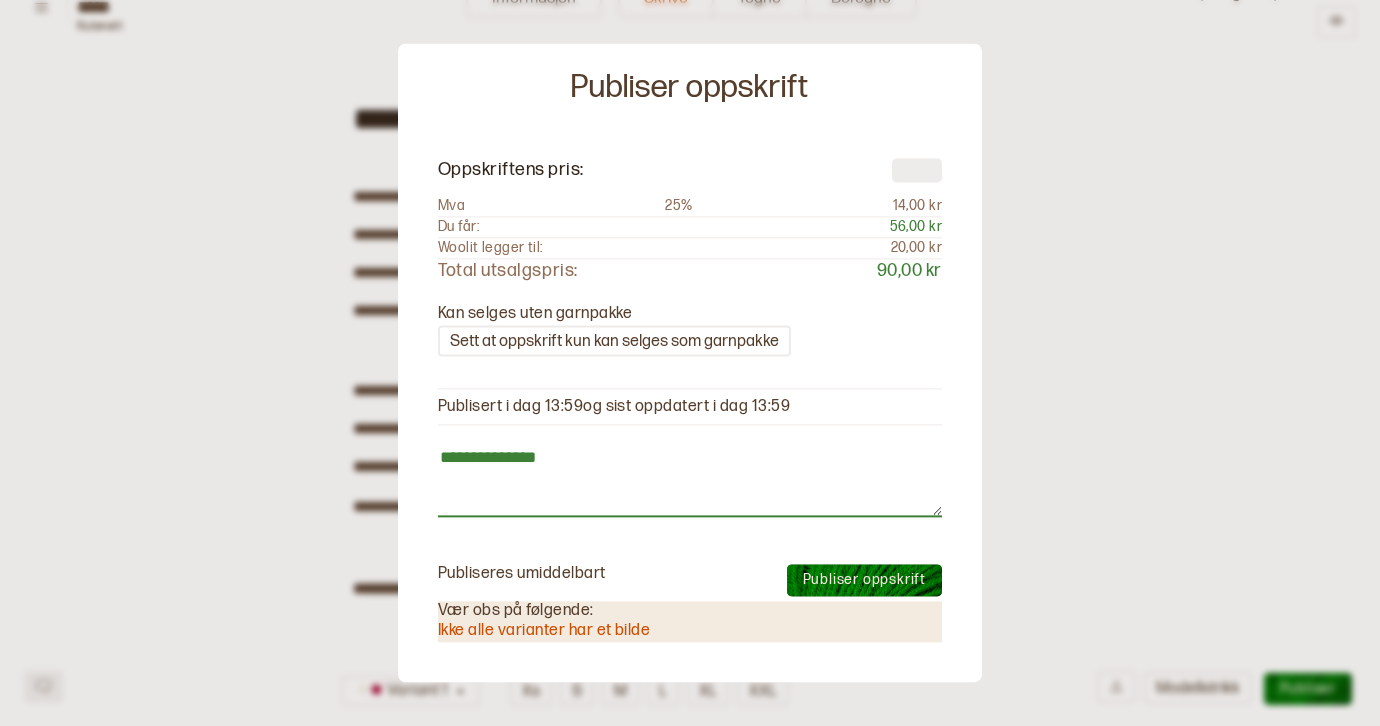 drag, startPoint x: 539, startPoint y: 455, endPoint x: 427, endPoint y: 454, distance: 112.00446 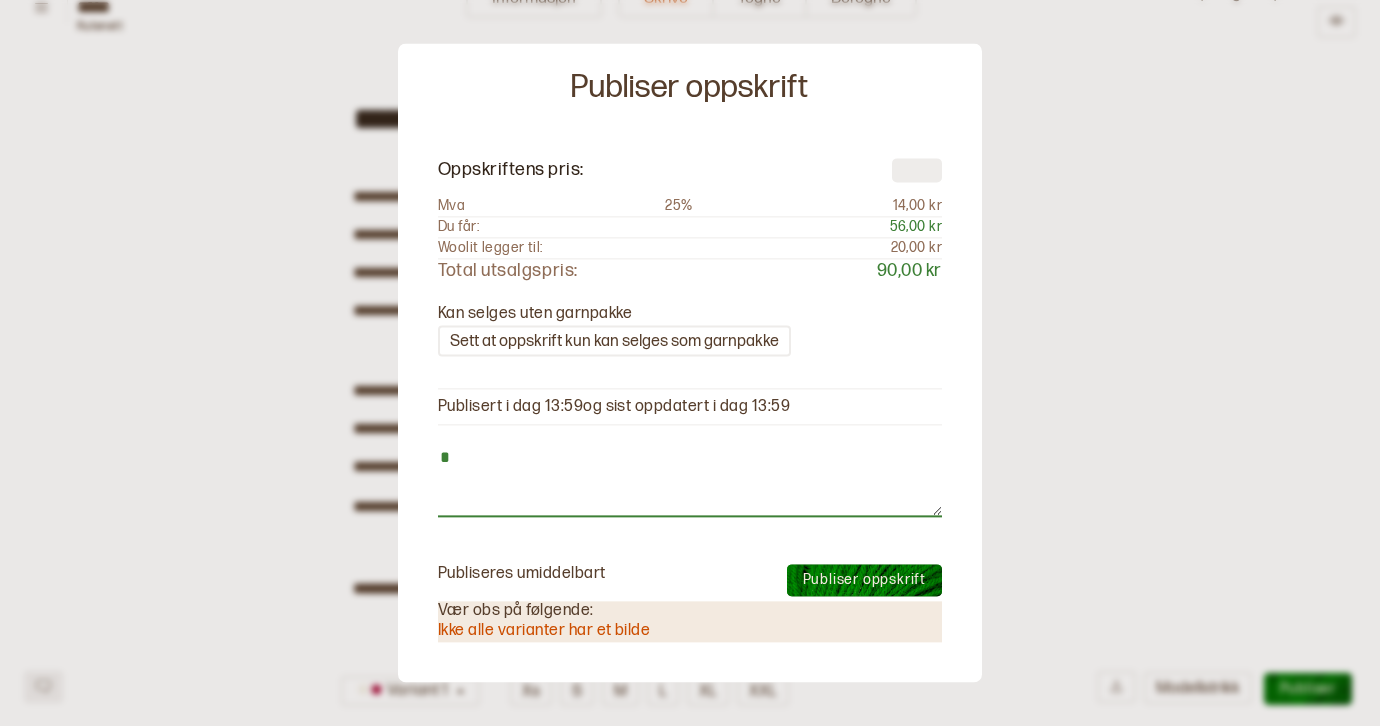 type on "*" 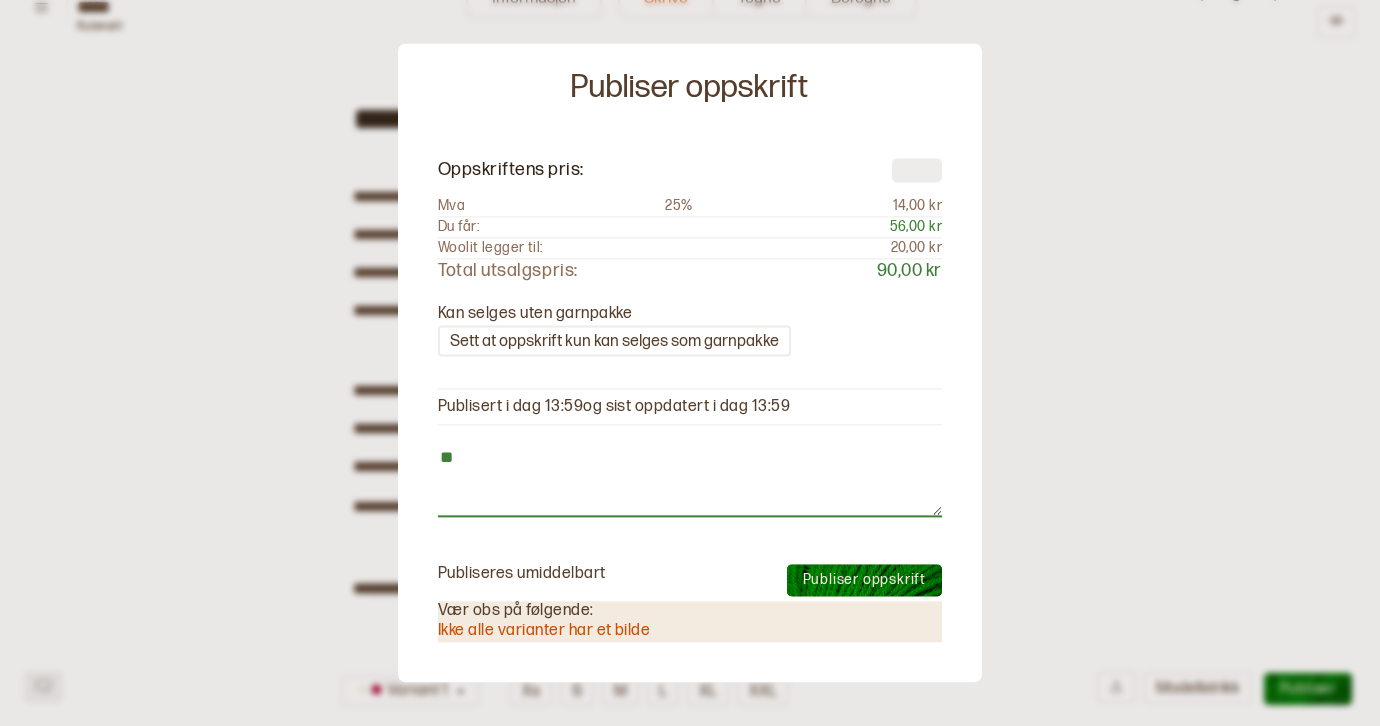 type on "*" 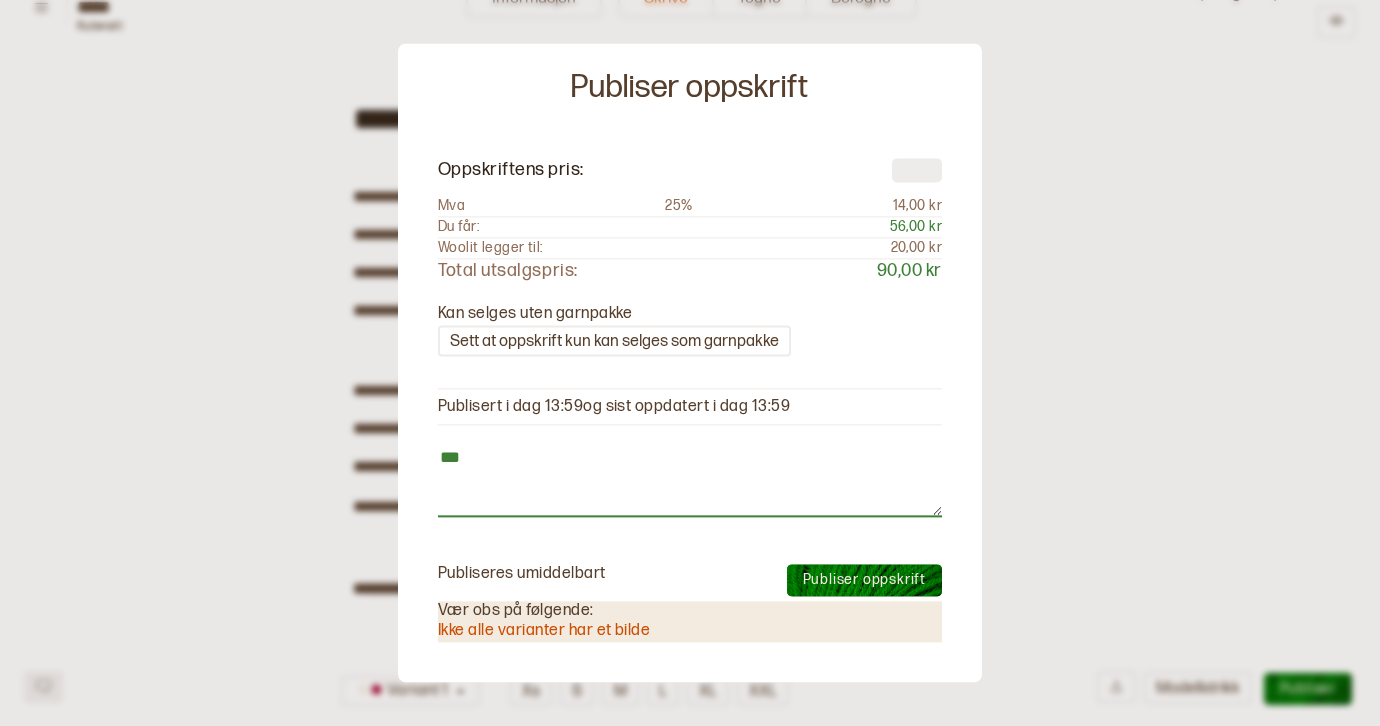 type on "*" 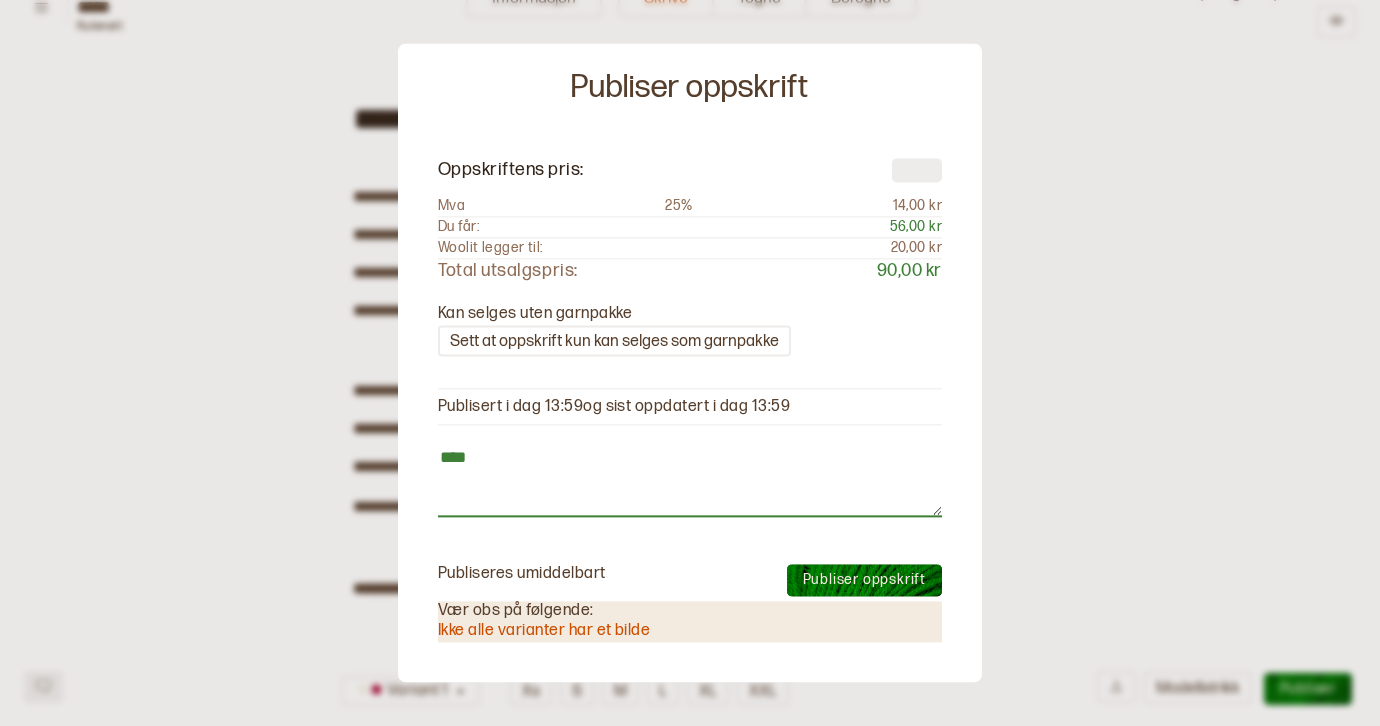 type on "*" 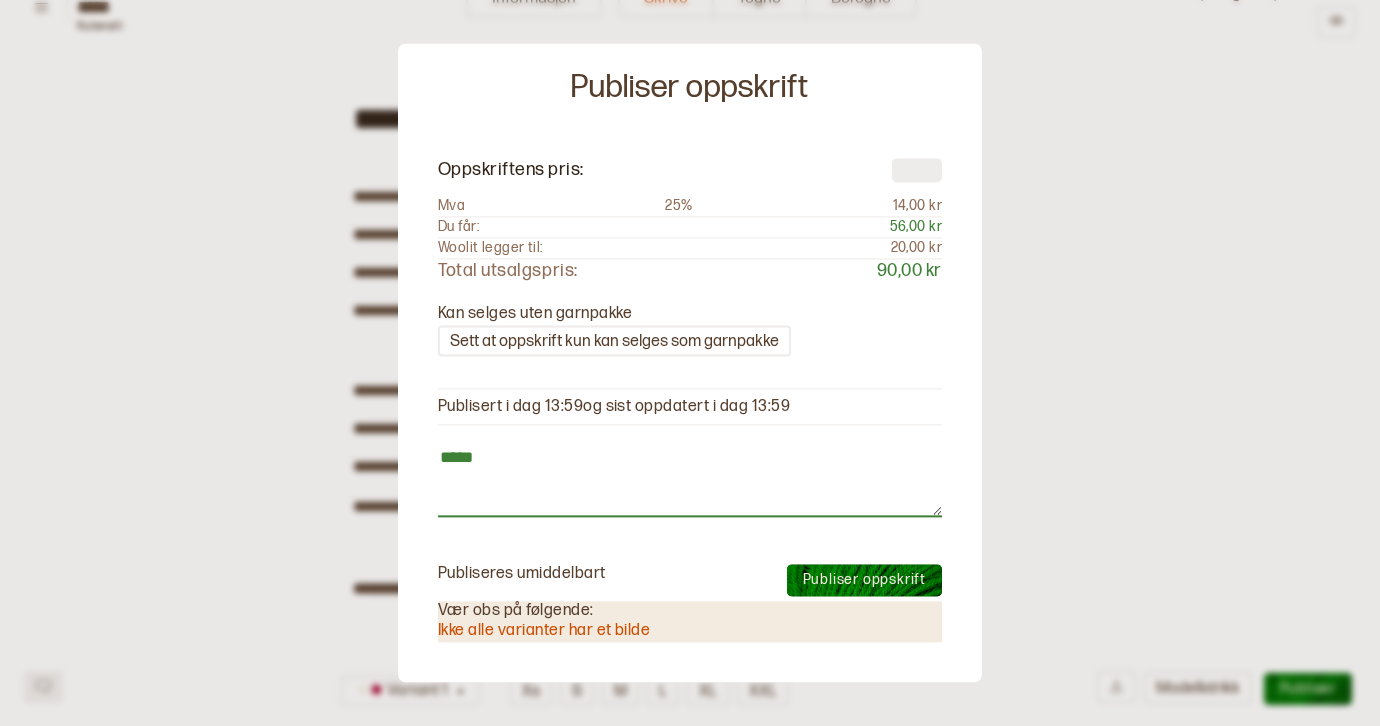 type on "*" 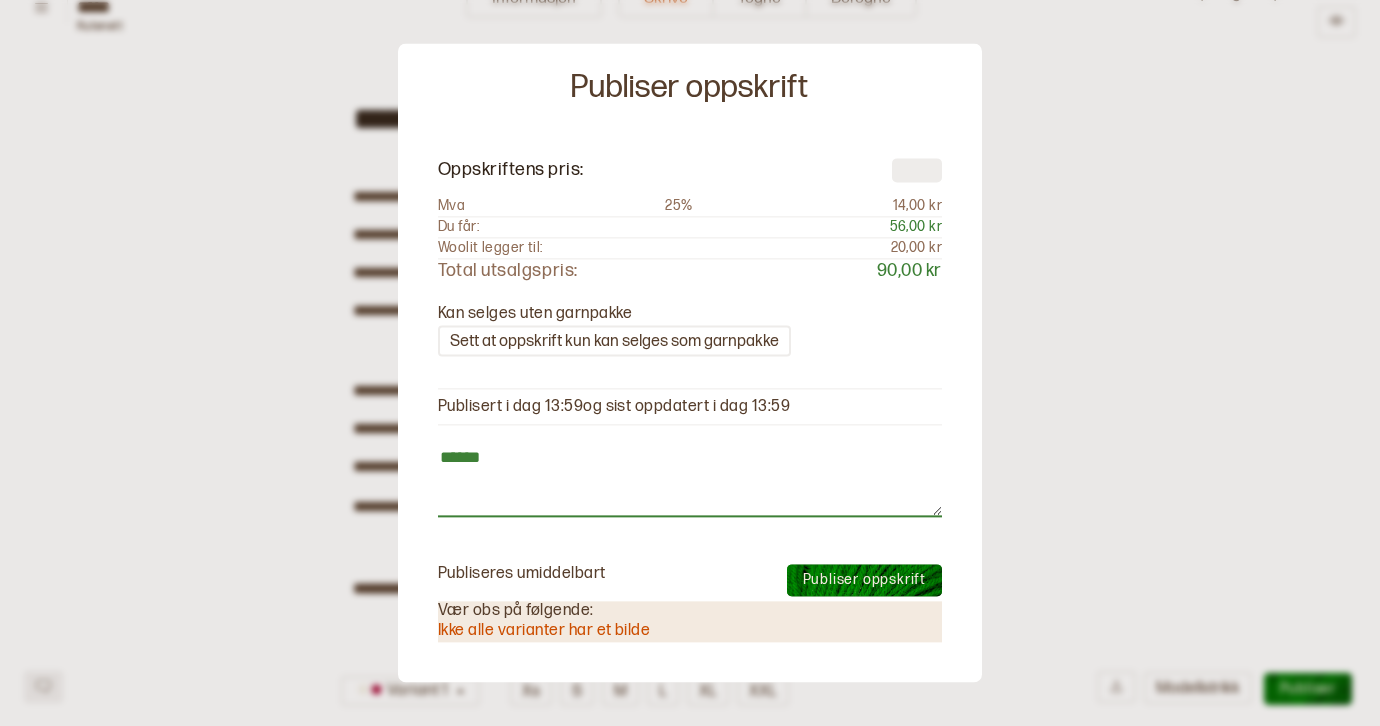 type on "*" 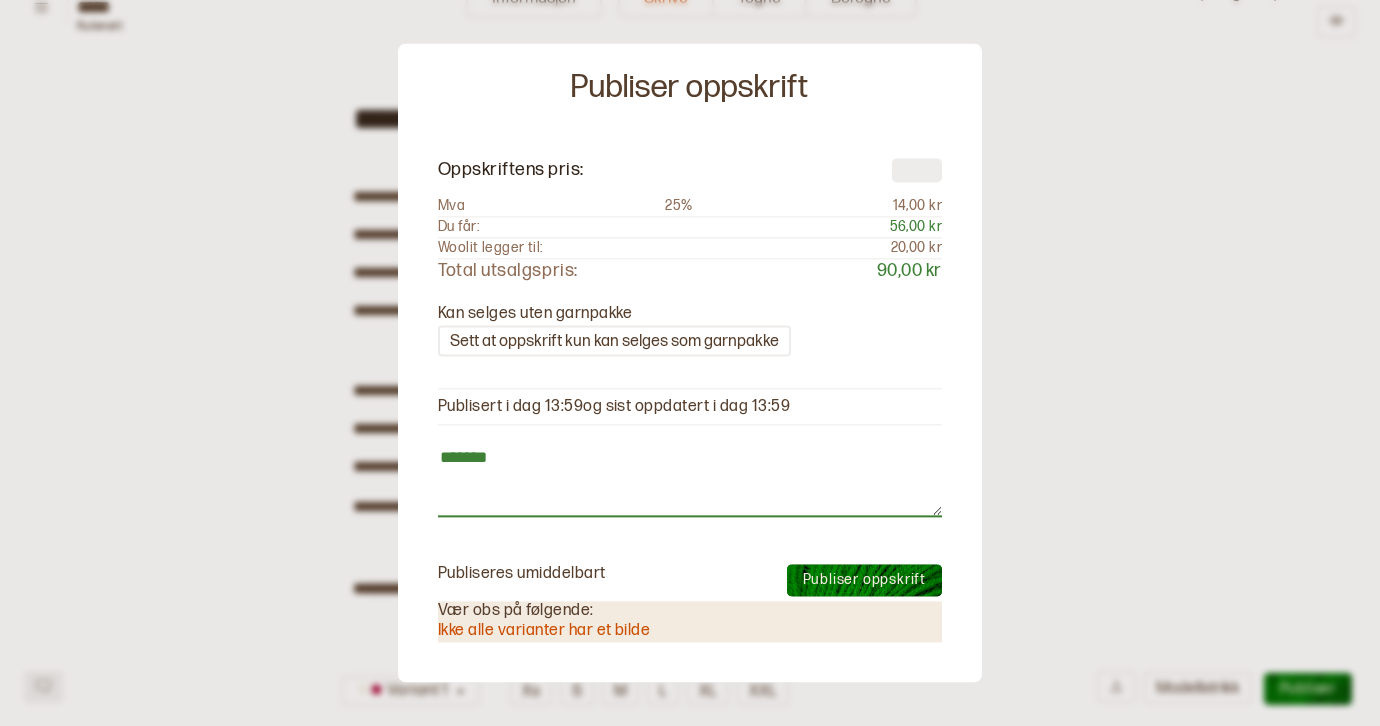 type on "*" 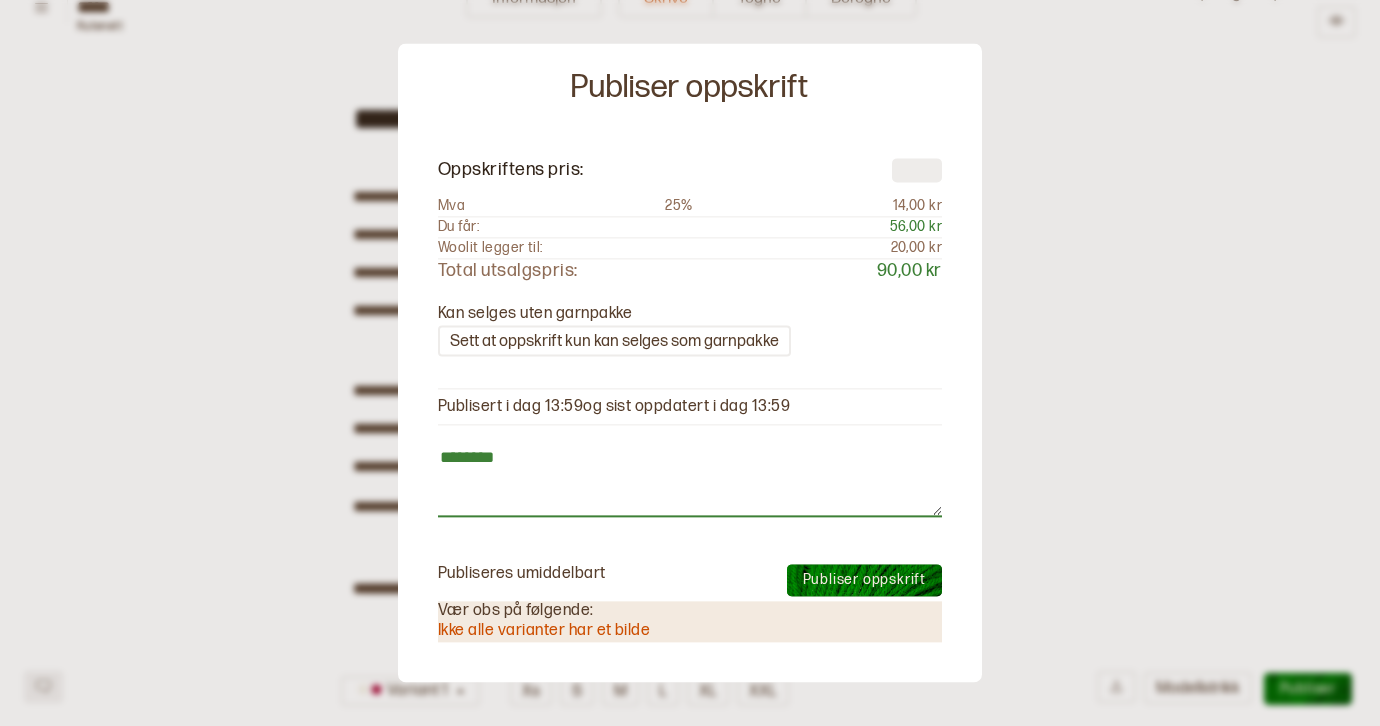 type on "*" 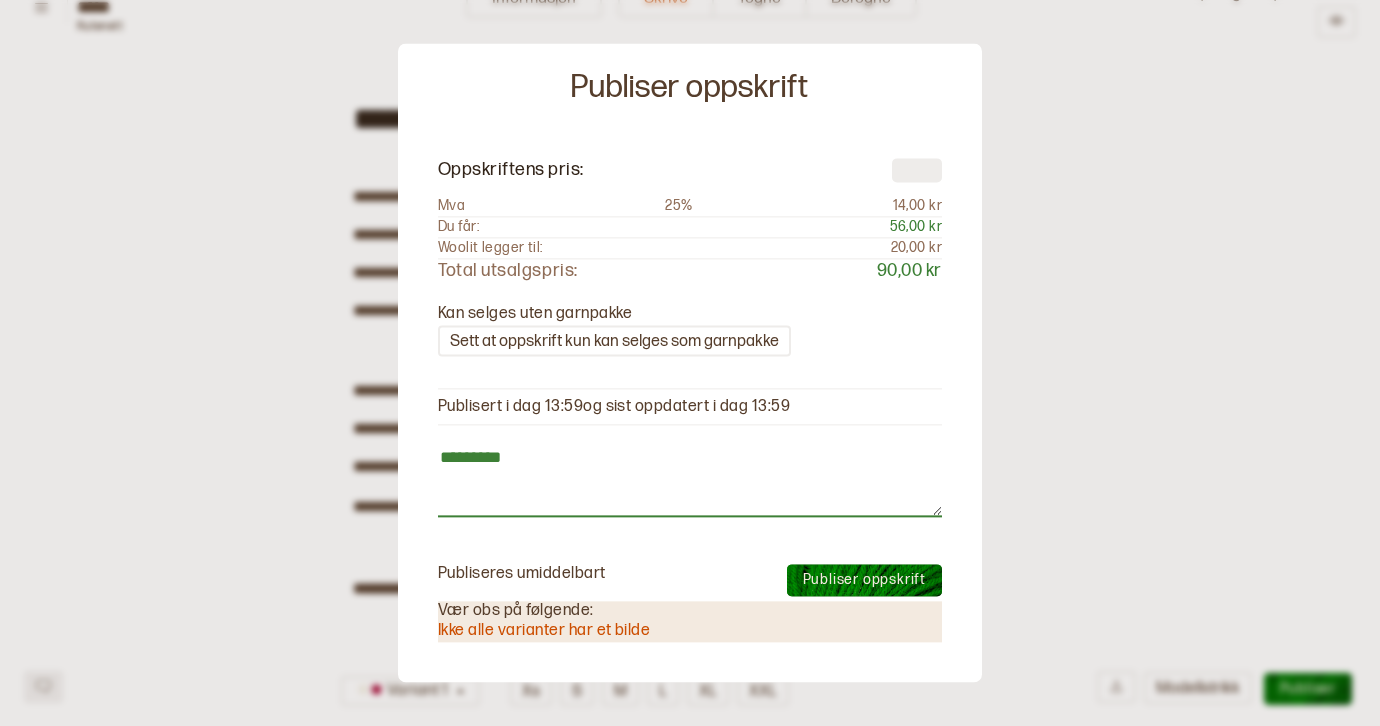 type on "*" 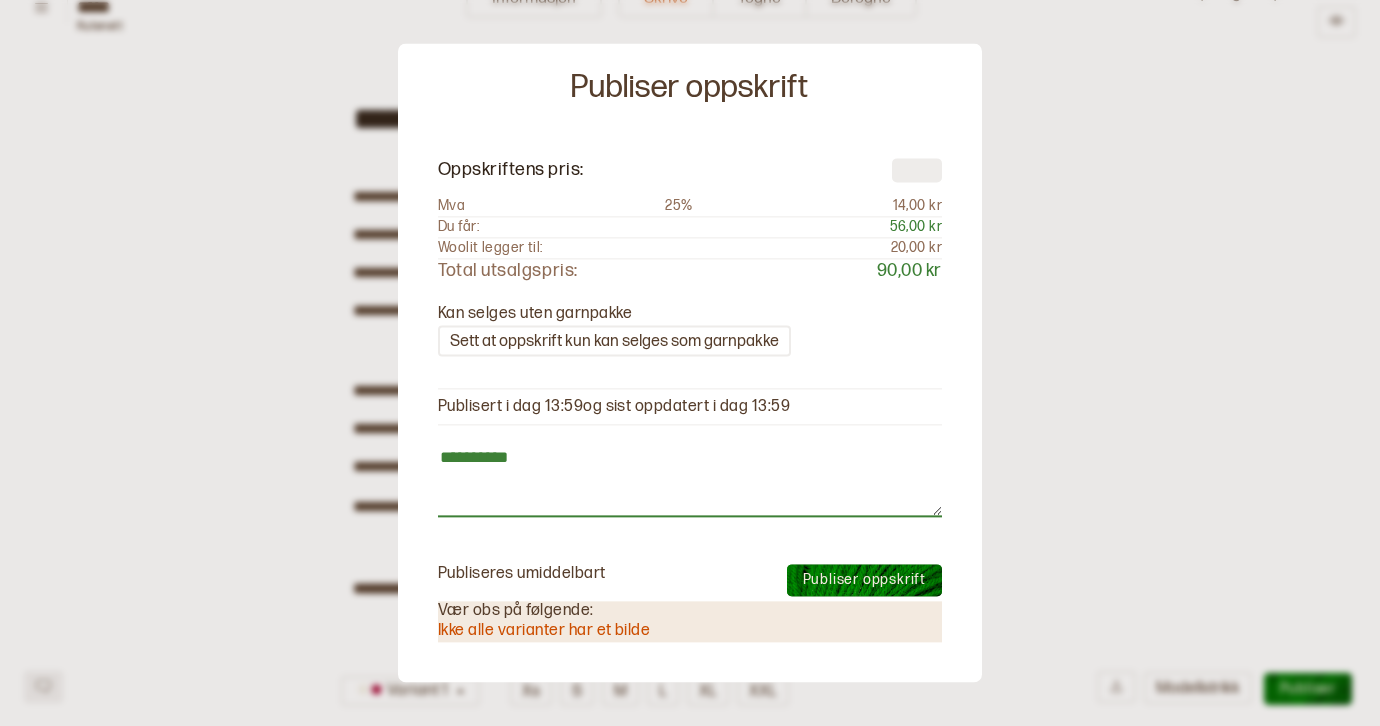 type on "*" 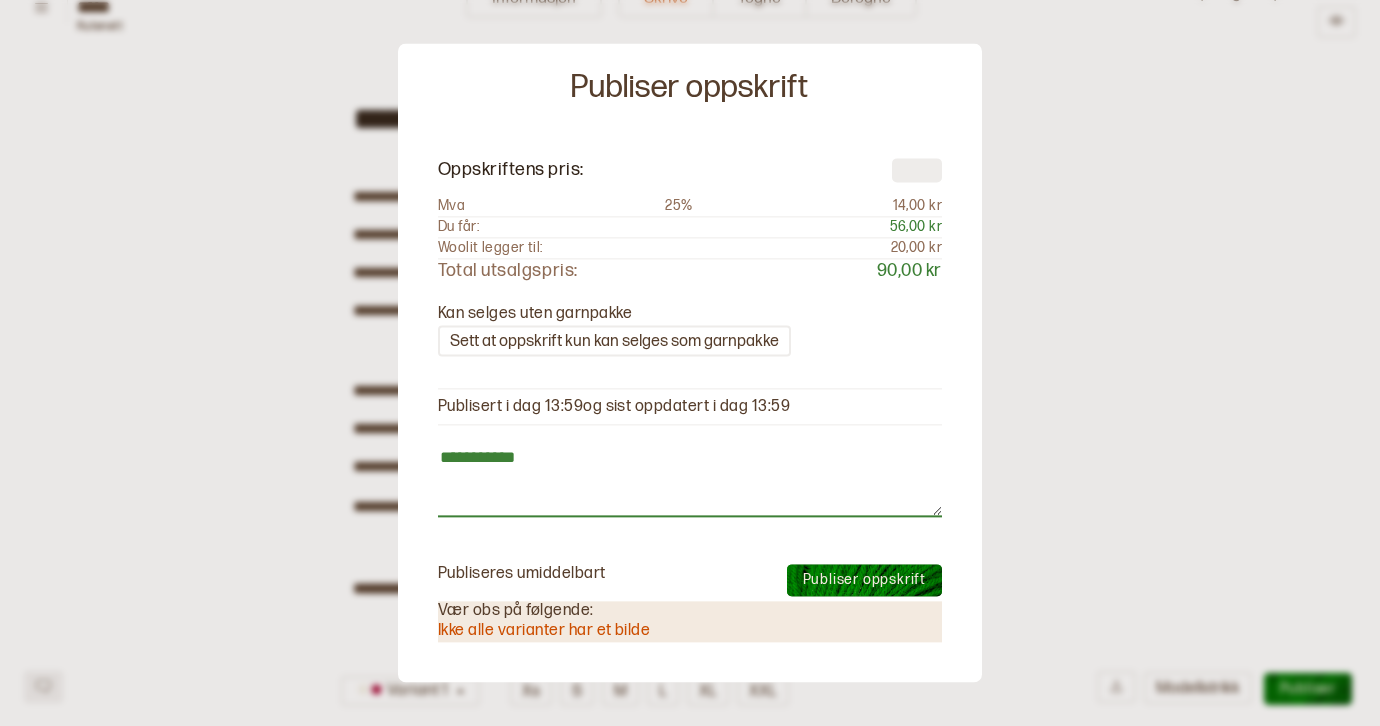 type on "*" 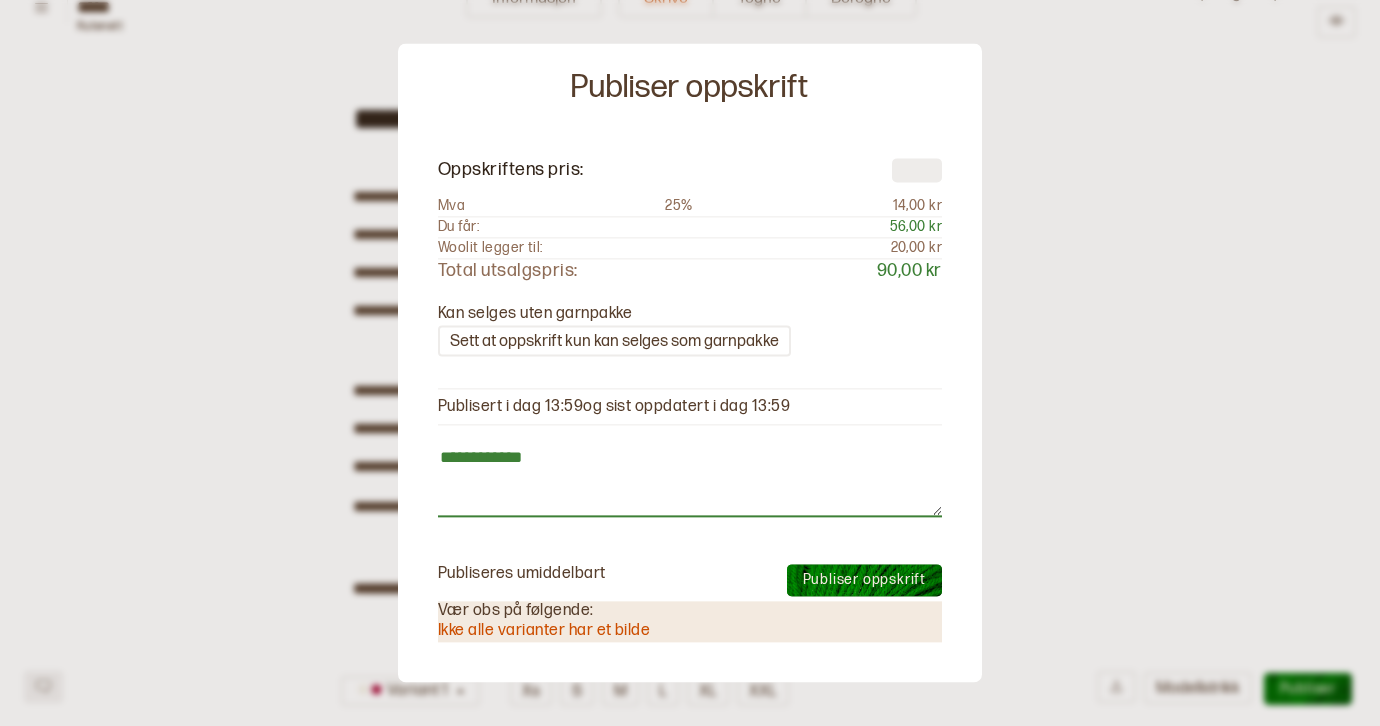 type on "*" 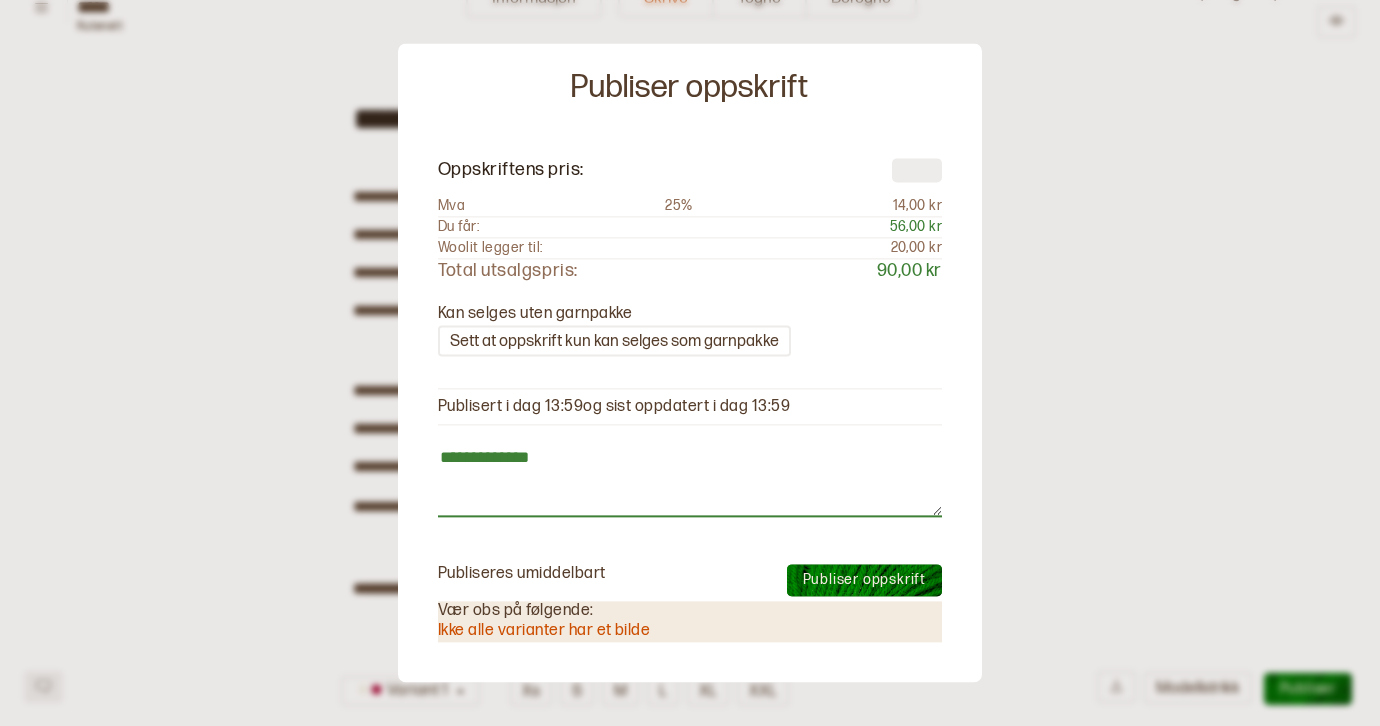 type on "*" 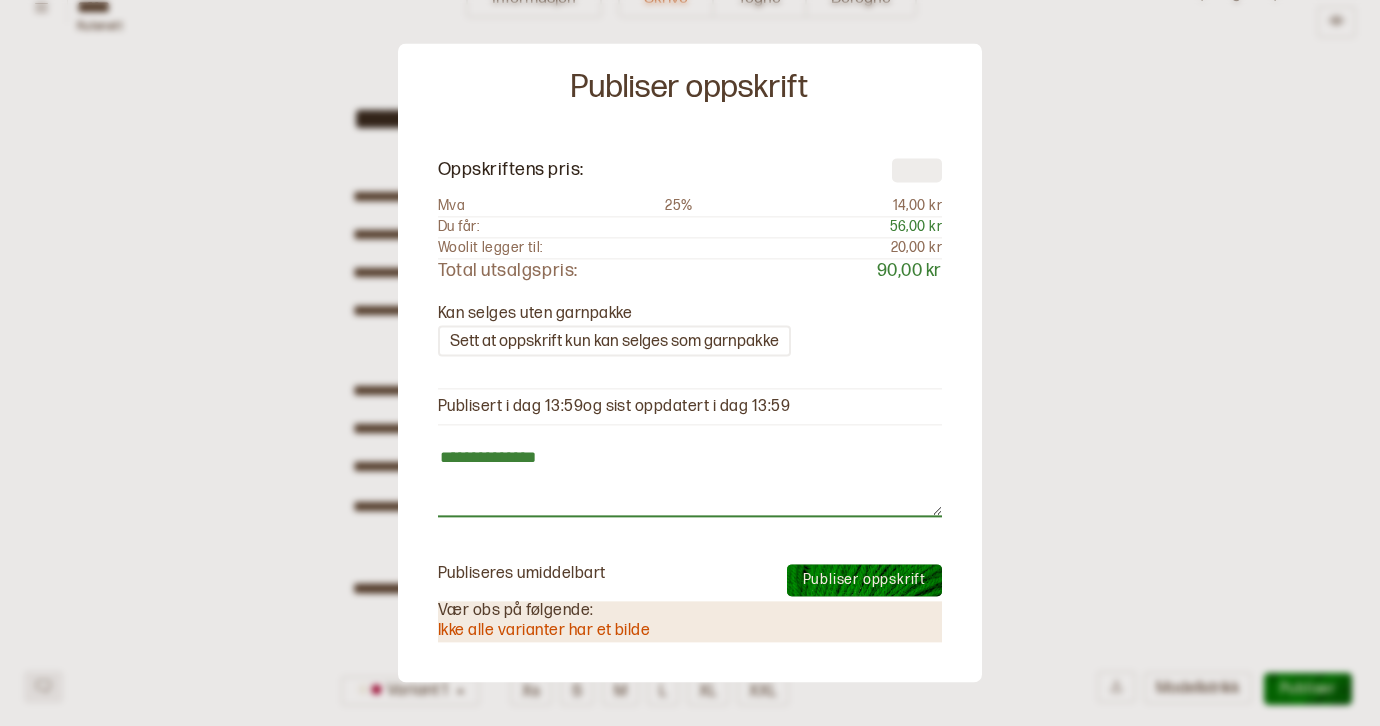 type on "*" 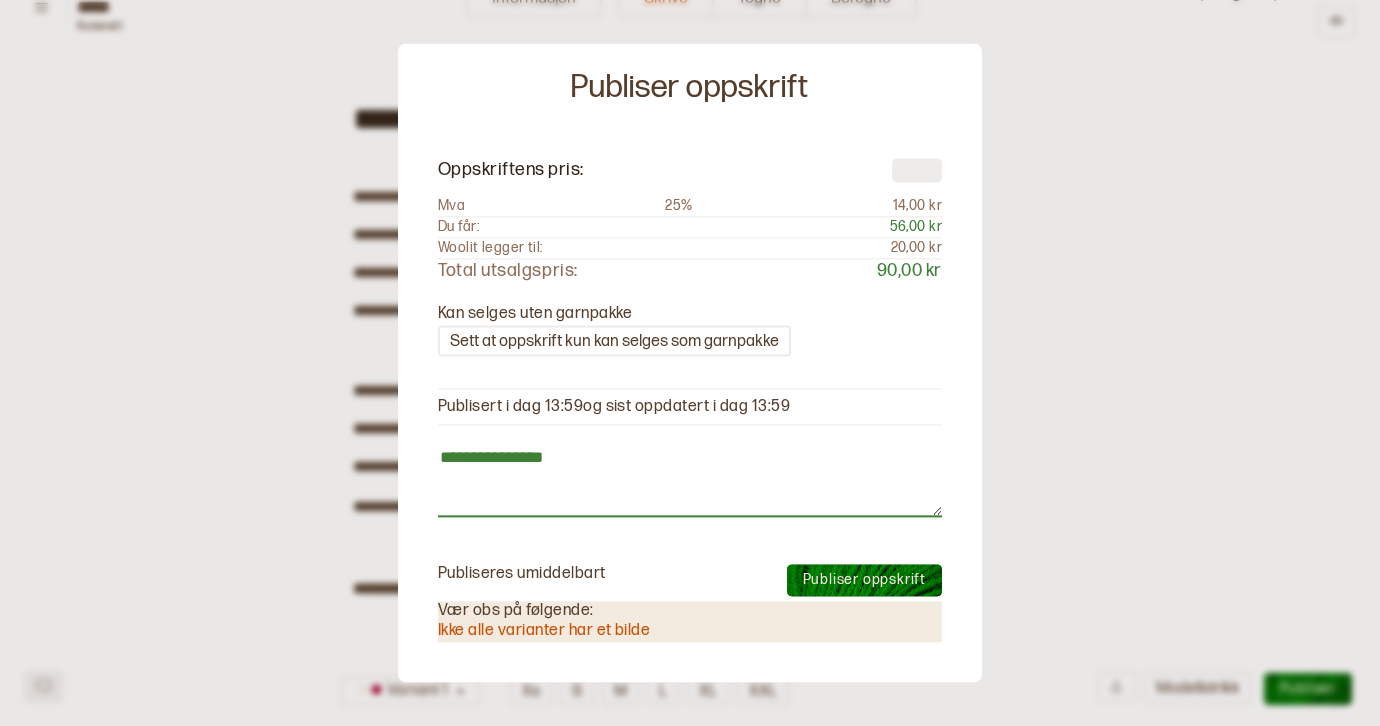 type on "*" 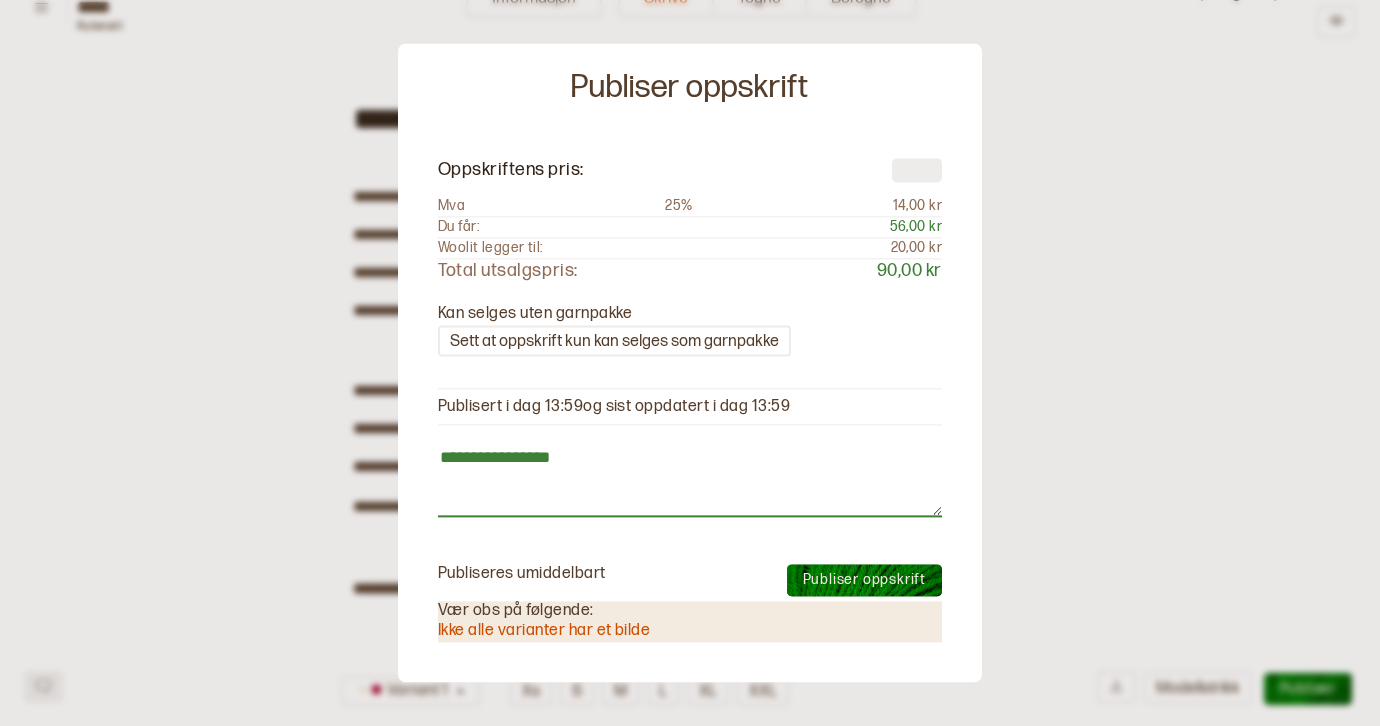 type on "*" 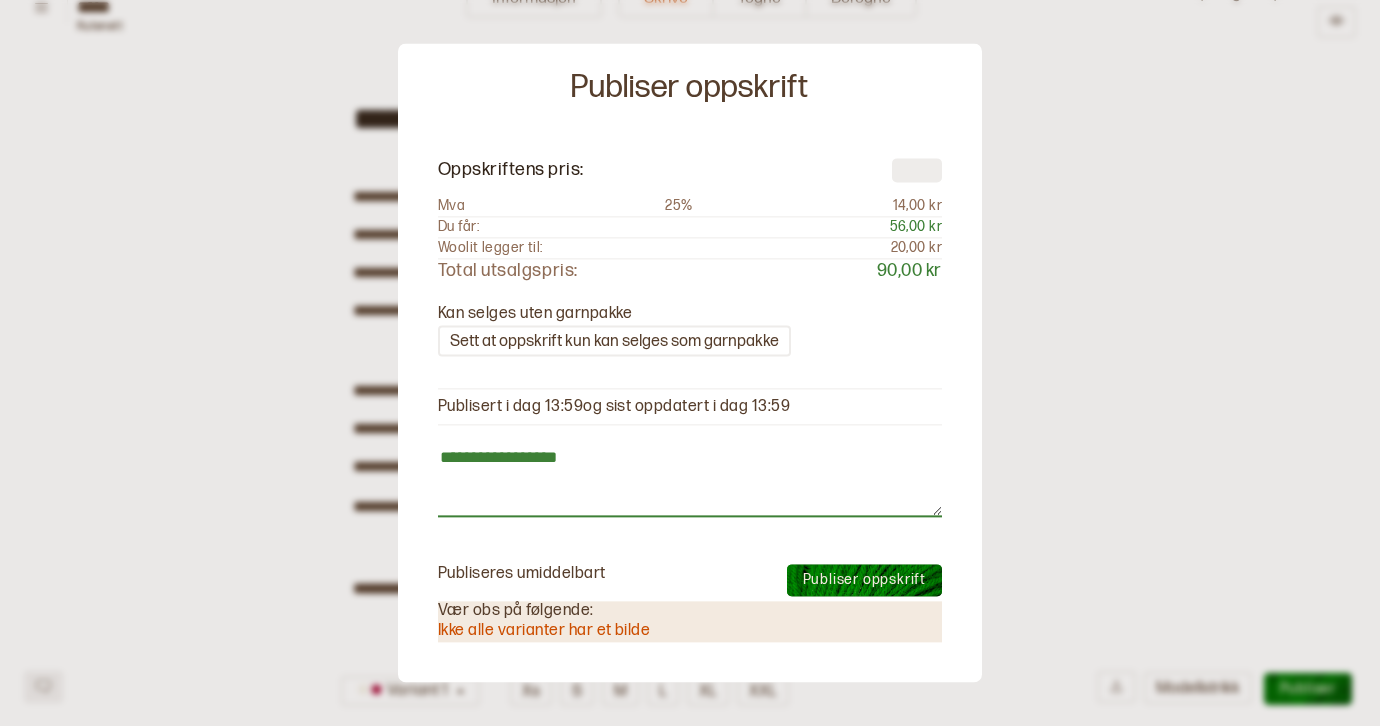 type on "*" 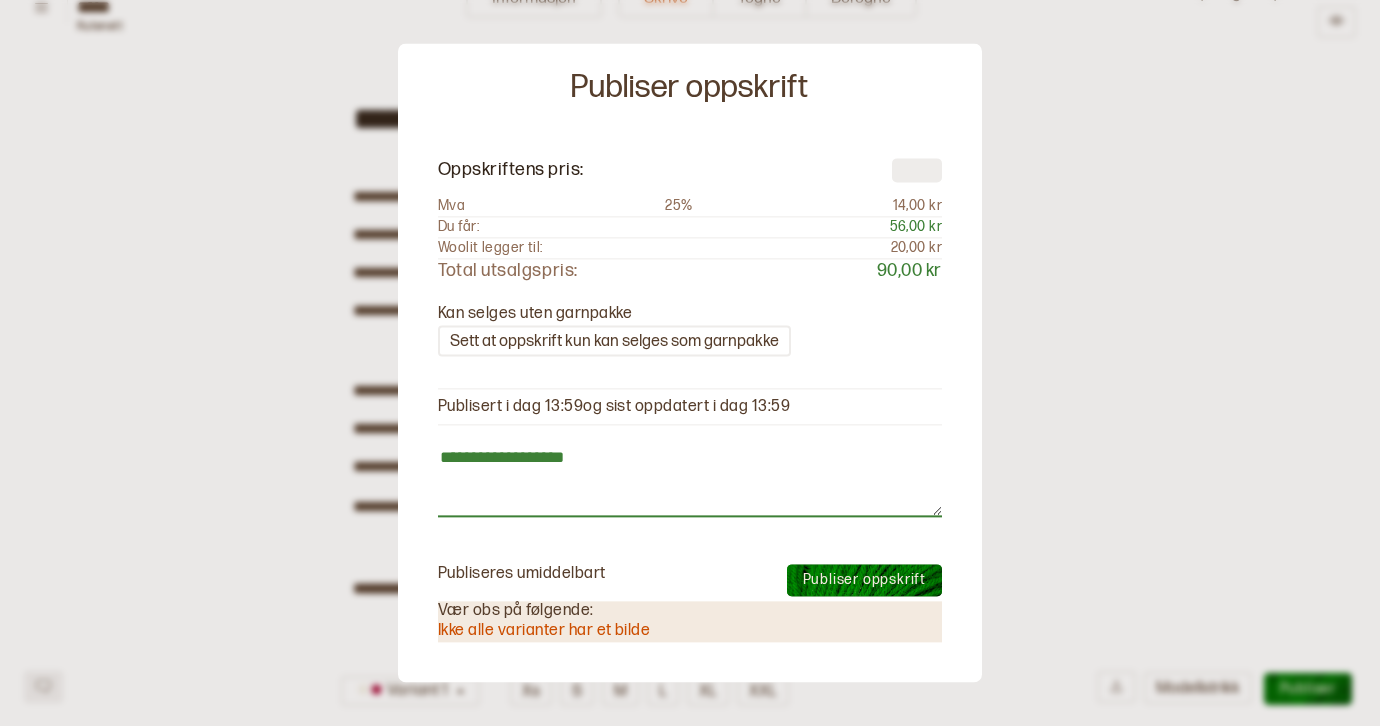 type on "*" 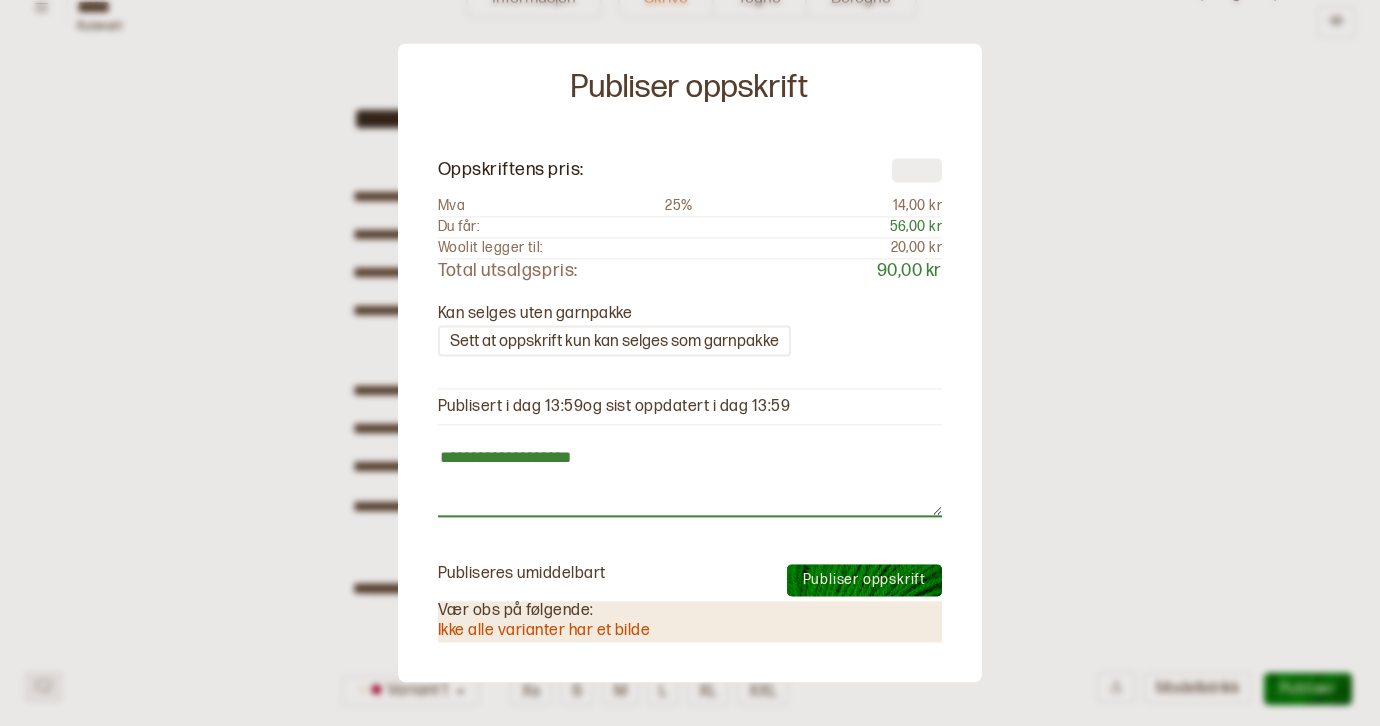 type on "*" 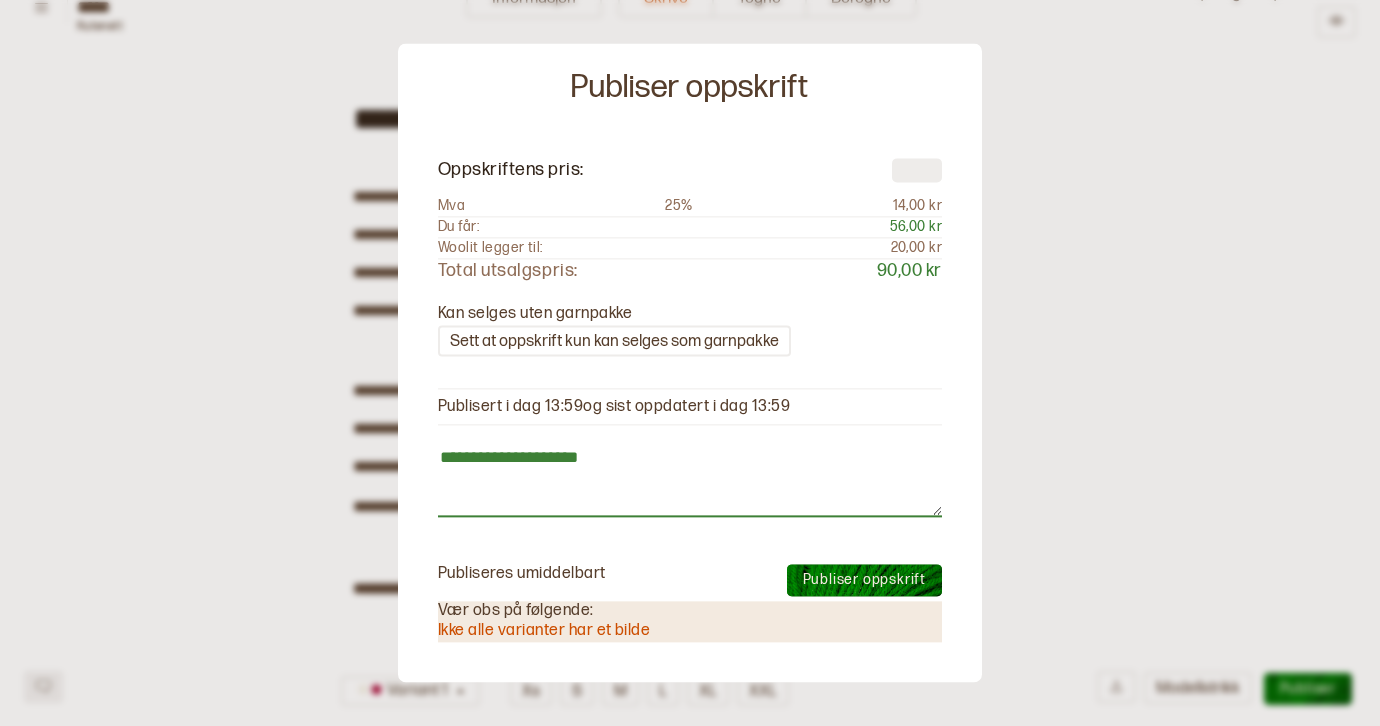 type on "*" 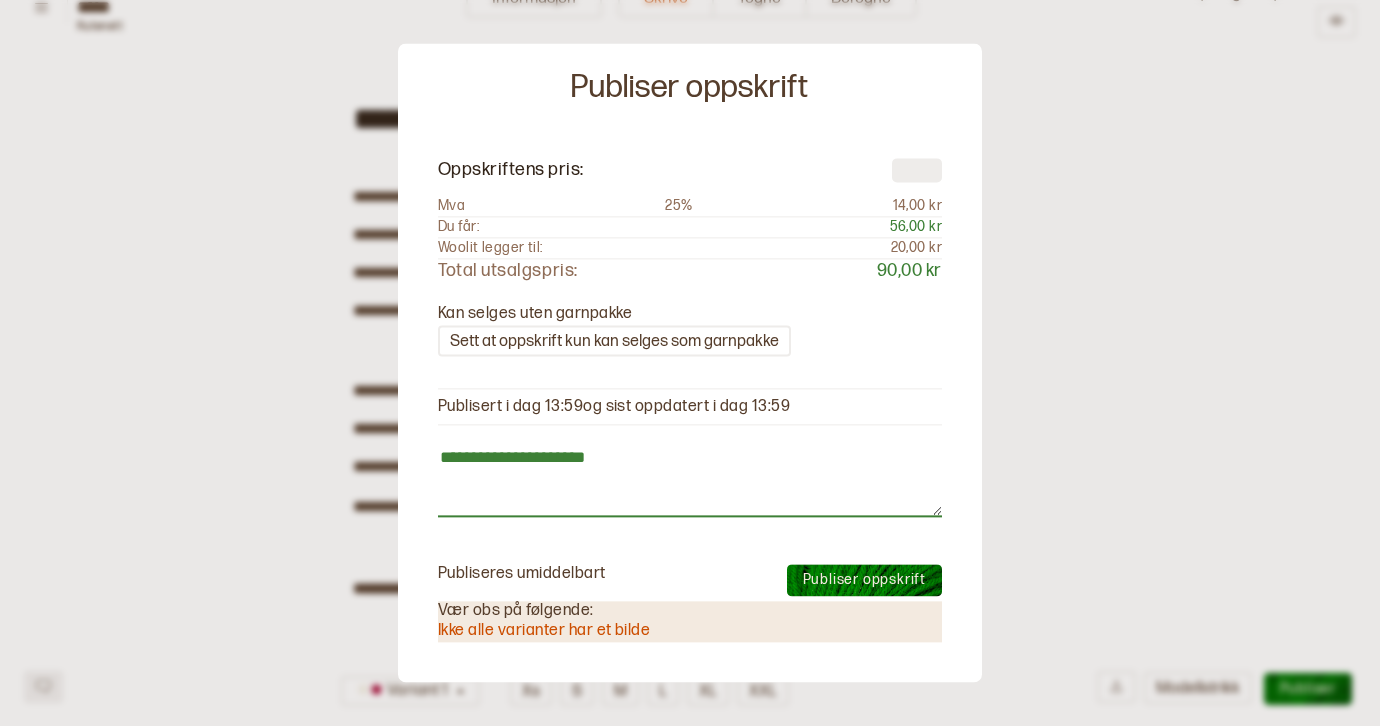 type on "**********" 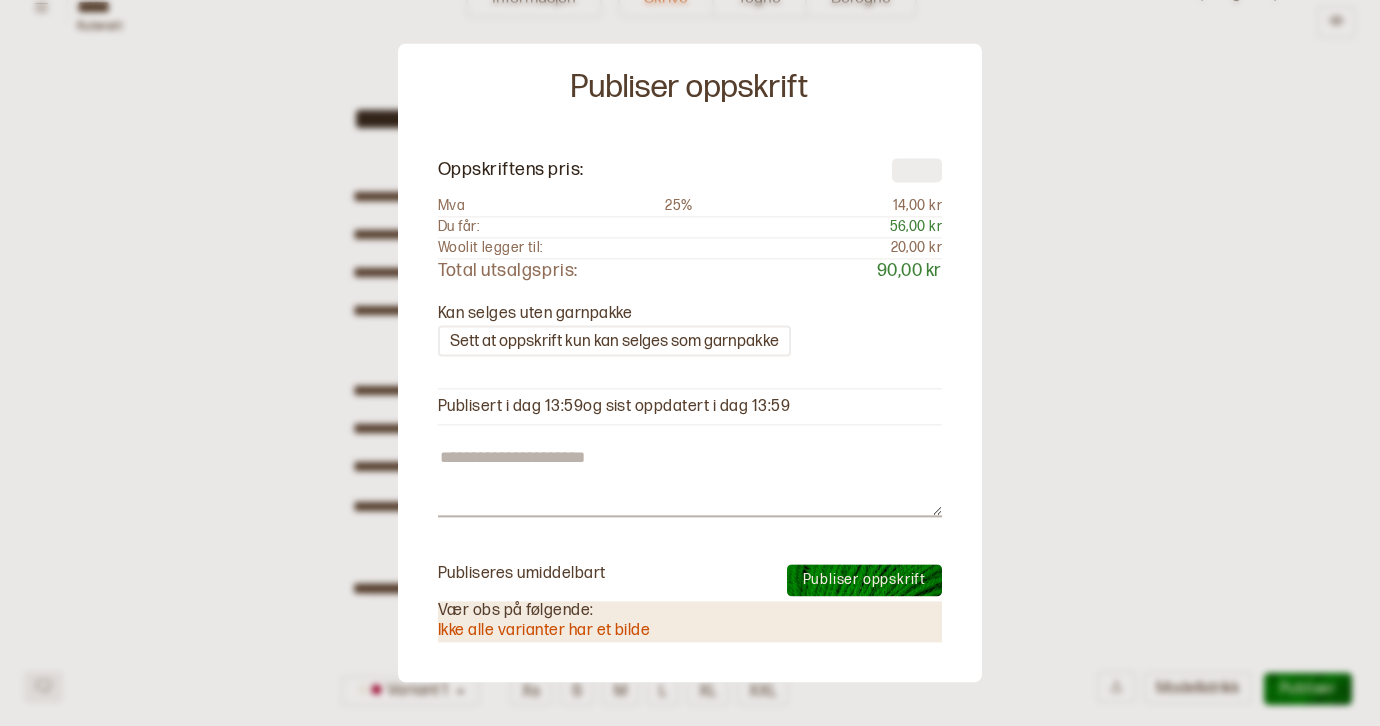 click on "Publiser oppskrift" at bounding box center [864, 579] 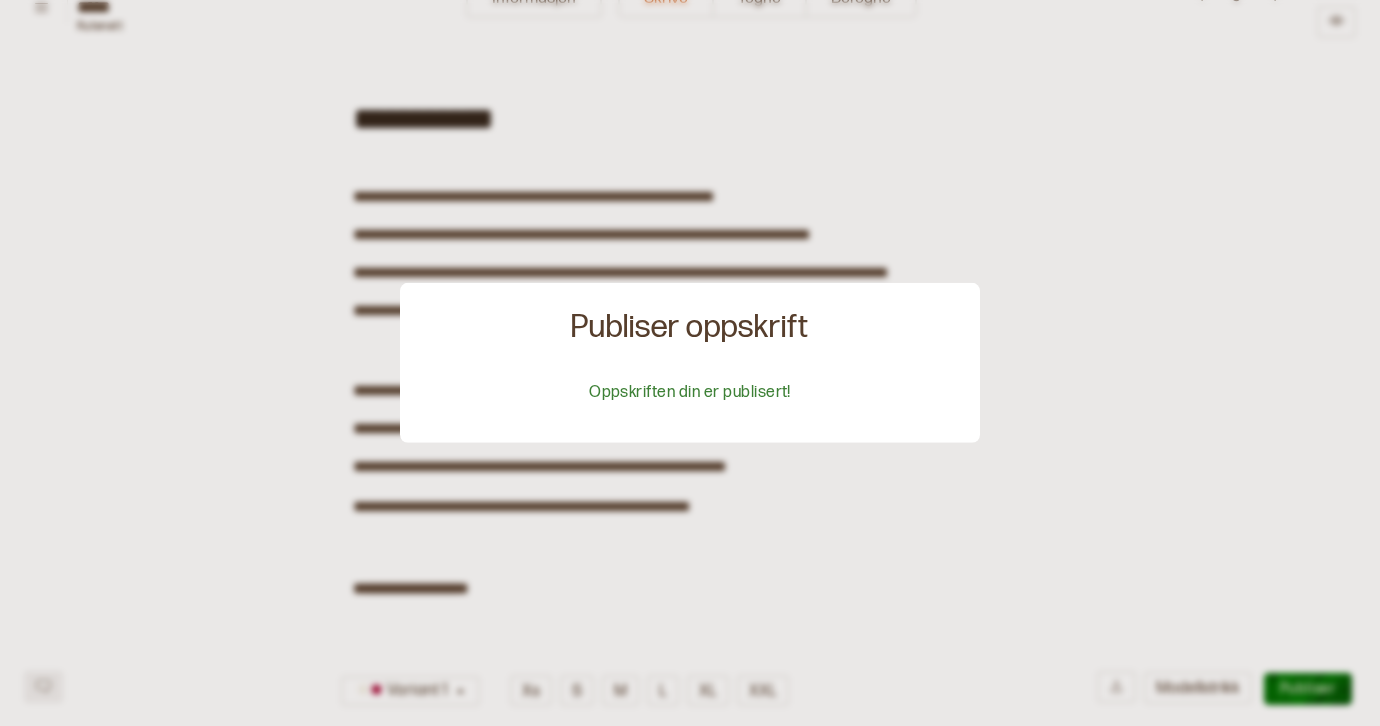click at bounding box center (690, 363) 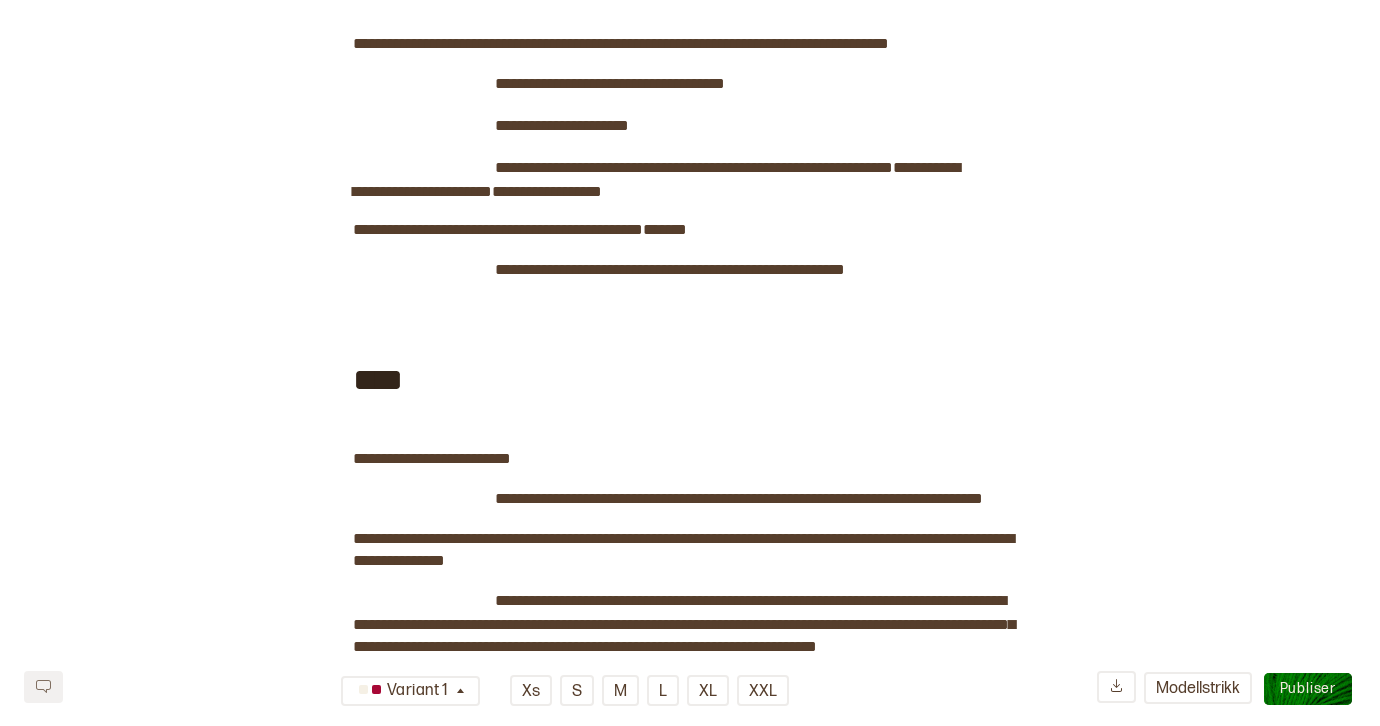 scroll, scrollTop: 4131, scrollLeft: 0, axis: vertical 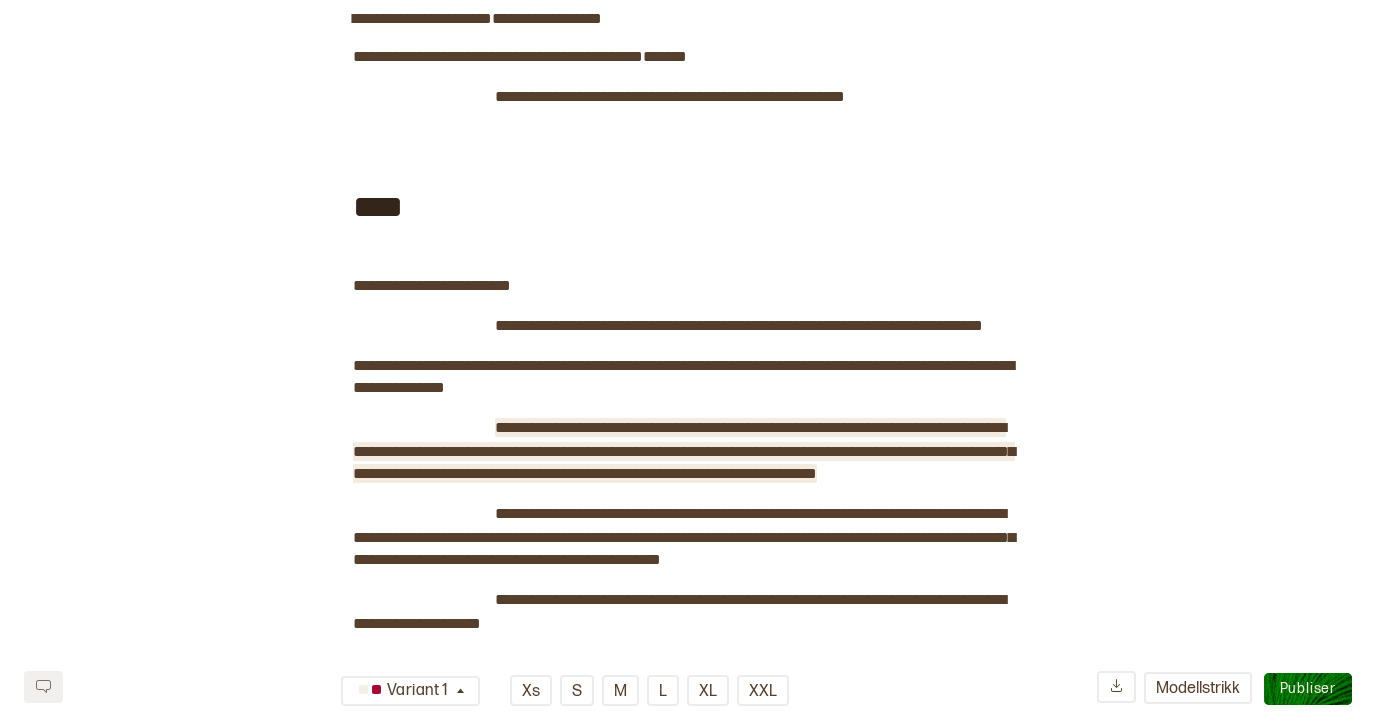 click on "**********" at bounding box center (690, -1360) 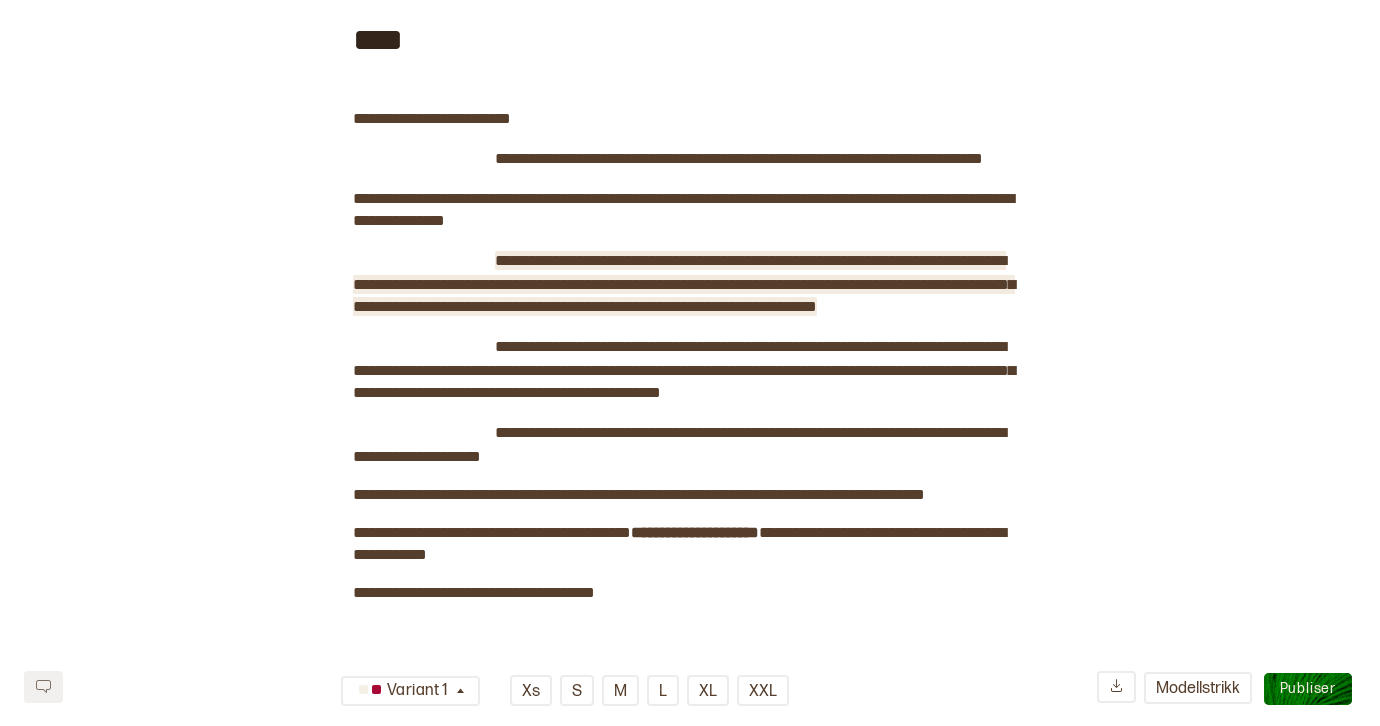 scroll, scrollTop: 4419, scrollLeft: 0, axis: vertical 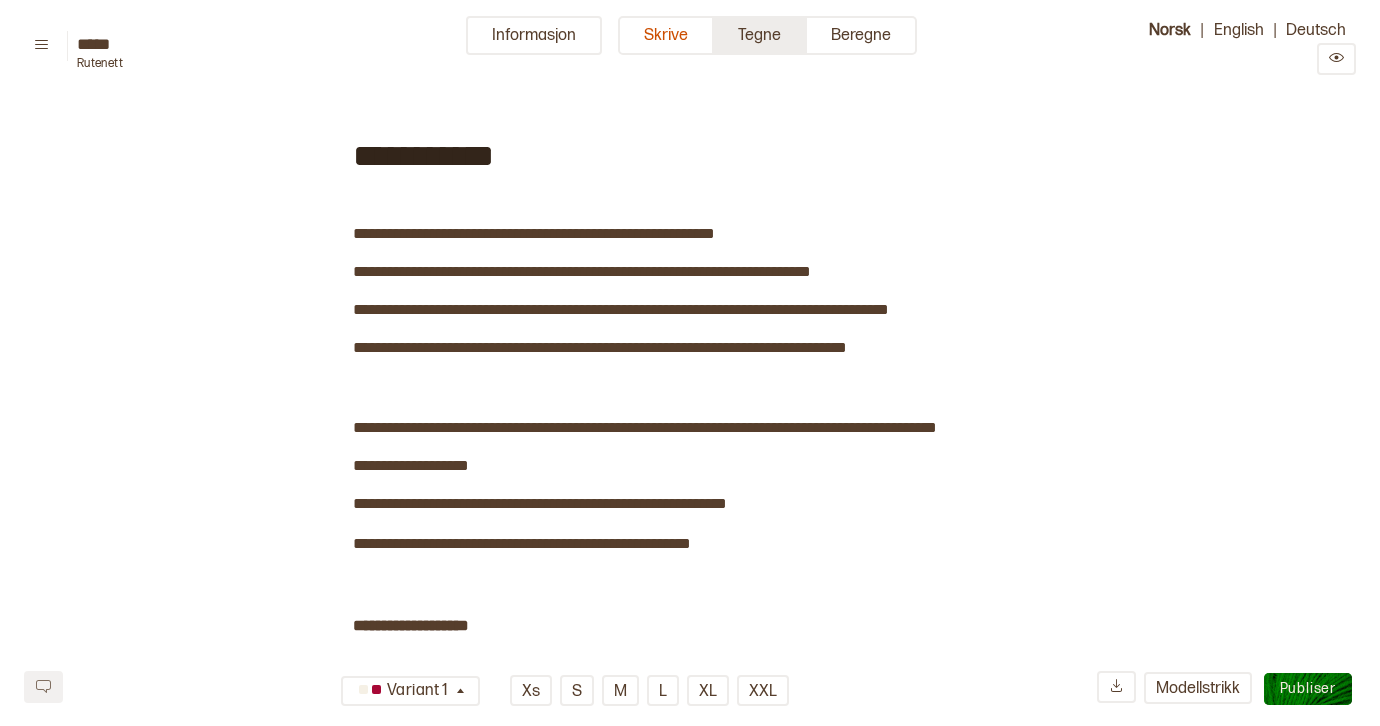 click on "Tegne" at bounding box center (760, 35) 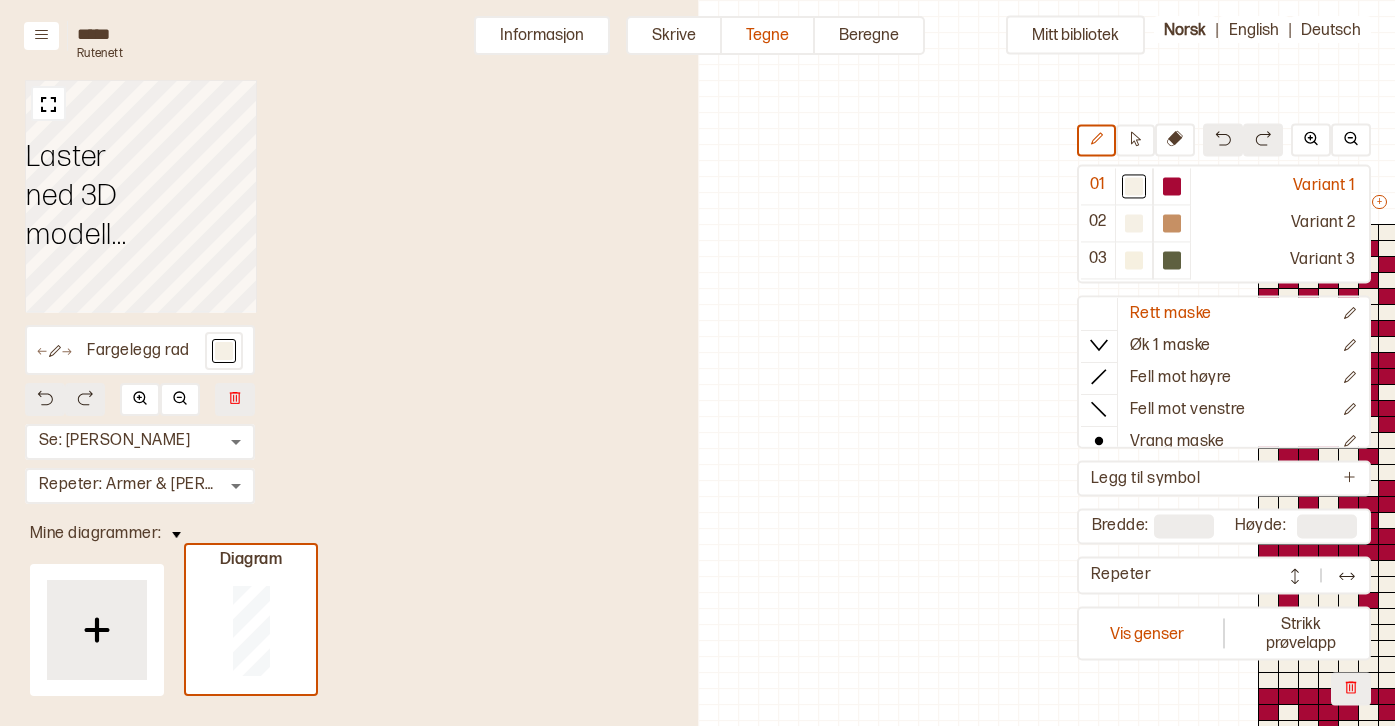scroll, scrollTop: 285, scrollLeft: 539, axis: both 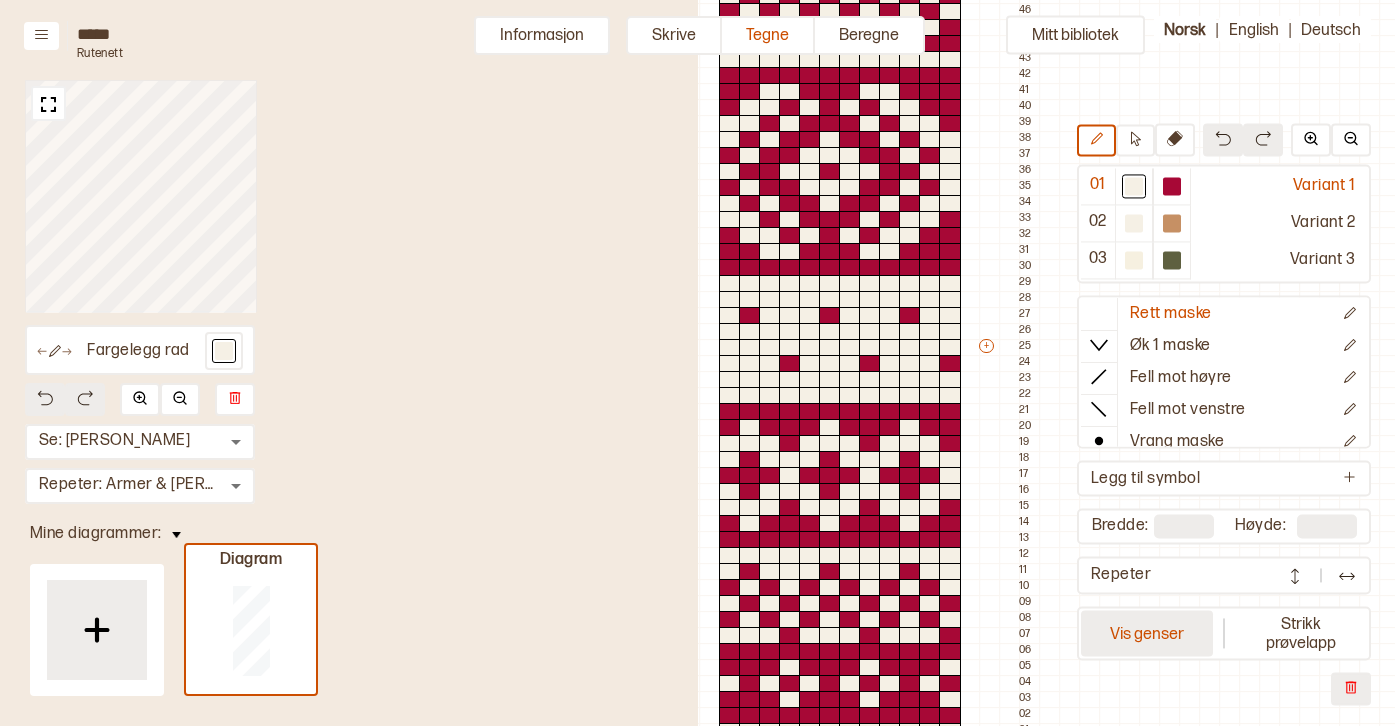 click on "Vis genser" at bounding box center [1147, 634] 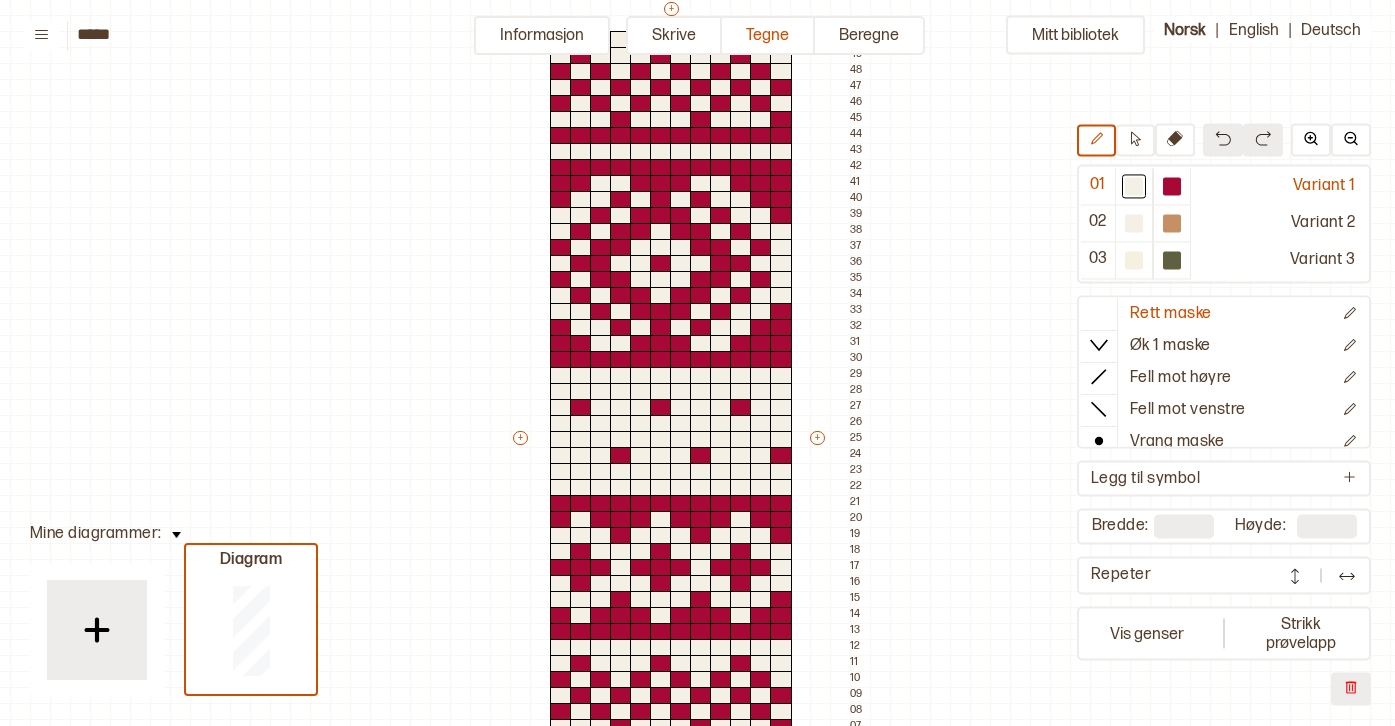 scroll, scrollTop: 189, scrollLeft: 10, axis: both 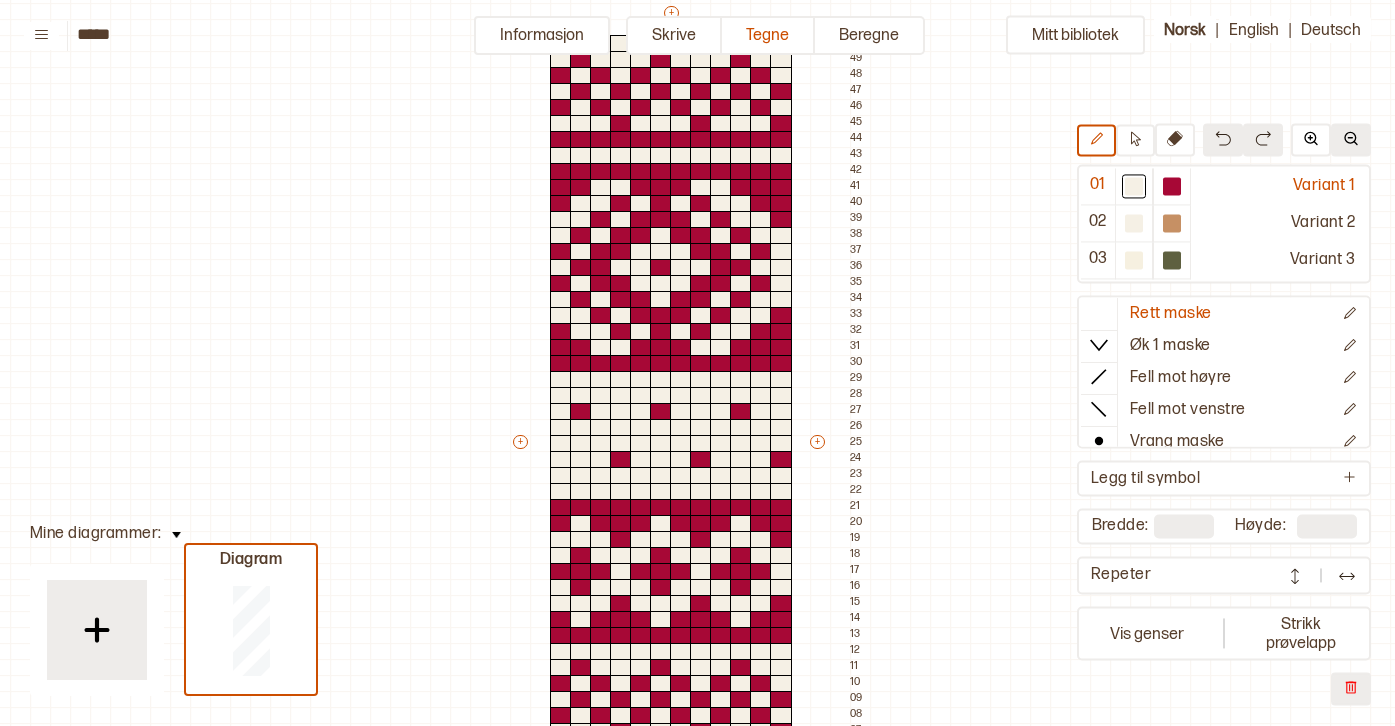 click at bounding box center (1351, 138) 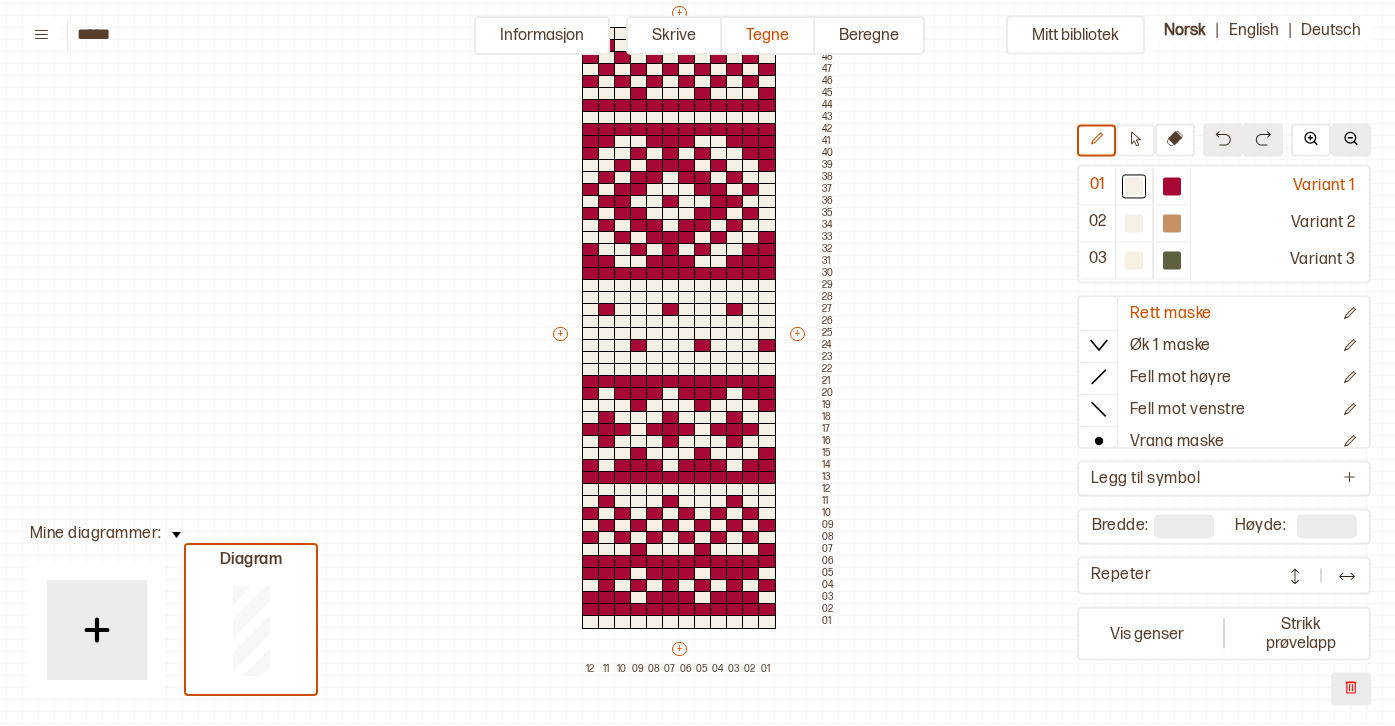click at bounding box center [1351, 138] 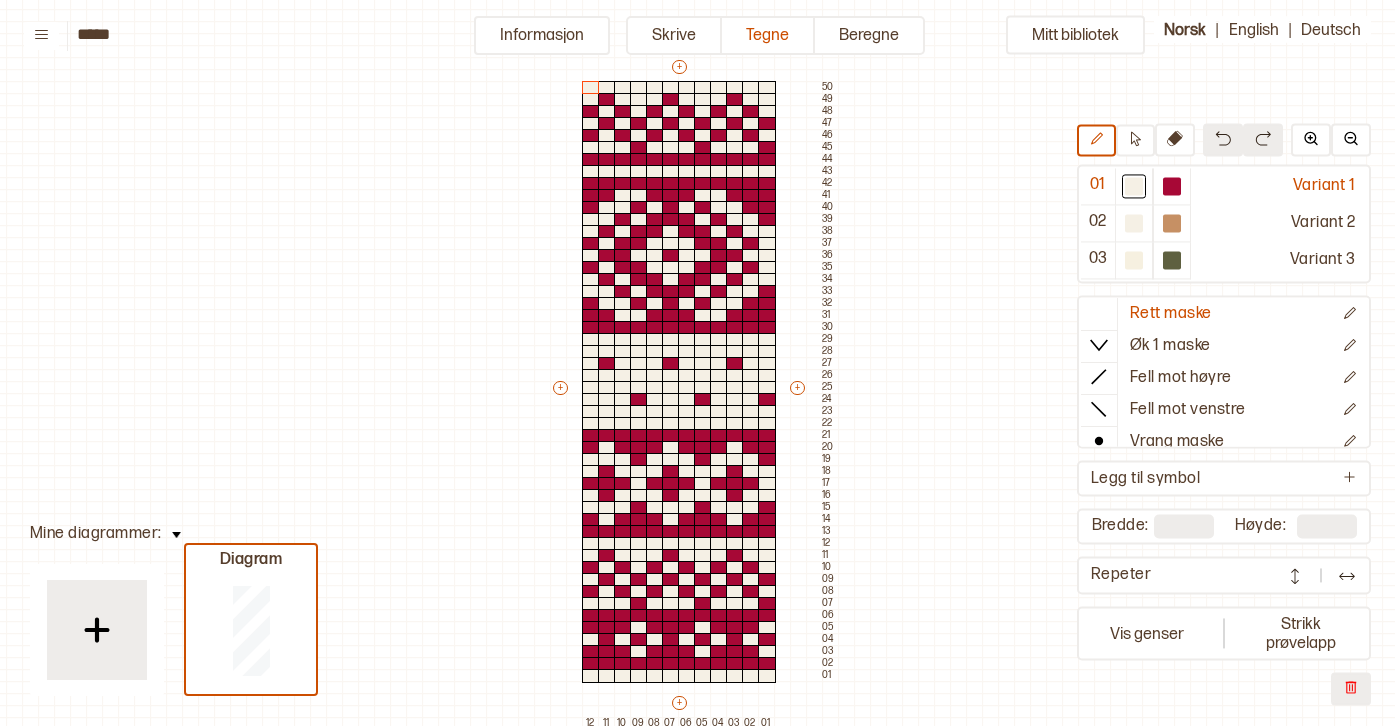 scroll, scrollTop: 139, scrollLeft: 10, axis: both 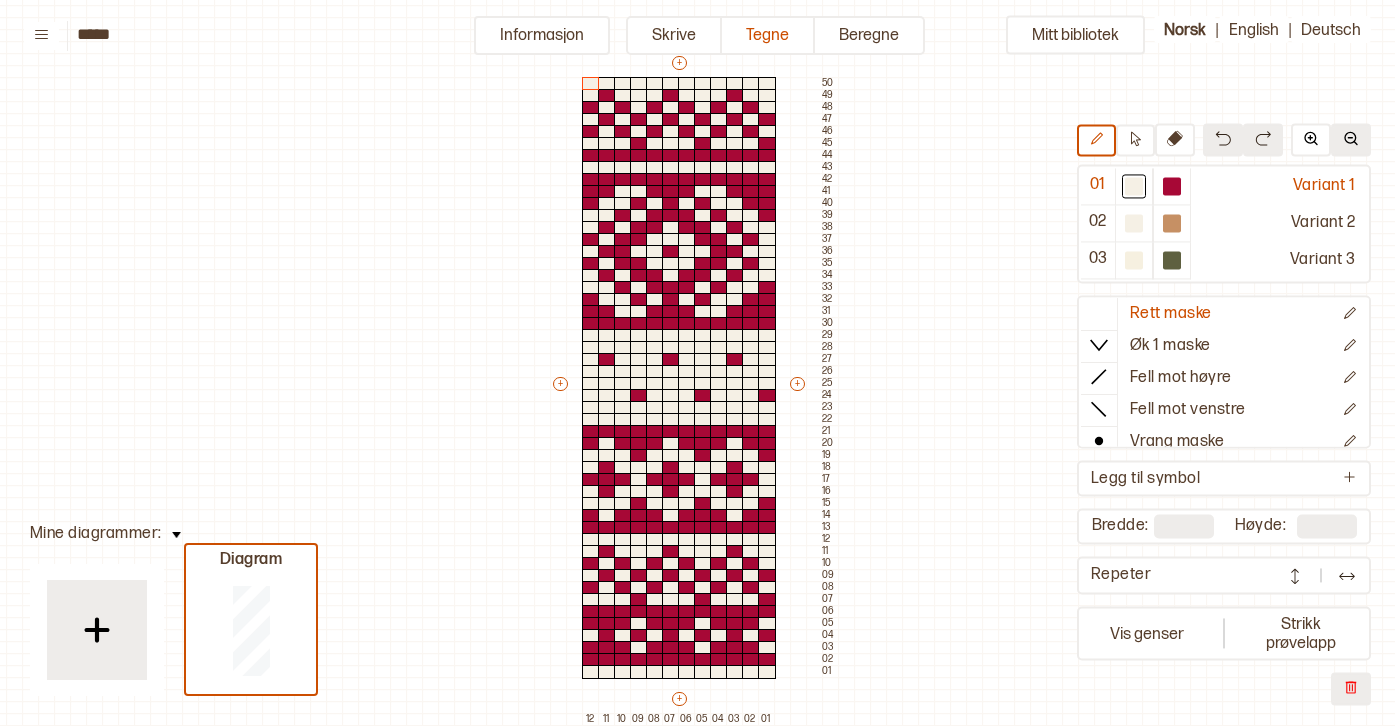click at bounding box center (1351, 138) 